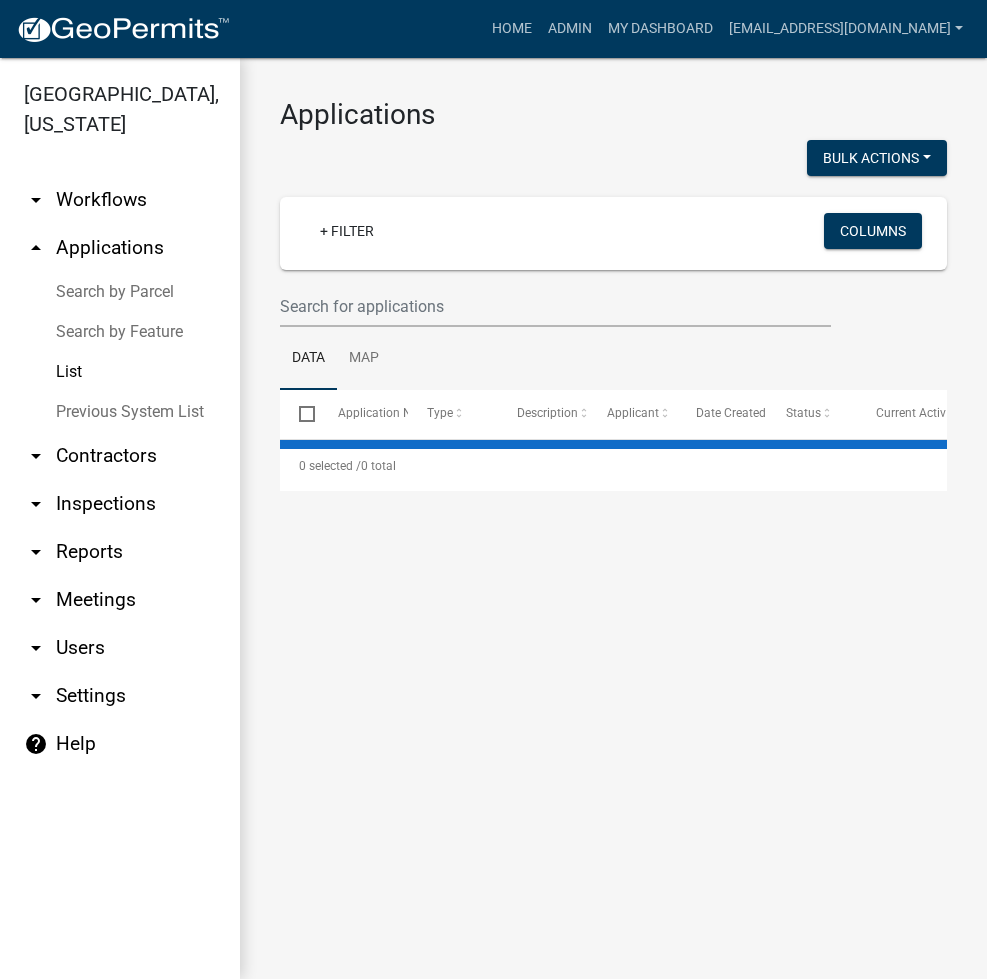 scroll, scrollTop: 0, scrollLeft: 0, axis: both 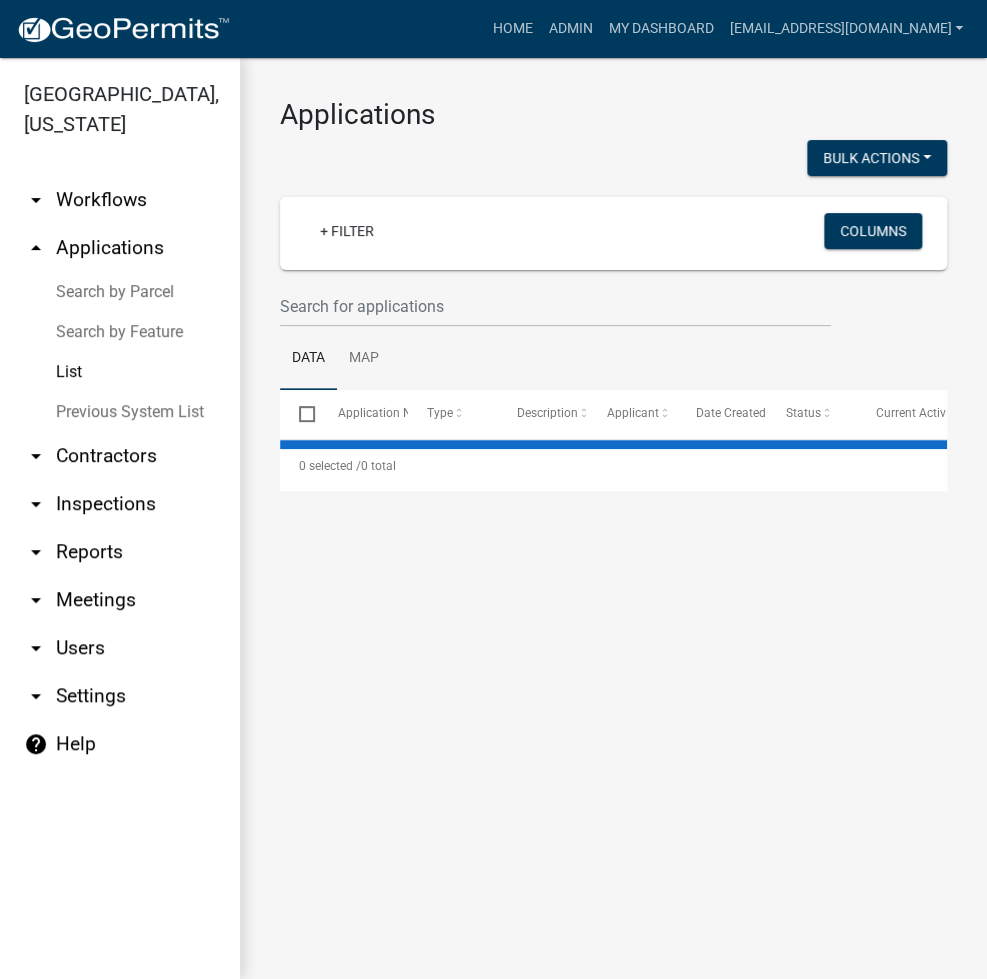 click on "Search by Parcel" at bounding box center [120, 292] 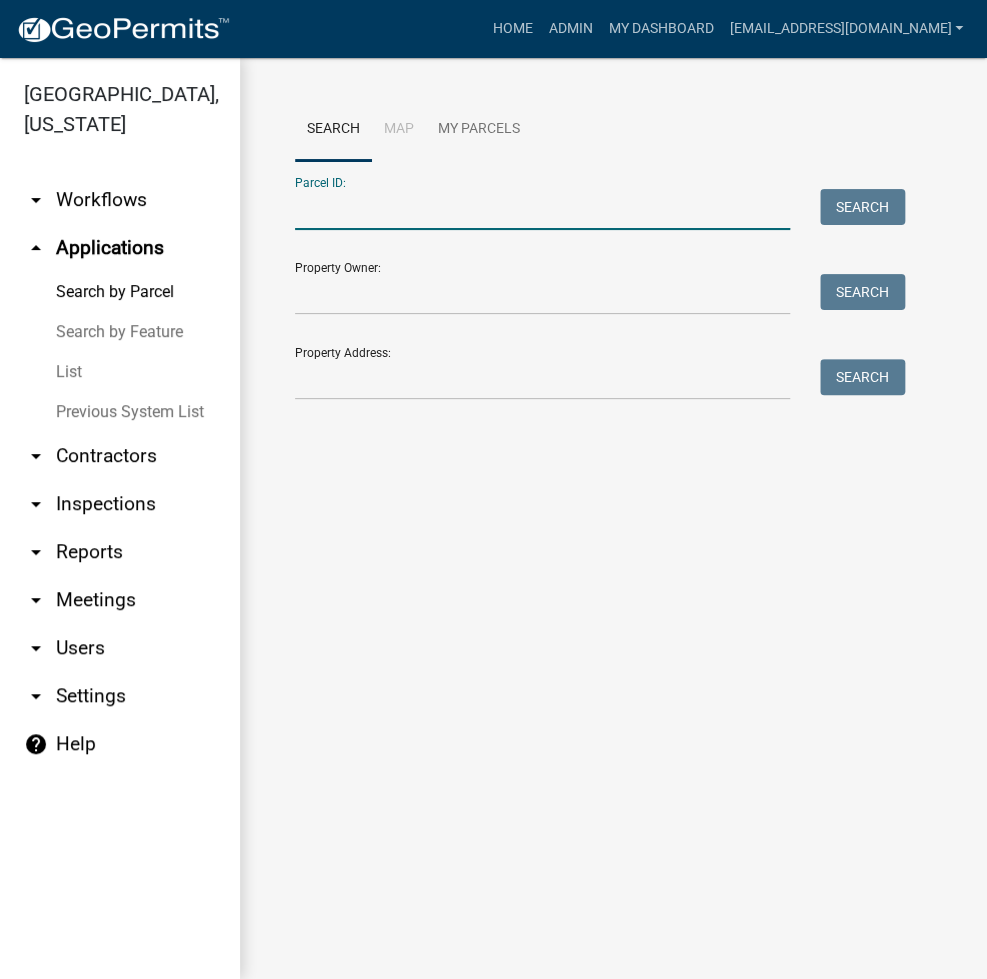 paste on "[PHONE_NUMBER].B" 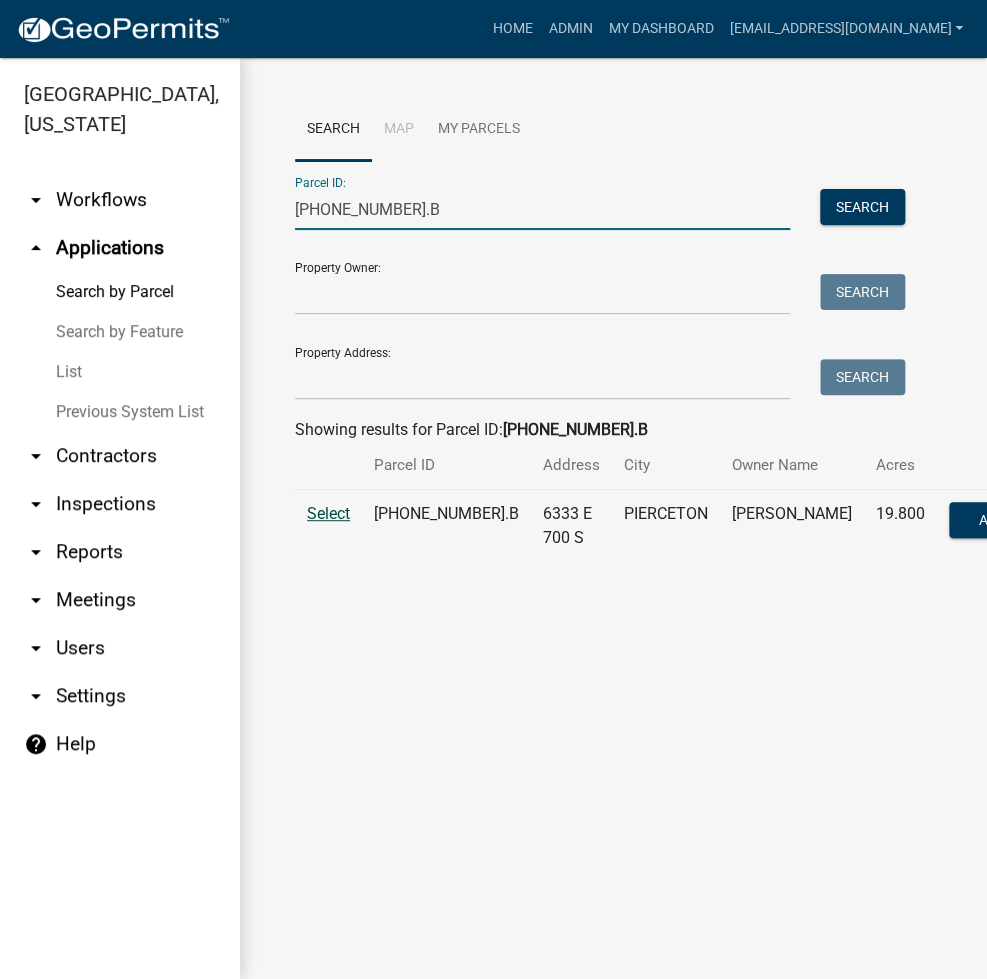 type on "[PHONE_NUMBER].B" 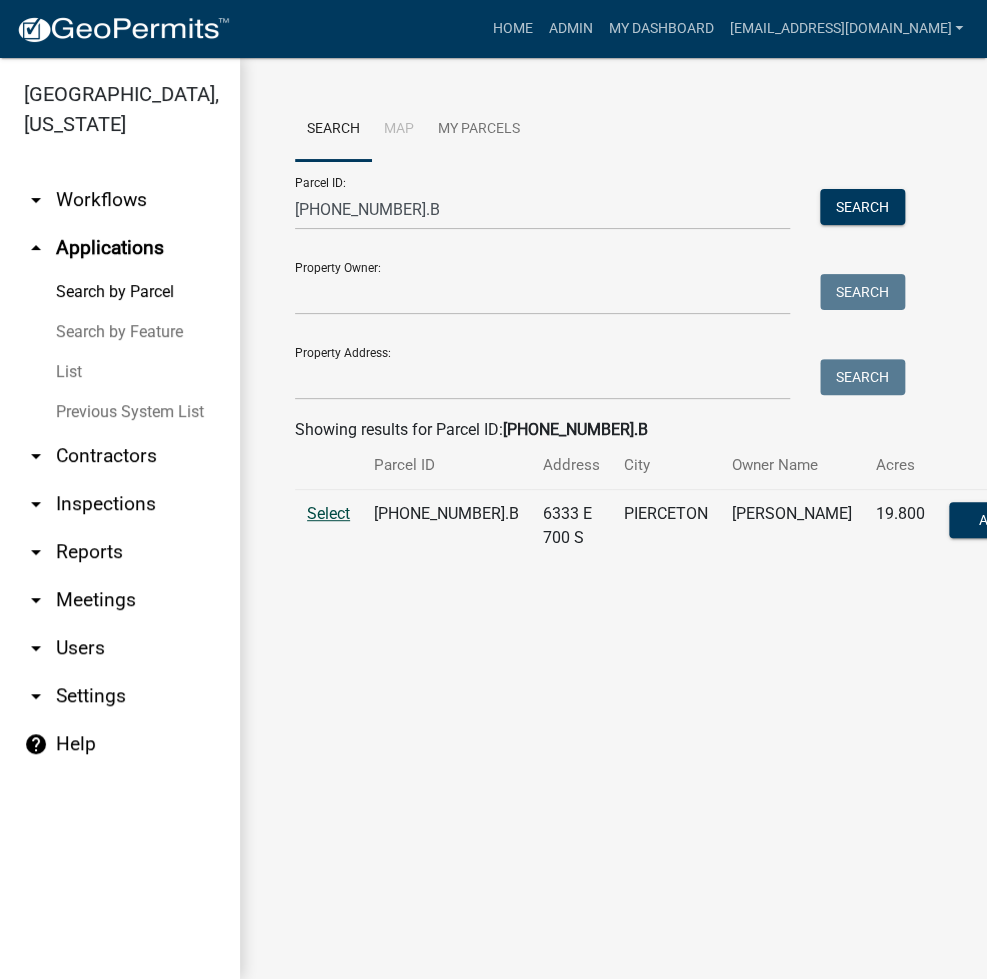 click on "Select" at bounding box center [328, 513] 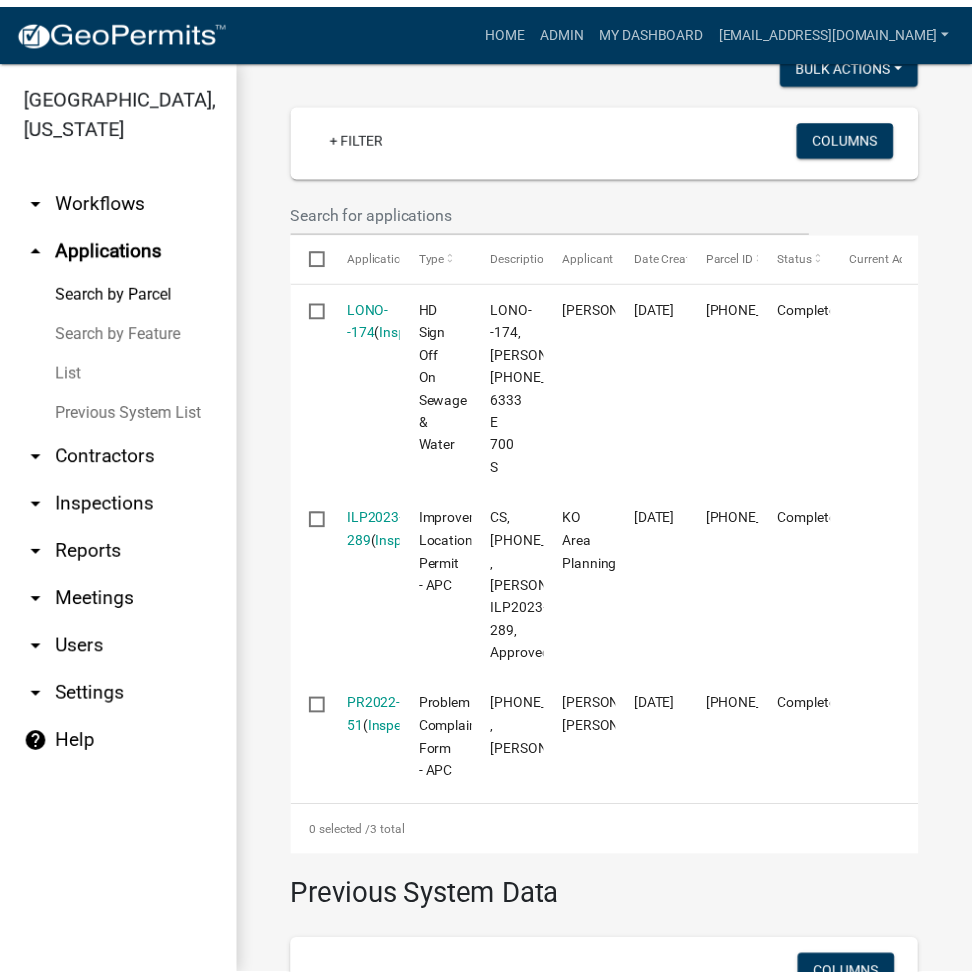 scroll, scrollTop: 800, scrollLeft: 0, axis: vertical 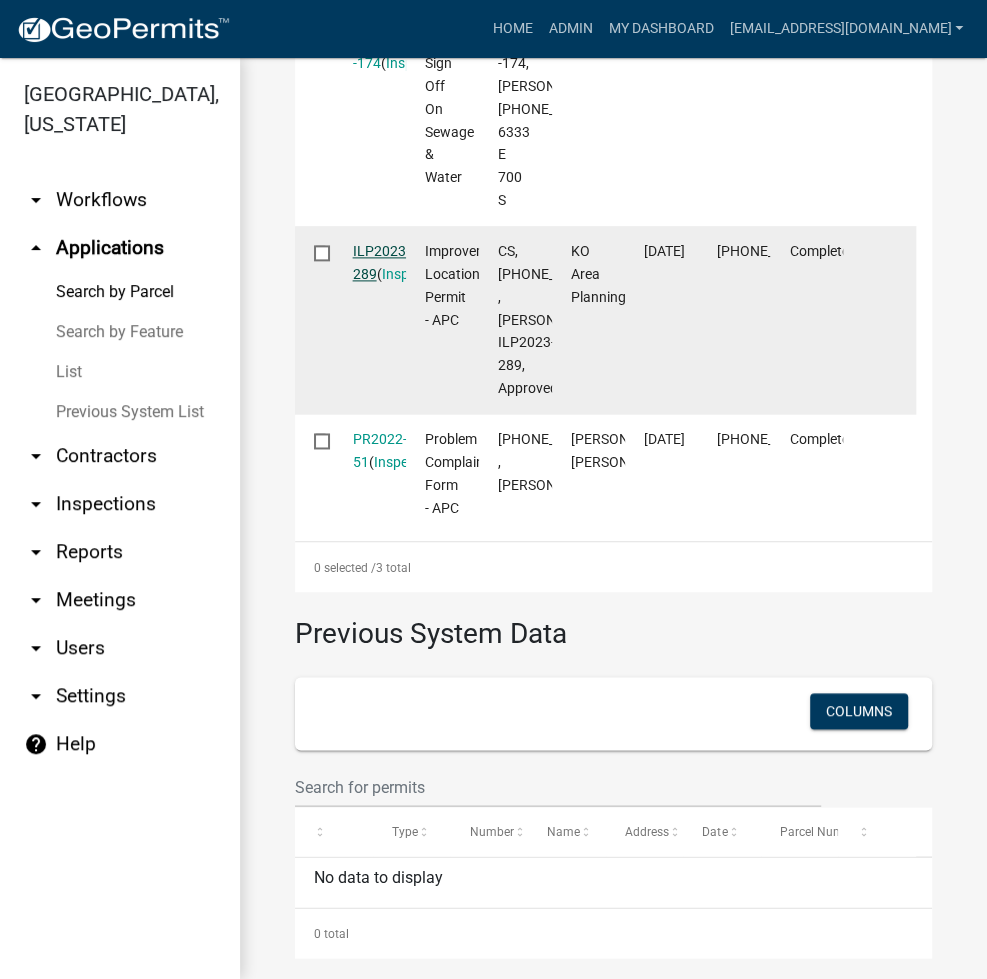 click on "ILP2023-289" 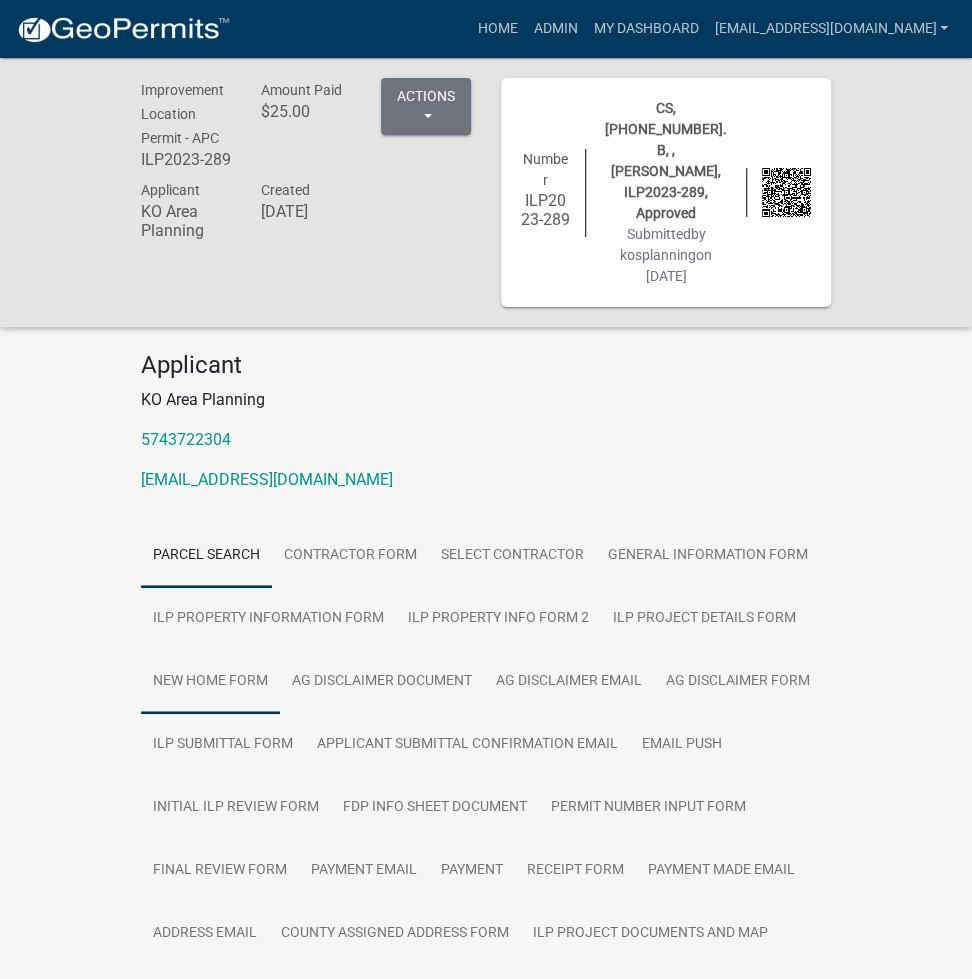 scroll, scrollTop: 266, scrollLeft: 0, axis: vertical 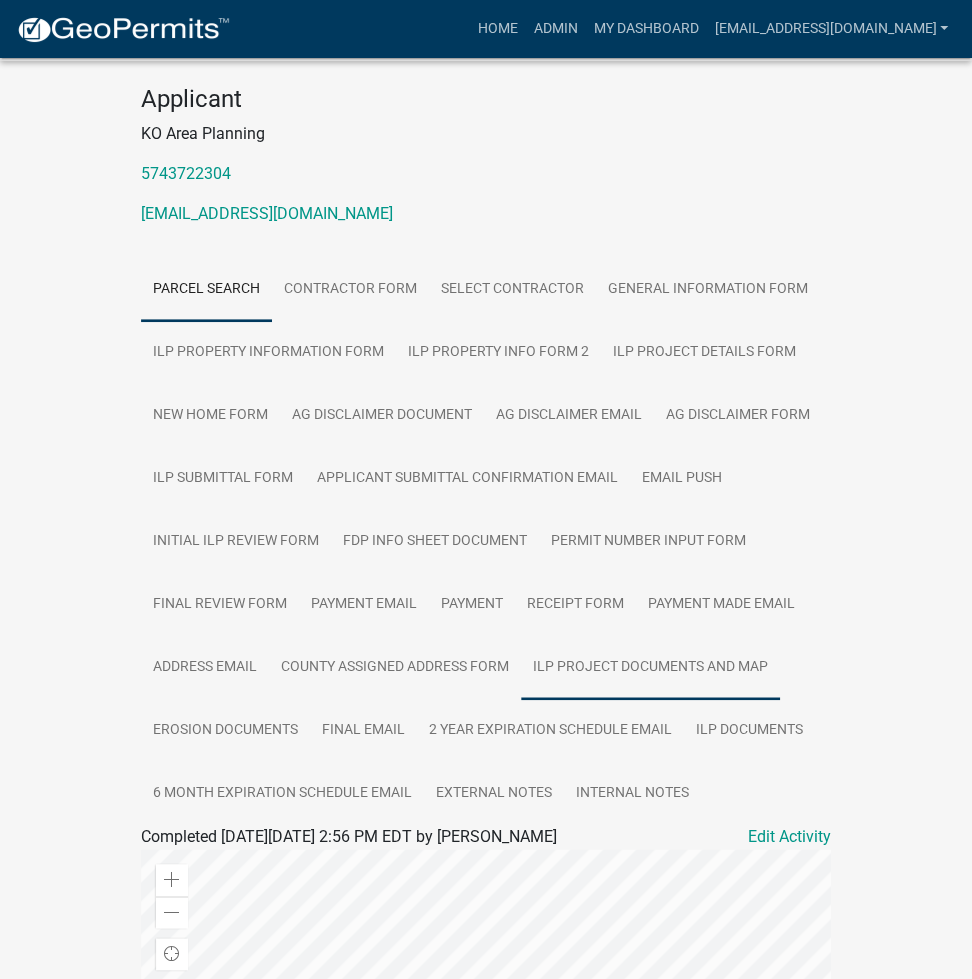 click on "ILP Project Documents and Map" at bounding box center (650, 668) 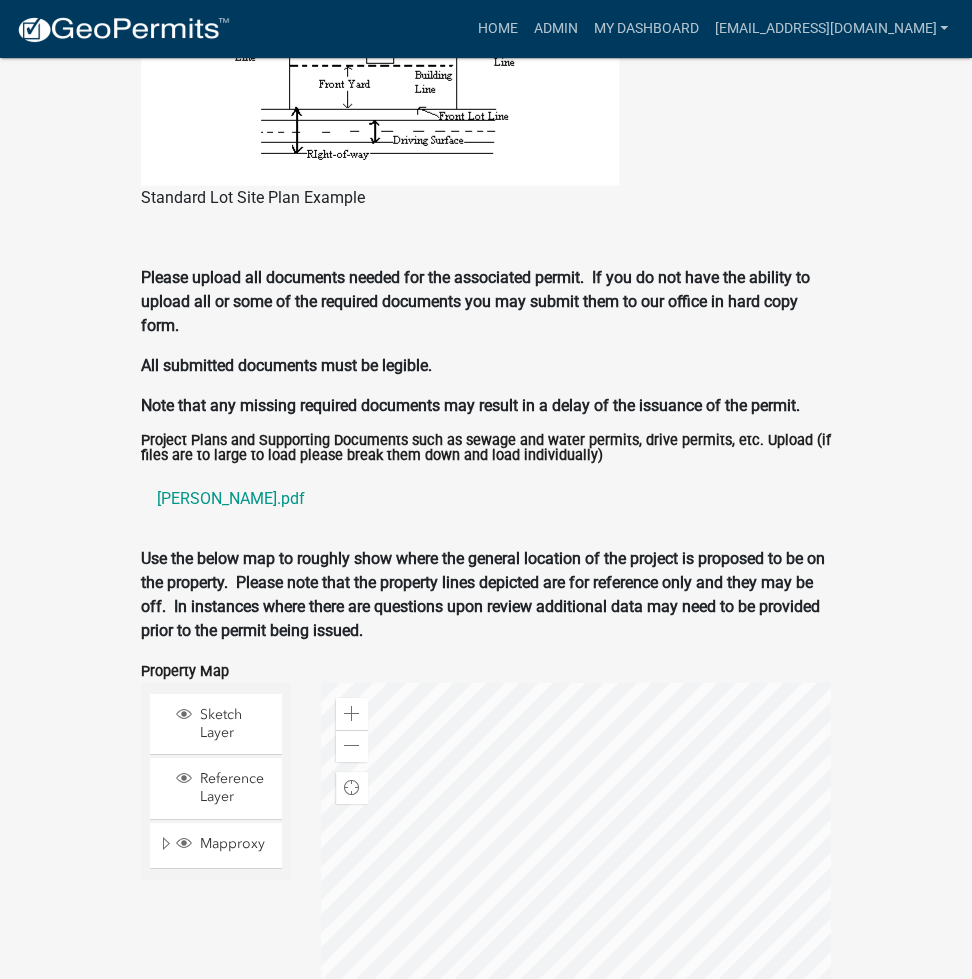 scroll, scrollTop: 2396, scrollLeft: 0, axis: vertical 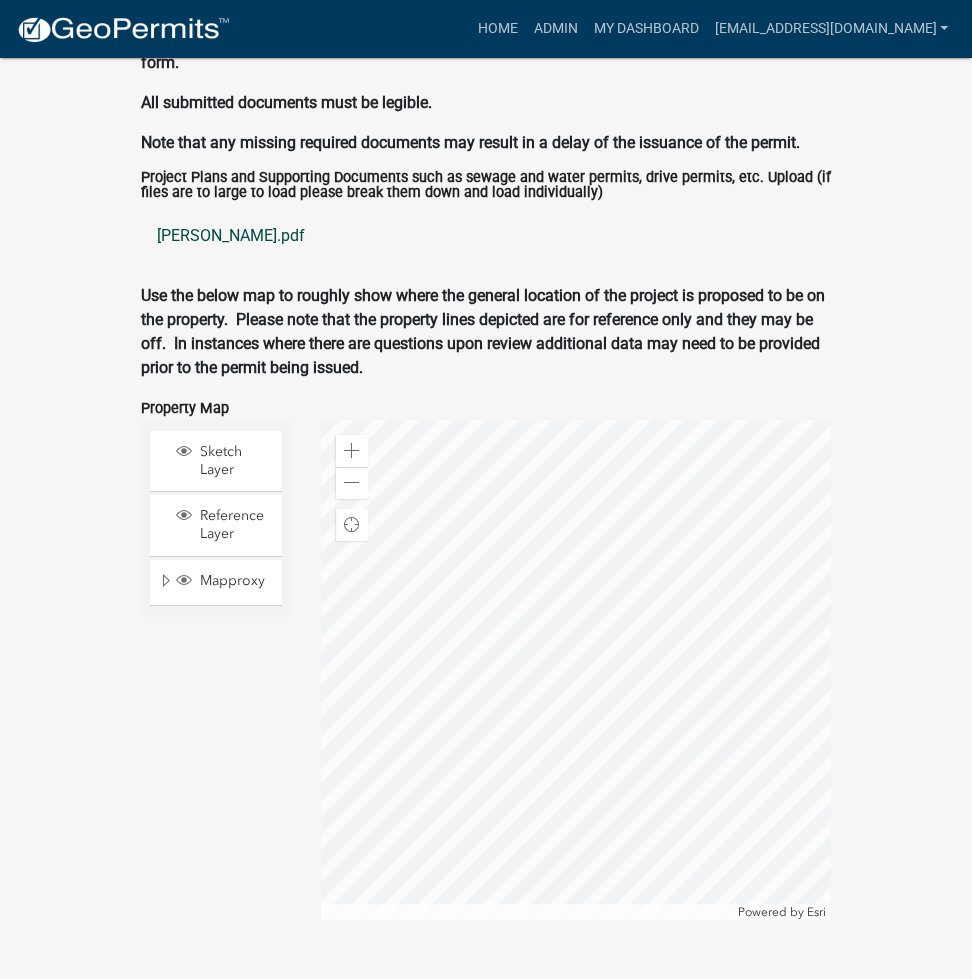 click on "[PERSON_NAME].pdf" 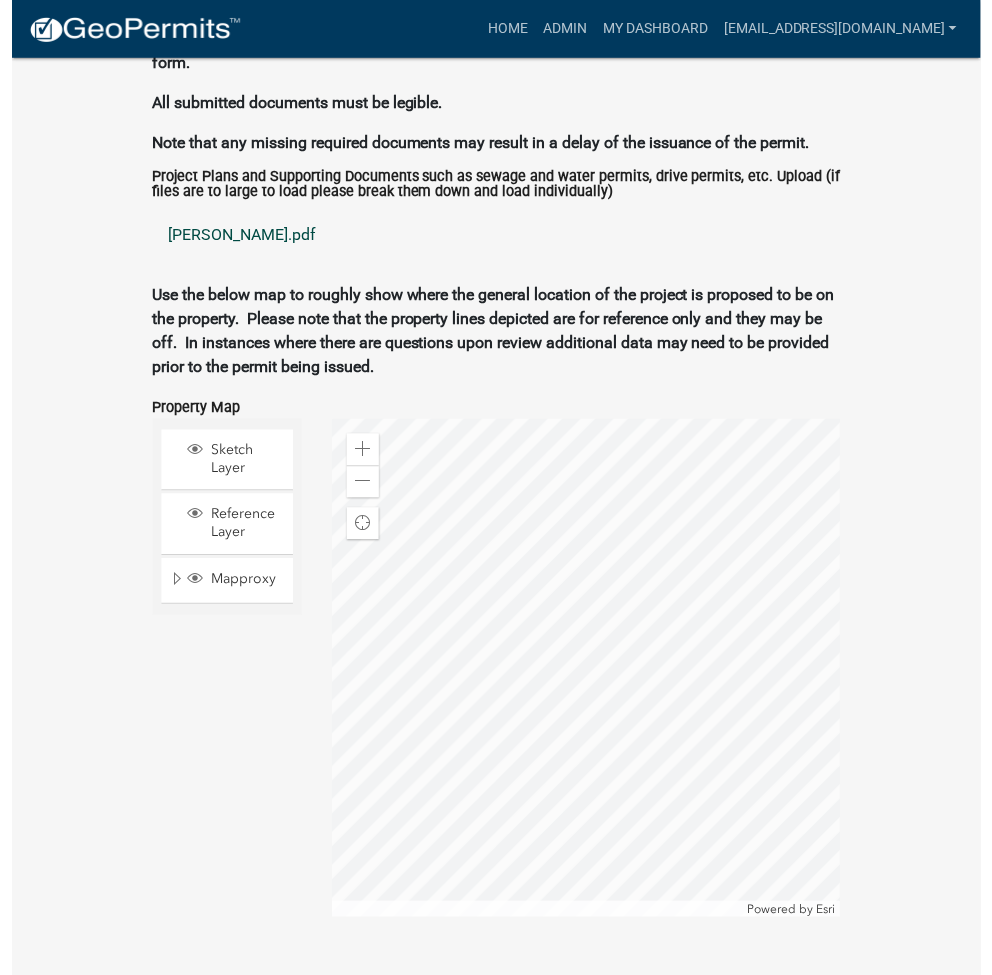 scroll, scrollTop: 2163, scrollLeft: 0, axis: vertical 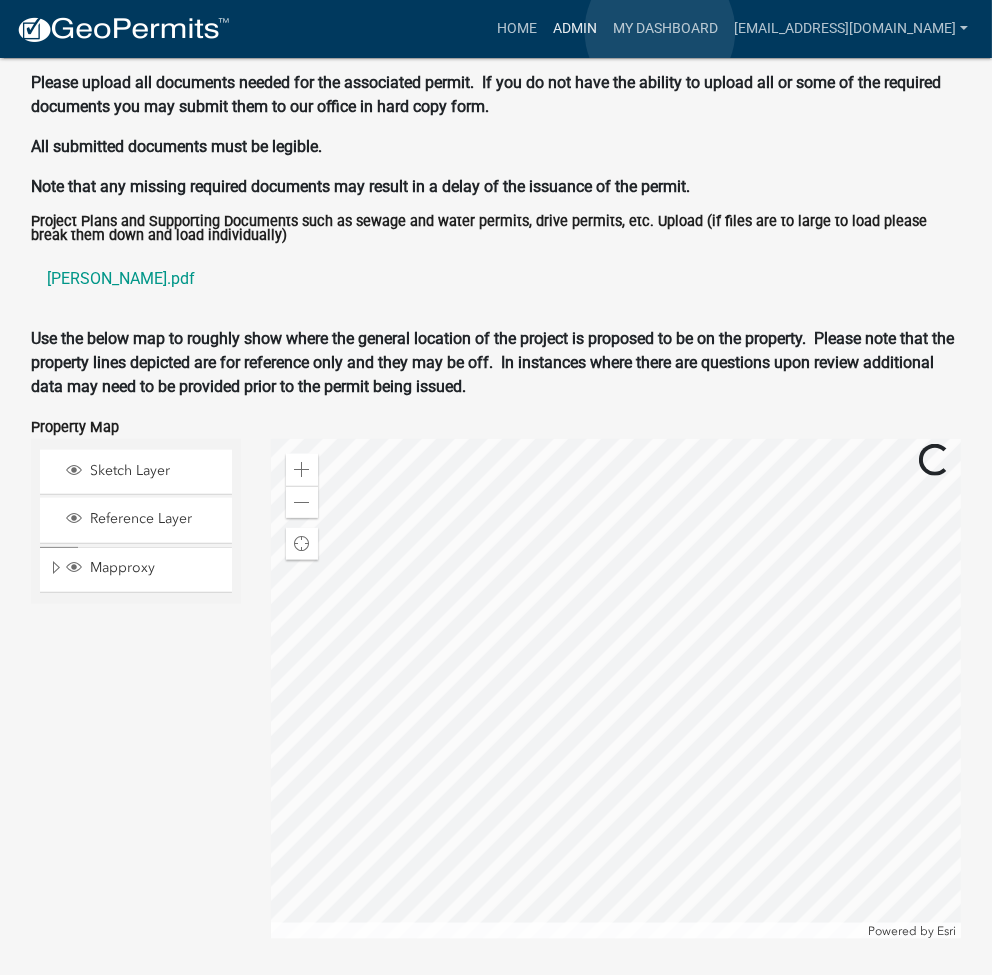 click on "Admin" at bounding box center [575, 29] 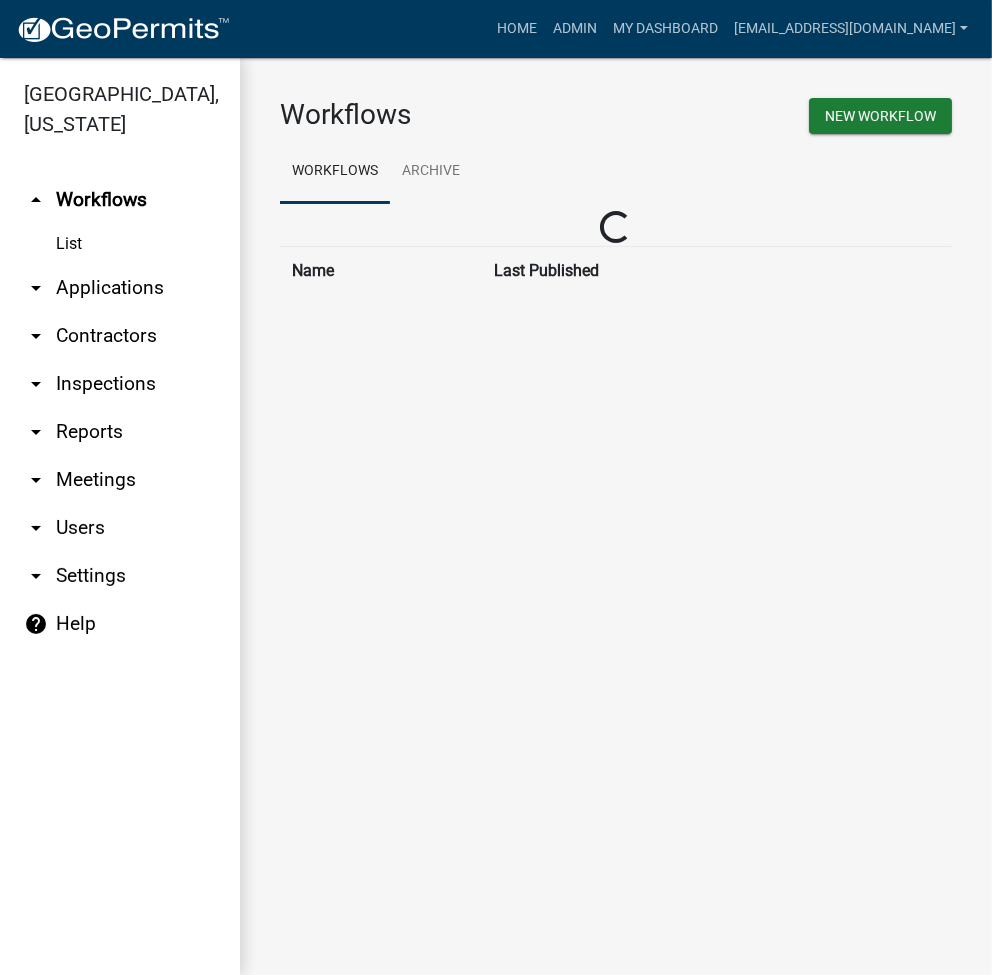scroll, scrollTop: 0, scrollLeft: 0, axis: both 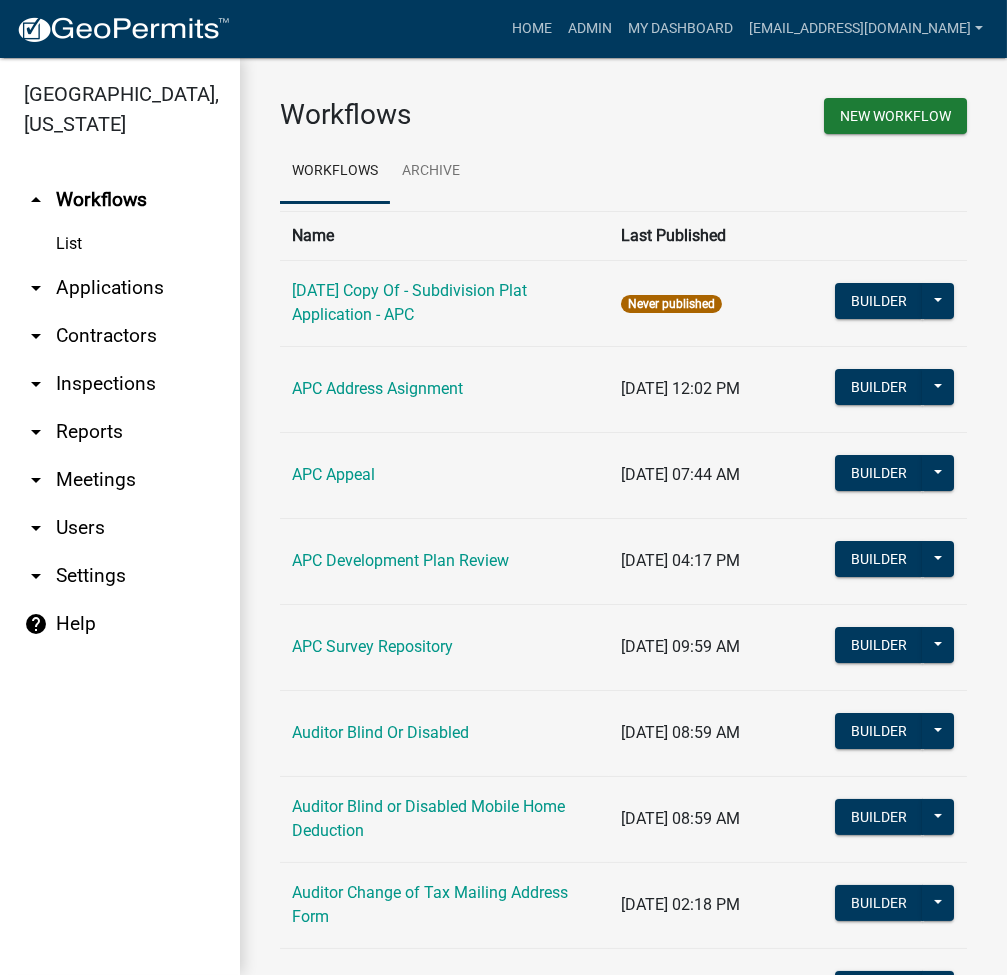 click on "arrow_drop_down   Applications" at bounding box center (120, 288) 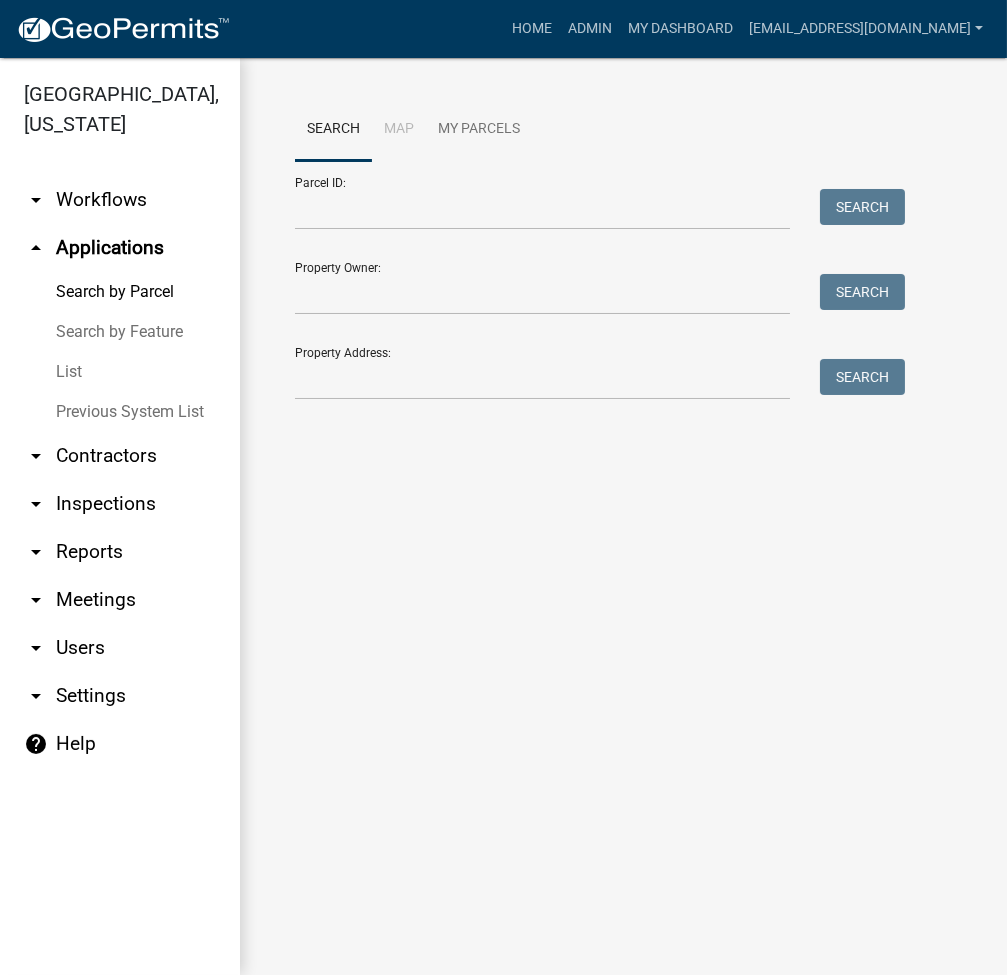 click on "List" at bounding box center (120, 372) 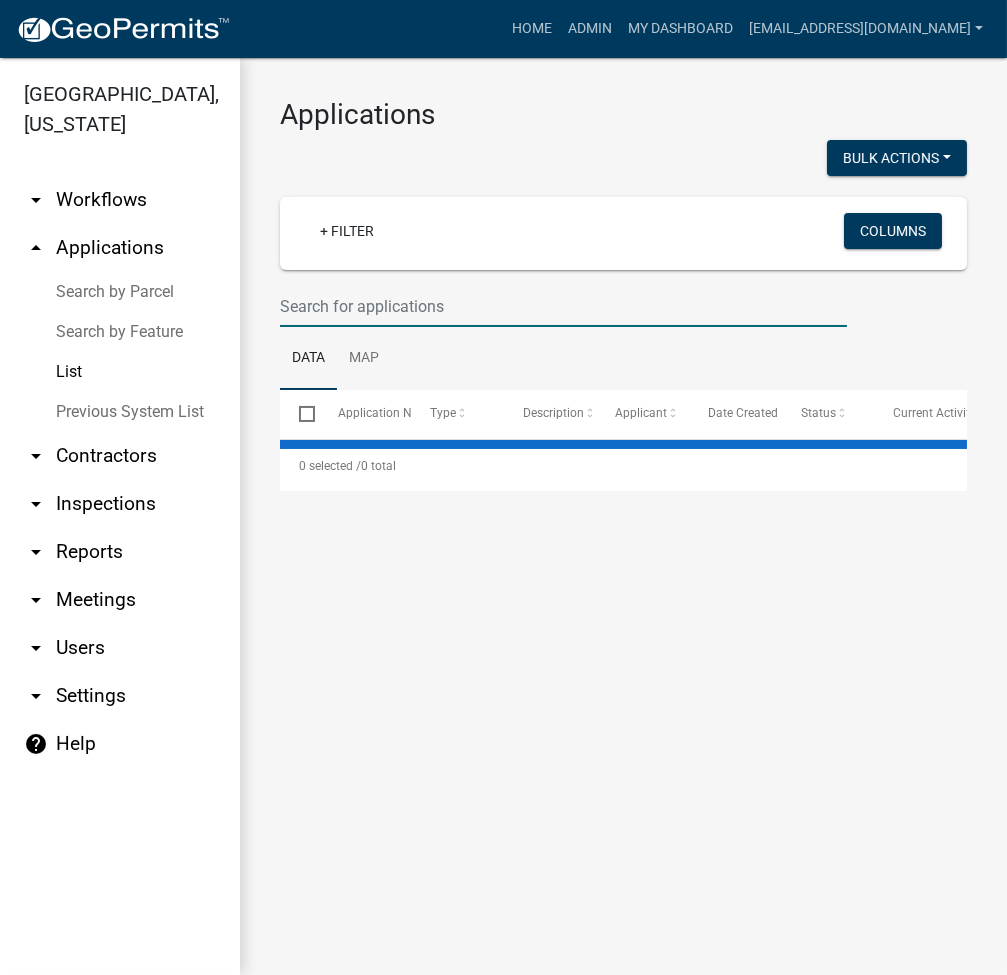 click at bounding box center (563, 306) 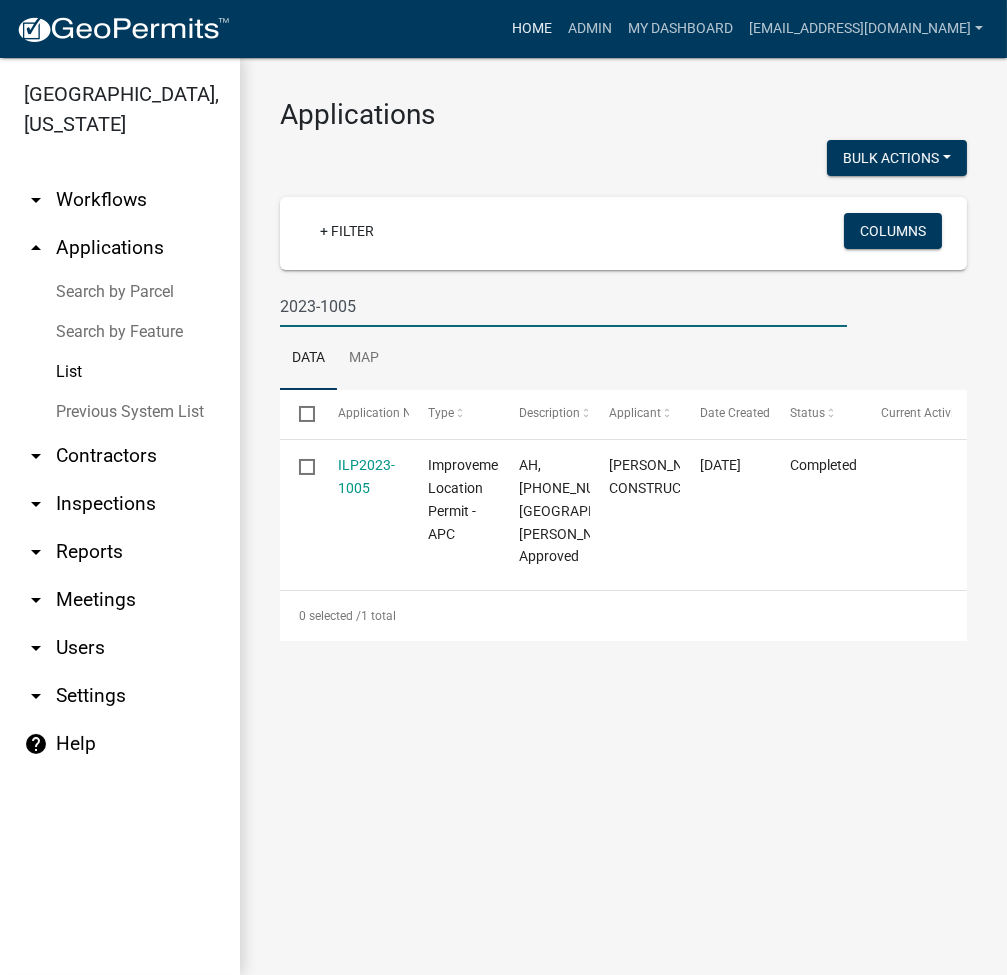 type on "2023-1005" 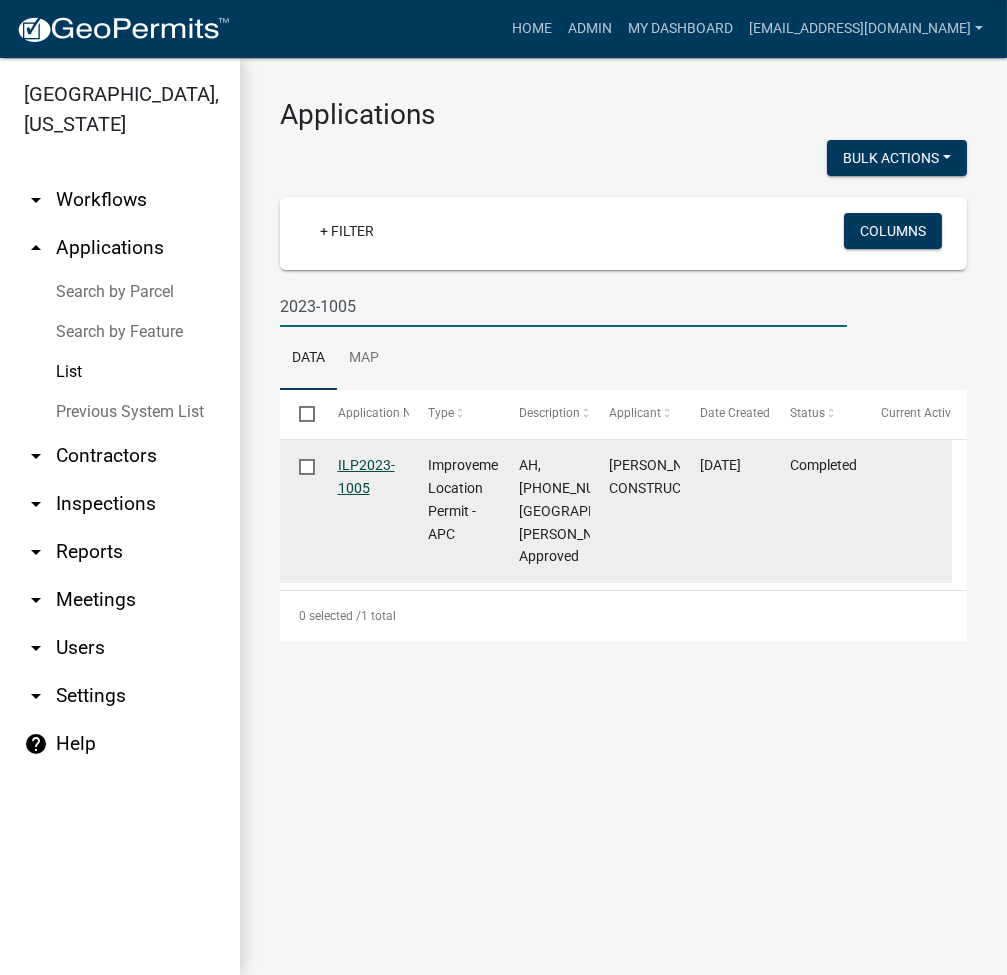 click on "ILP2023-1005" 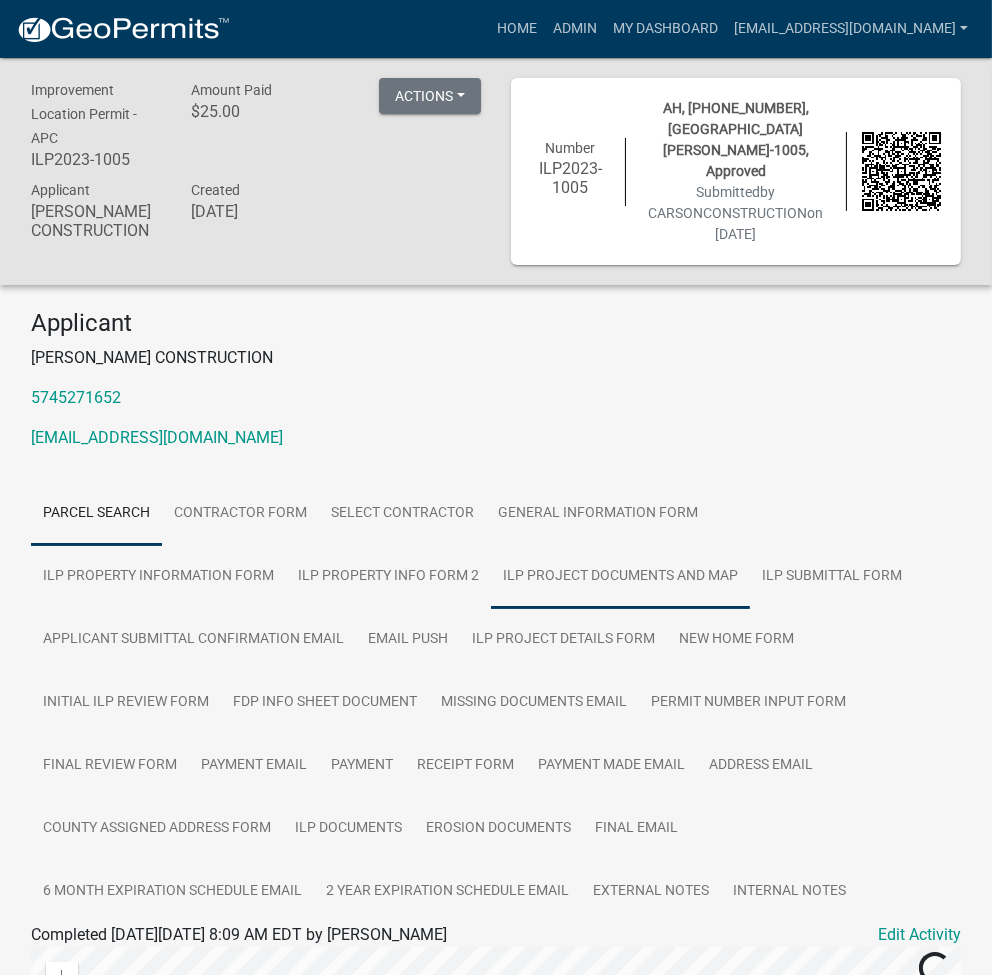 click on "ILP Project Documents and Map" at bounding box center (620, 577) 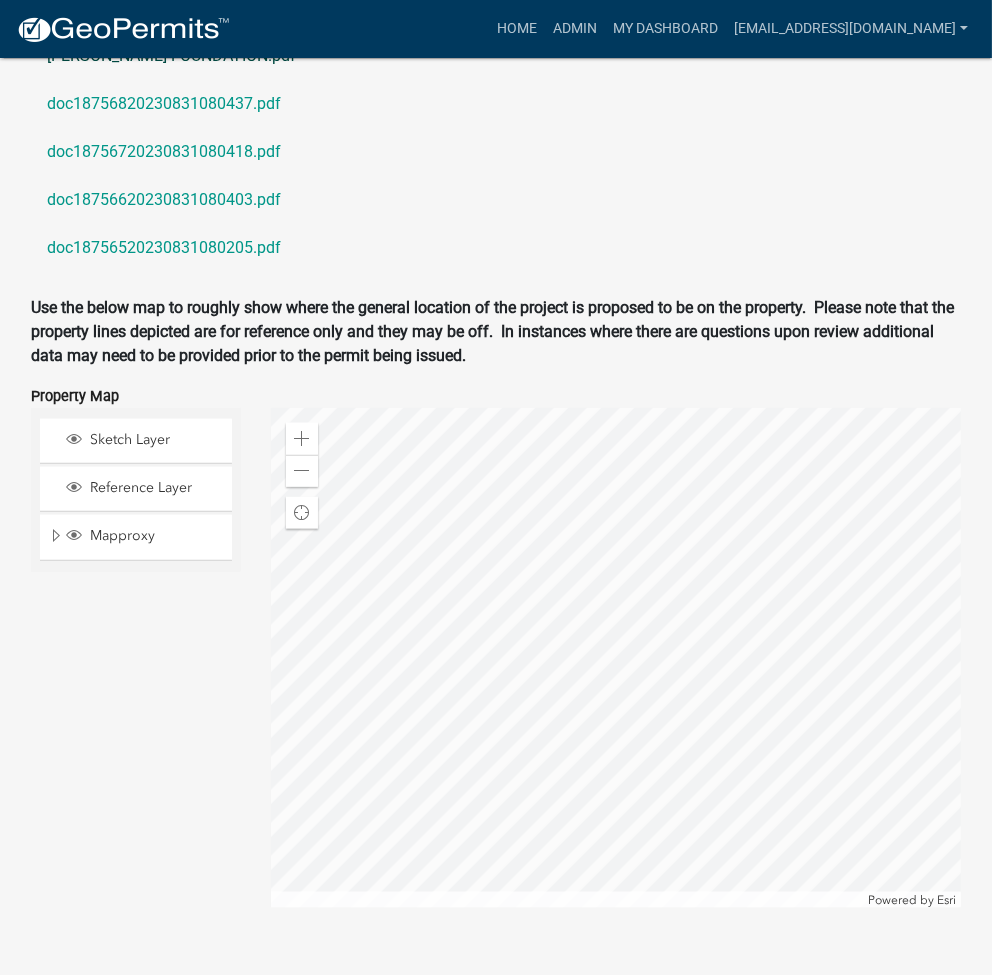 scroll, scrollTop: 2374, scrollLeft: 0, axis: vertical 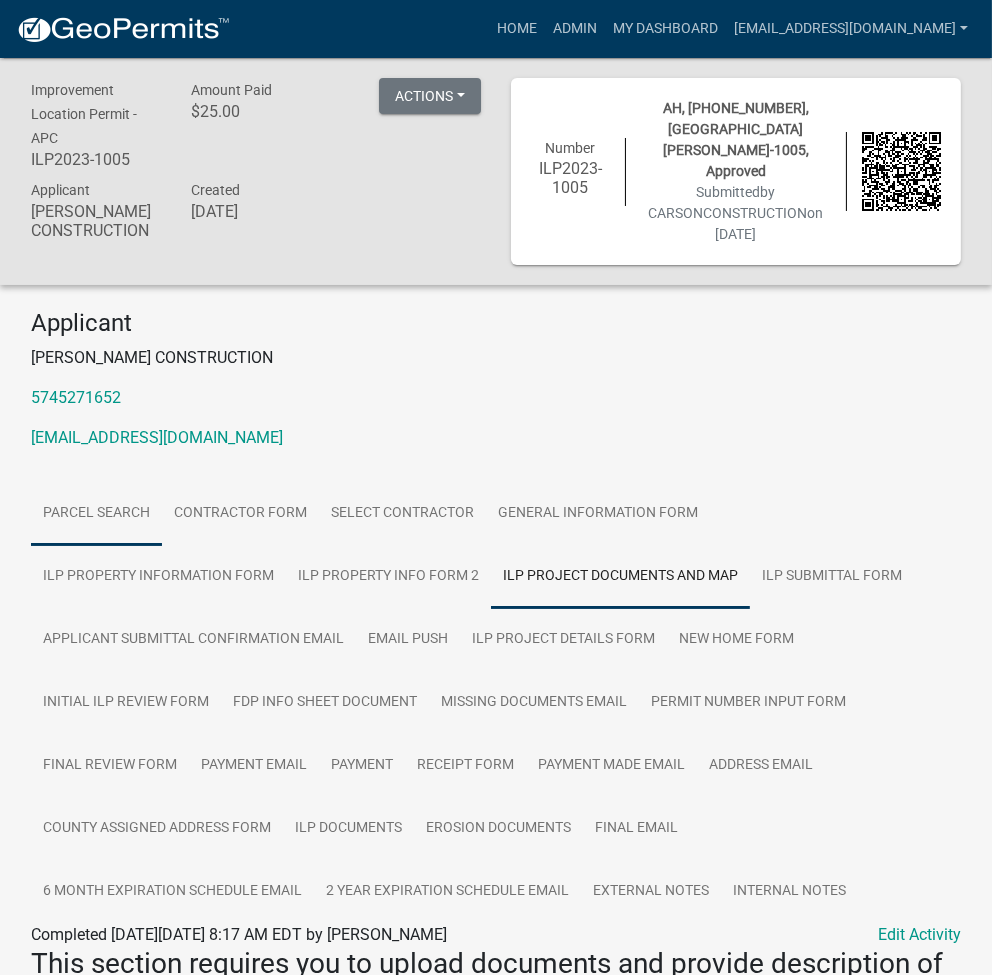 click on "Parcel search" at bounding box center [96, 514] 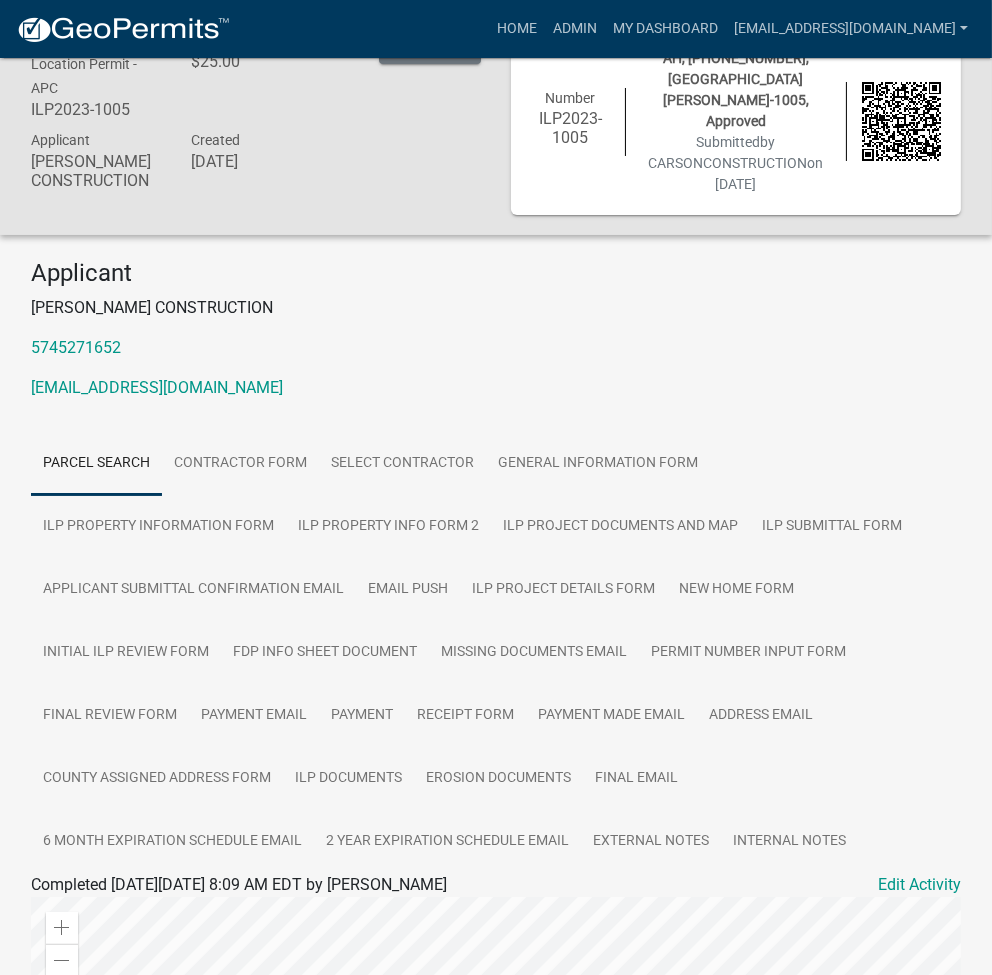 scroll, scrollTop: 0, scrollLeft: 0, axis: both 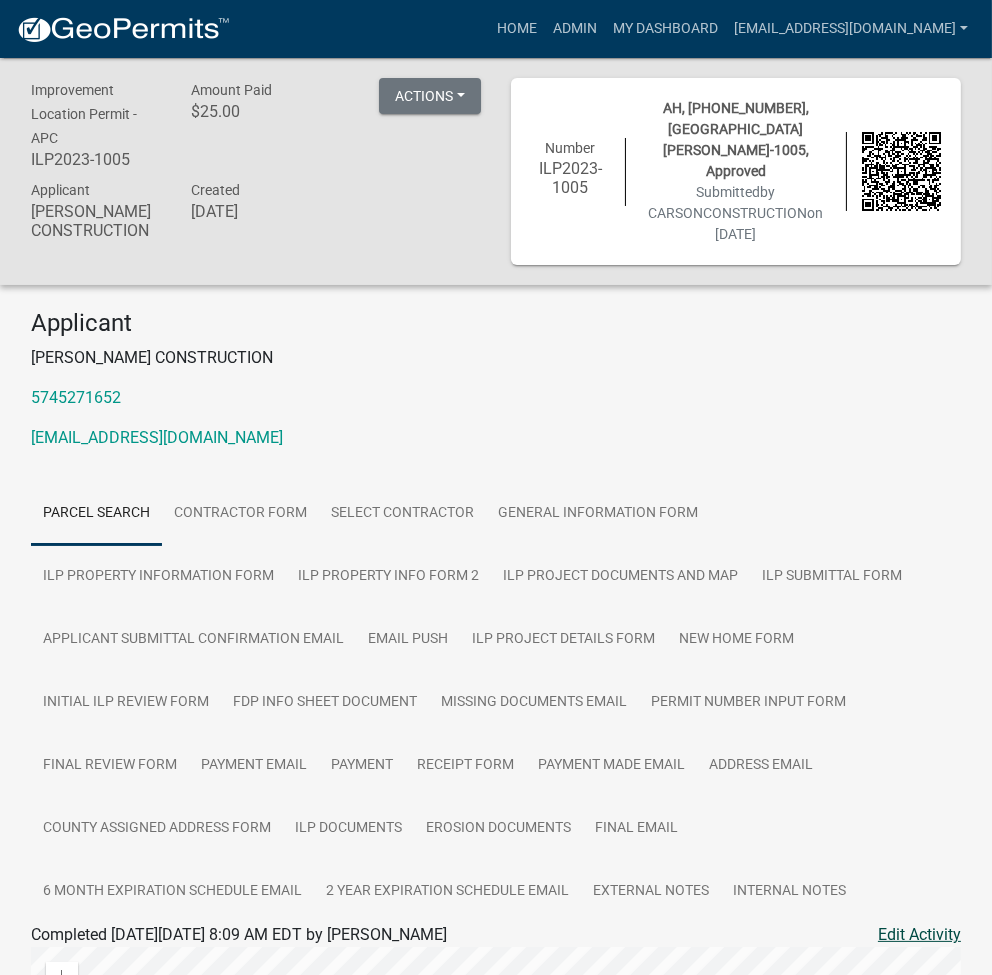 click on "Edit Activity" at bounding box center (919, 935) 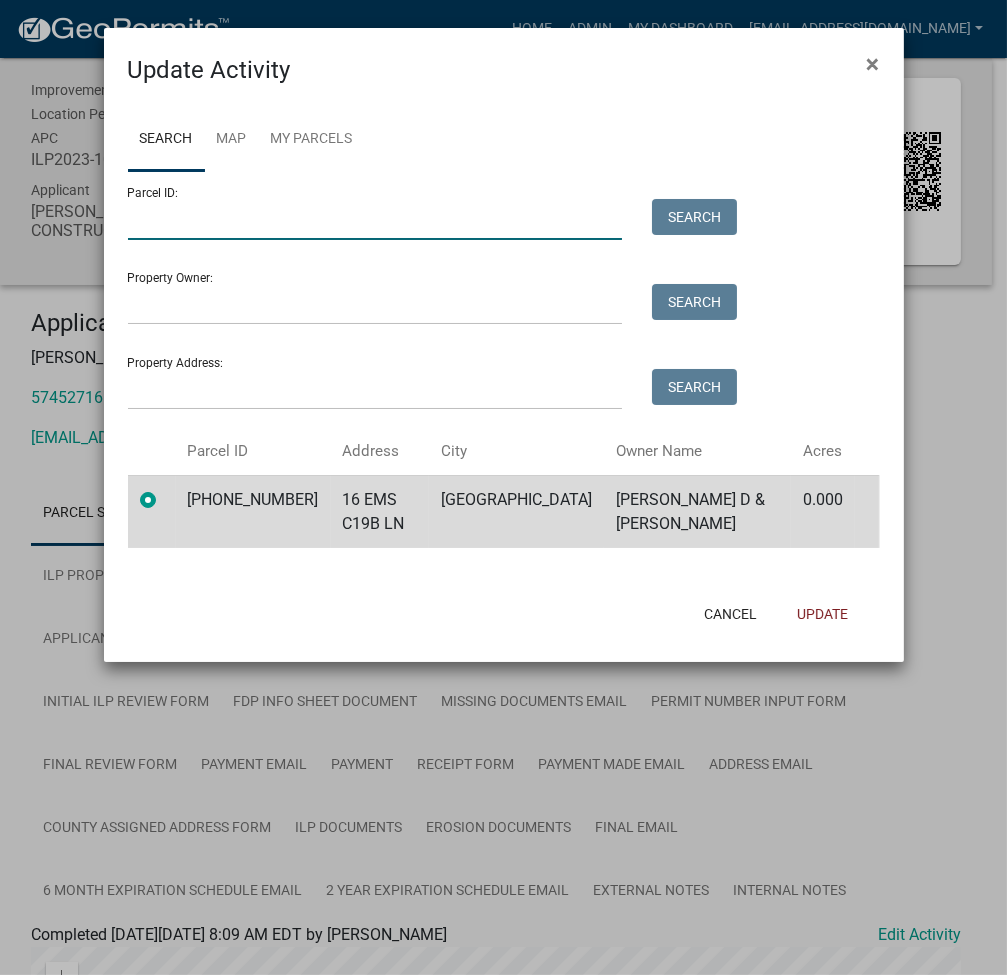 click on "Parcel ID:" at bounding box center (375, 219) 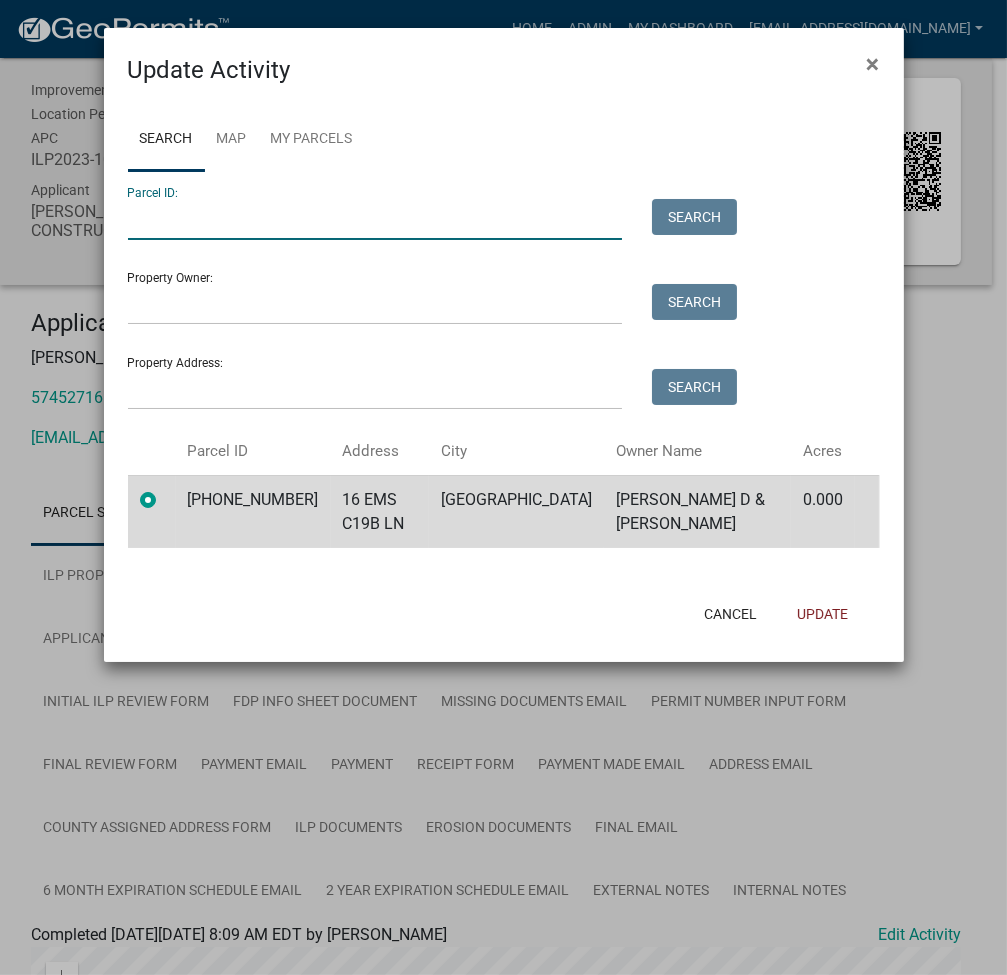 paste on "[PHONE_NUMBER]" 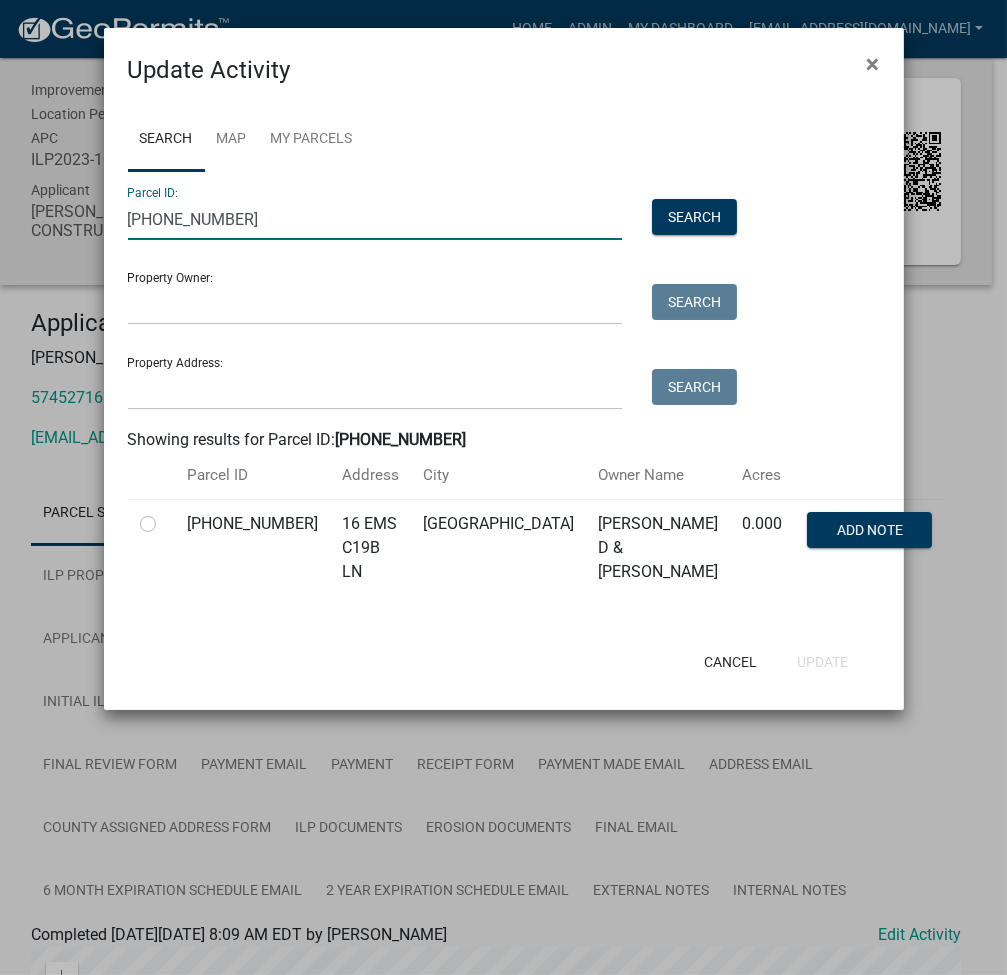 type on "[PHONE_NUMBER]" 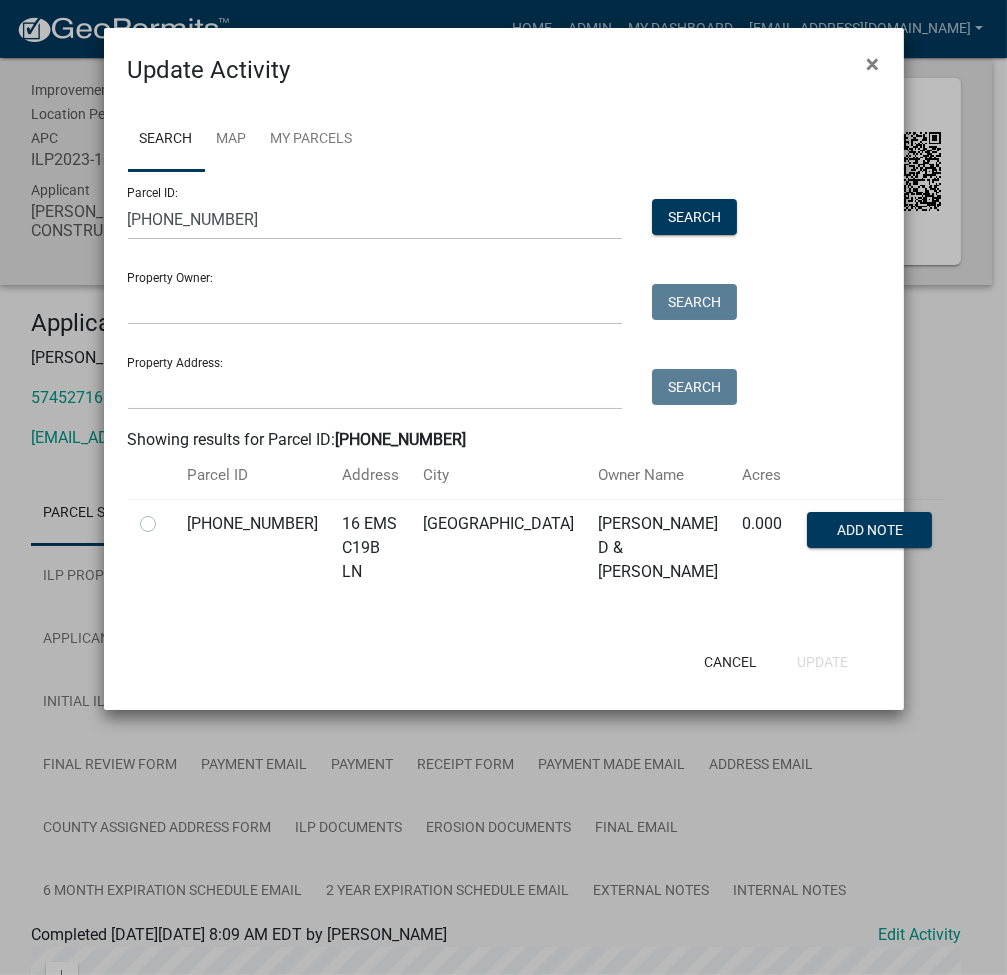 click 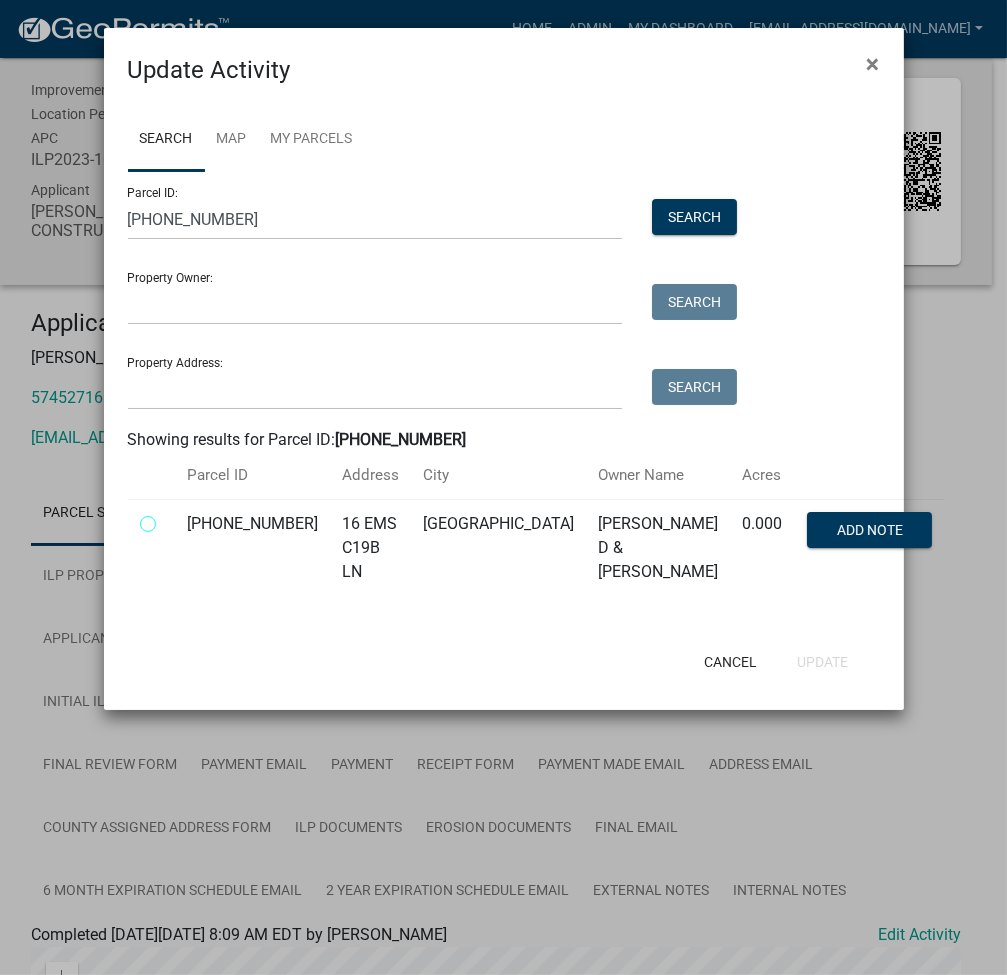 click at bounding box center (170, 518) 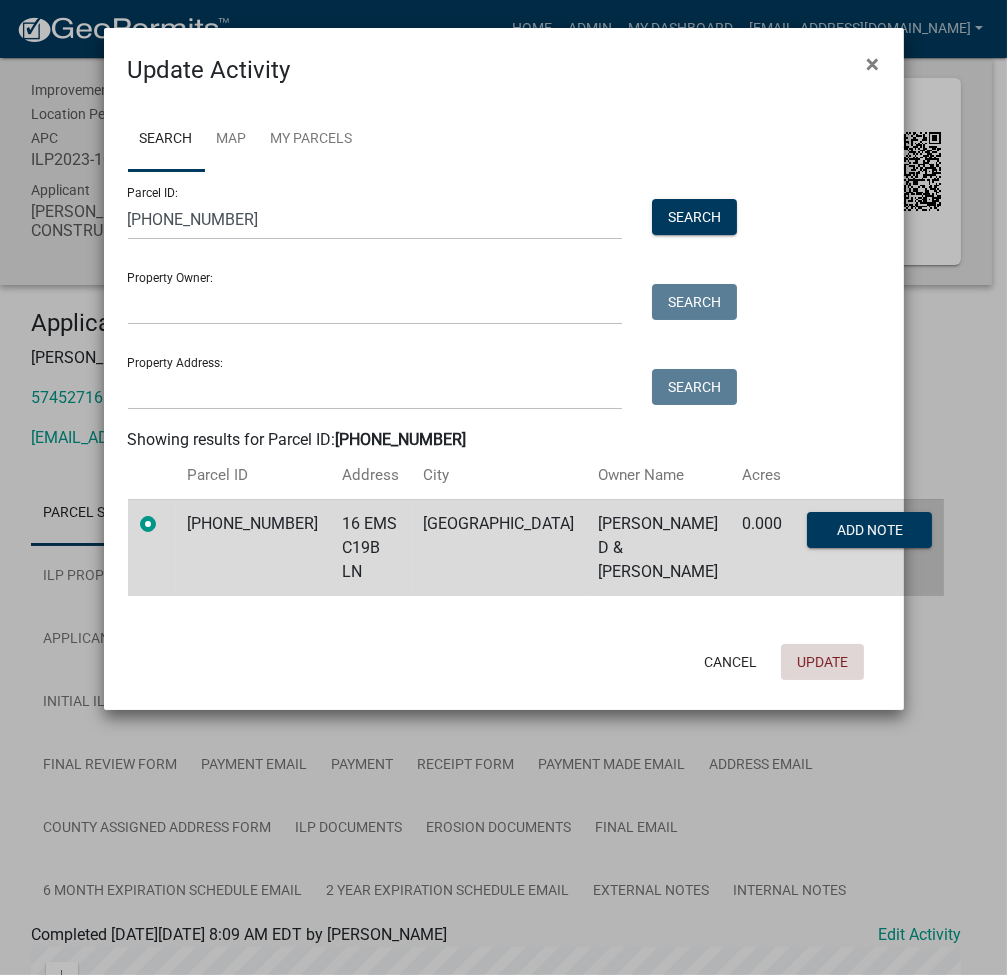 click on "Update" 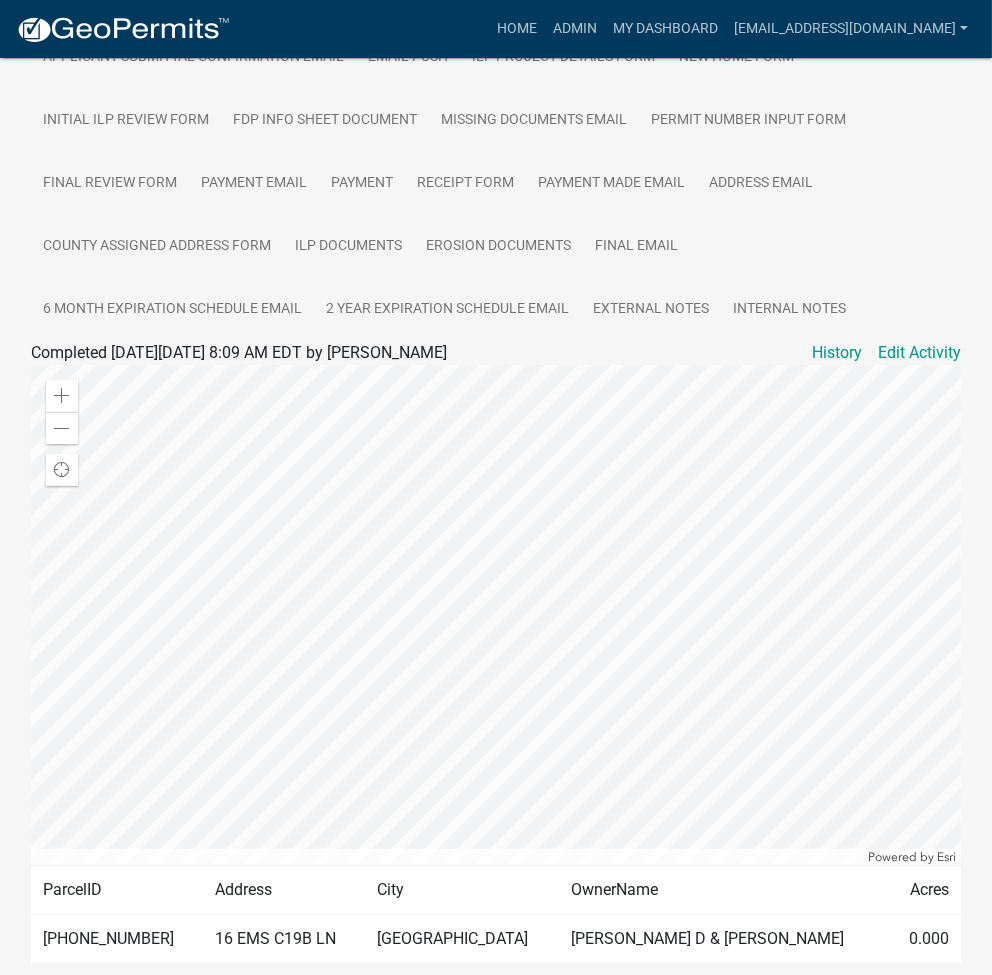 scroll, scrollTop: 652, scrollLeft: 0, axis: vertical 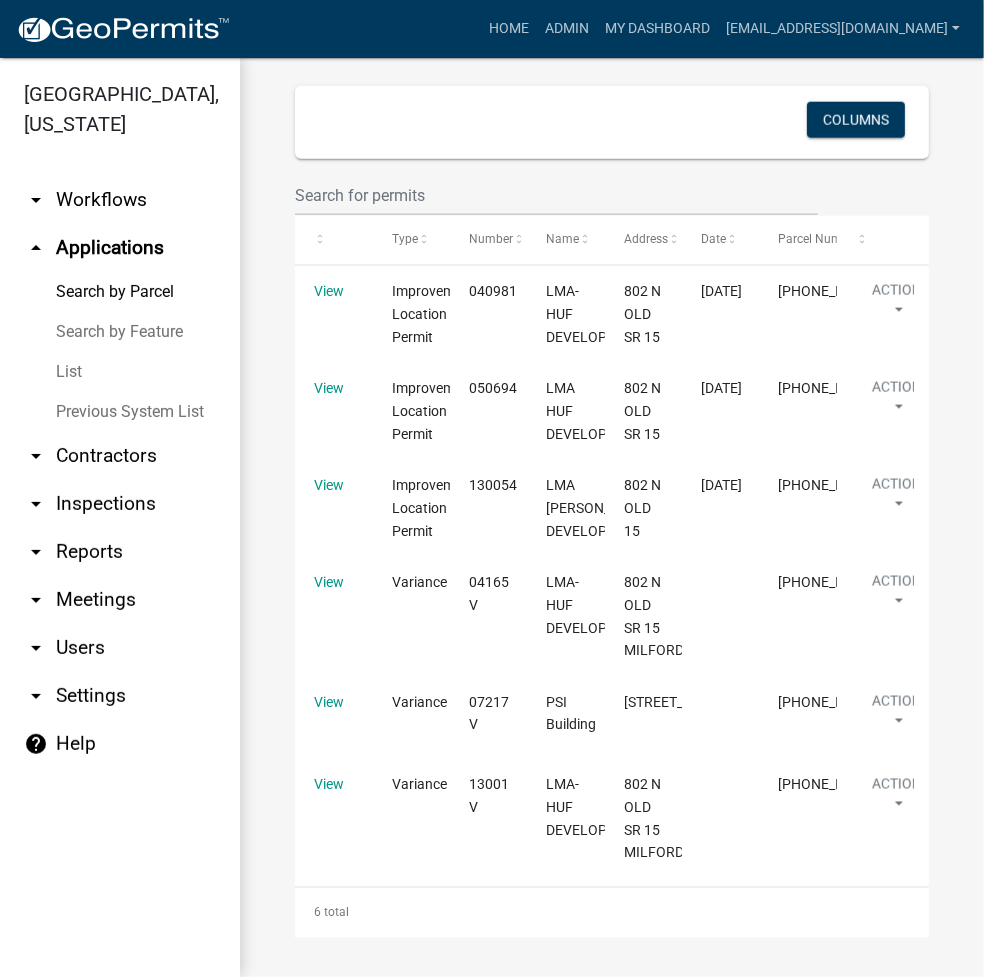 click on "arrow_drop_down   Reports" at bounding box center [120, 552] 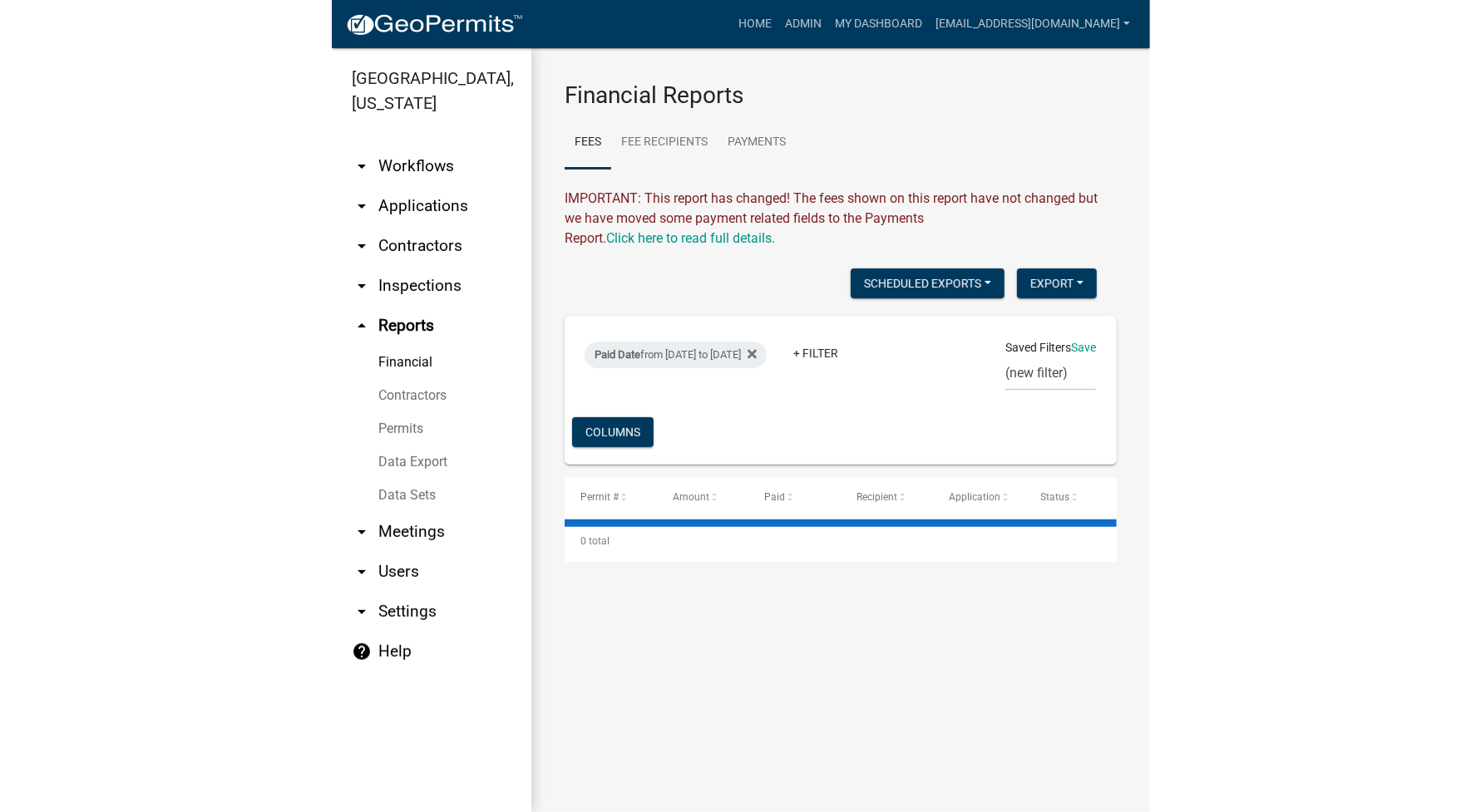 scroll, scrollTop: 0, scrollLeft: 0, axis: both 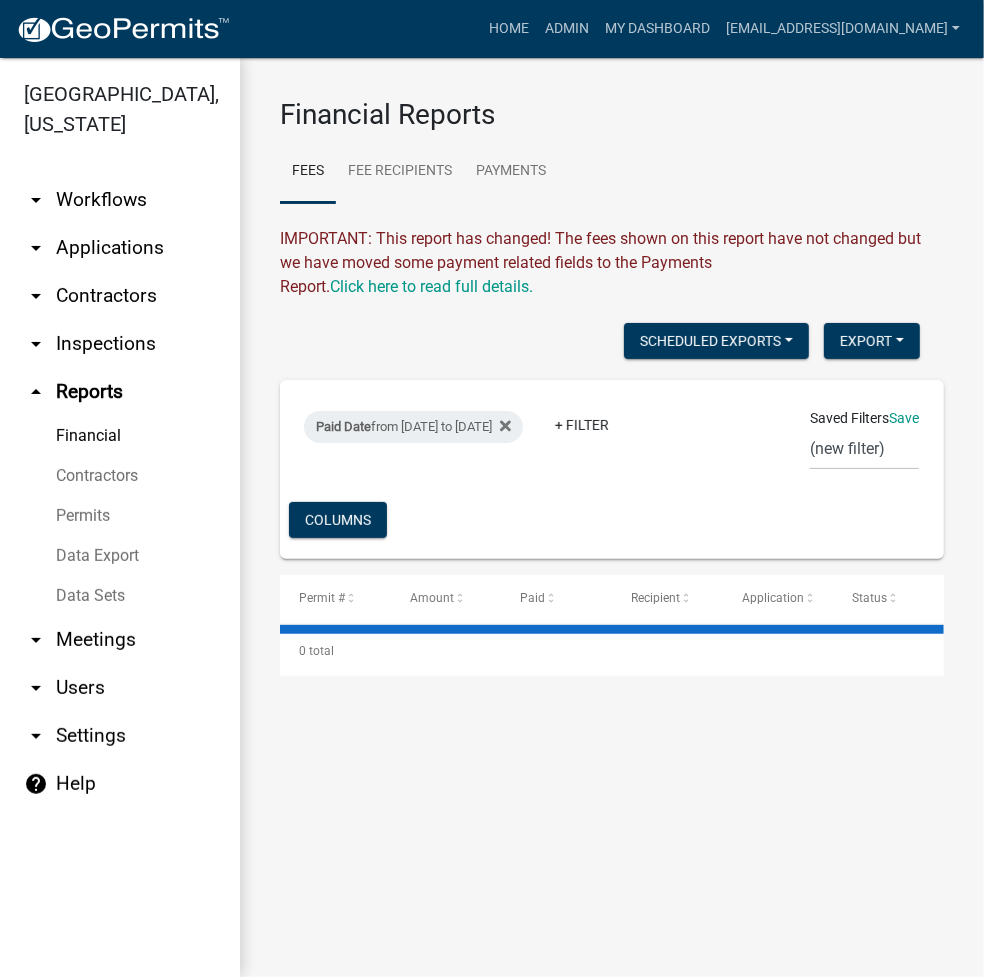 select on "3: 100" 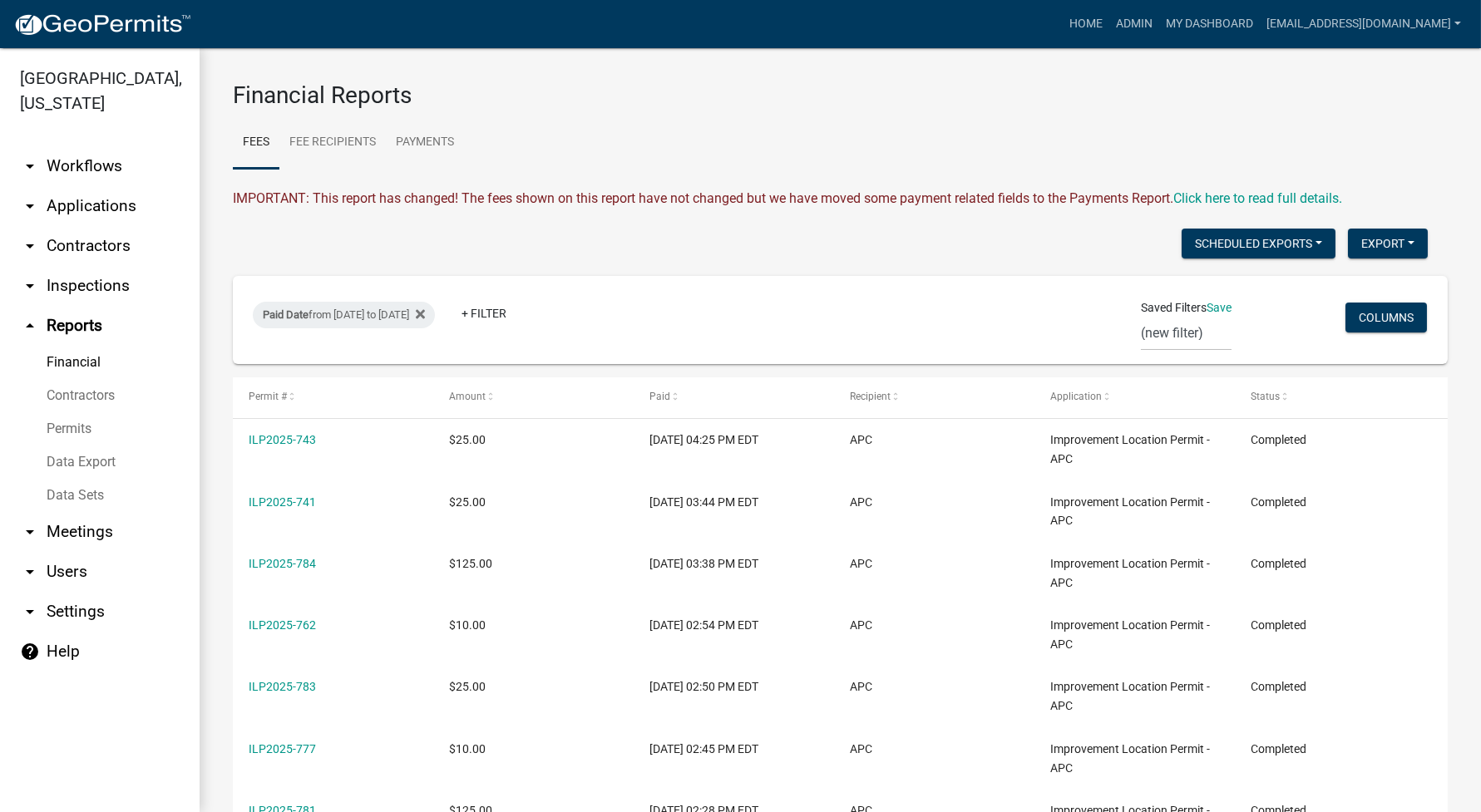 click on "Data Export" at bounding box center (100, 462) 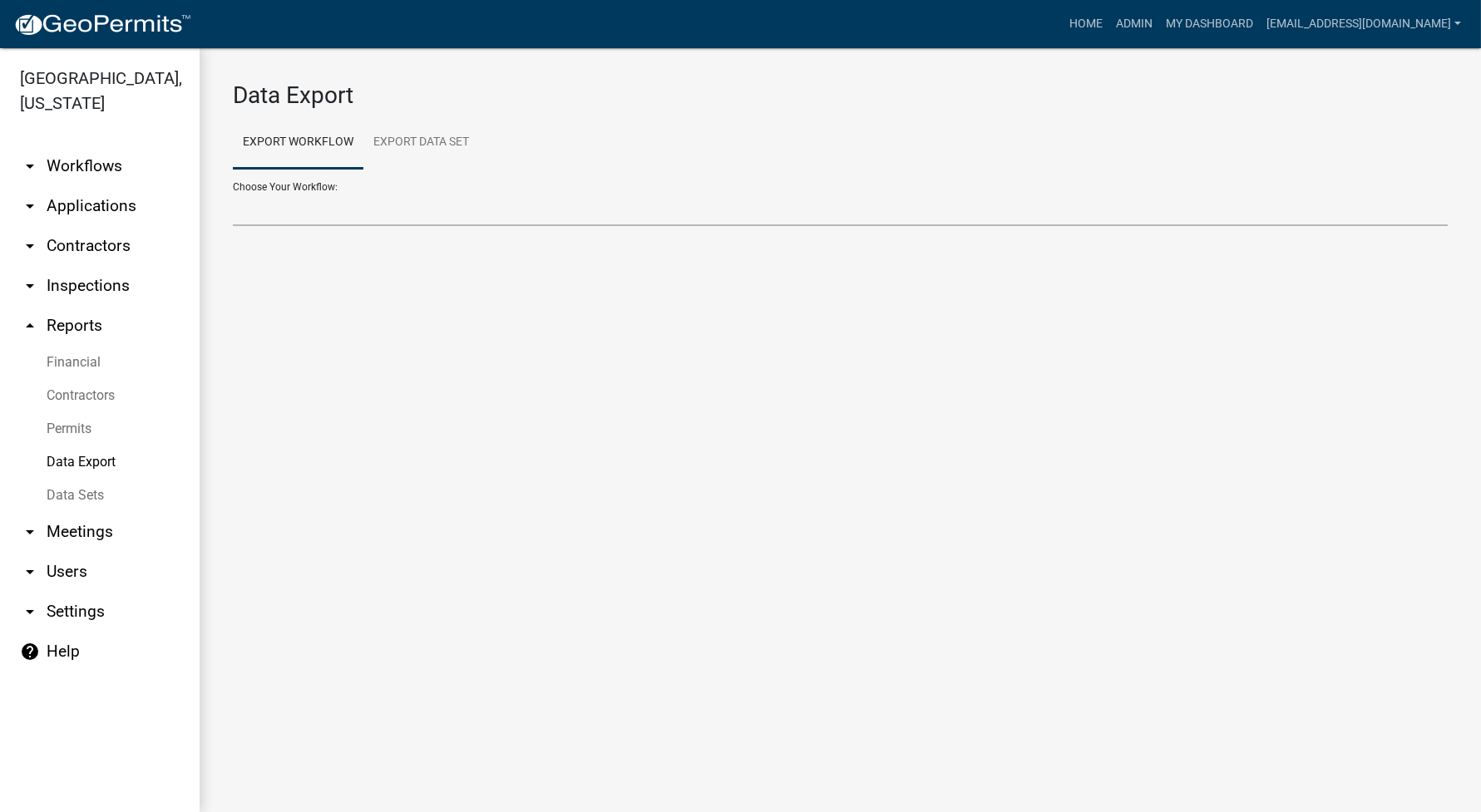 click on "Problem Complaint Form - APC APC Address Asignment APC Appeal APC Development Plan Review APC Survey Repository Auditor Blind Or Disabled Auditor Blind or Disabled Mobile Home Deduction Auditor Change of Tax Mailing Address Form Auditor Energy Systems Deduction Auditor Heritage Barn Auditor Homestead Deduction Auditor Mobile Home Homestead Deduction Auditor Over 65 Deduction Auditor Over 65 for Mobile Home Deduction Auditor Vacation Request Auditor Veterans Deduction Auditor Veterans Deduction for Mobile Home Certificates of Occupancy - APC Contractors Driveway and Right of Way Work Permit Exception - APC FARAs Flood Development Permit - APC Food Permit General Contractor Registration General Contractor Renewal HD Sign Off On Sewage & Water Hoover - Driveway and Right of Way Work Permit Improvement Location Permit - APC Legal Cases - APC Letter Of Map Amendments - APC Platted Subdivision Vacation - APC Property Research Request - APC Rezoning Application ROW Vacation - APC Septic Permit Sign Permit - APC" at bounding box center (840, 209) 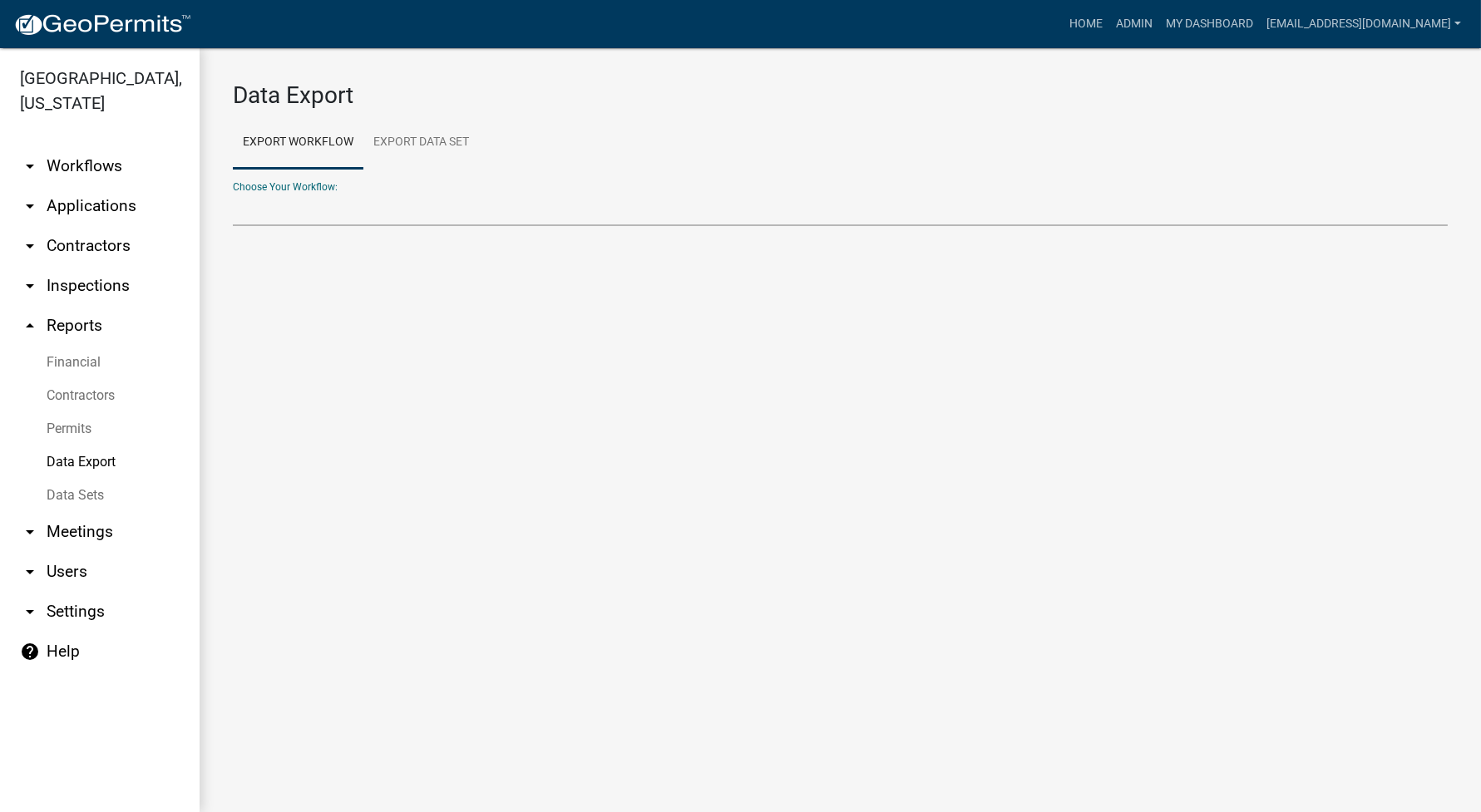 select on "29: Object" 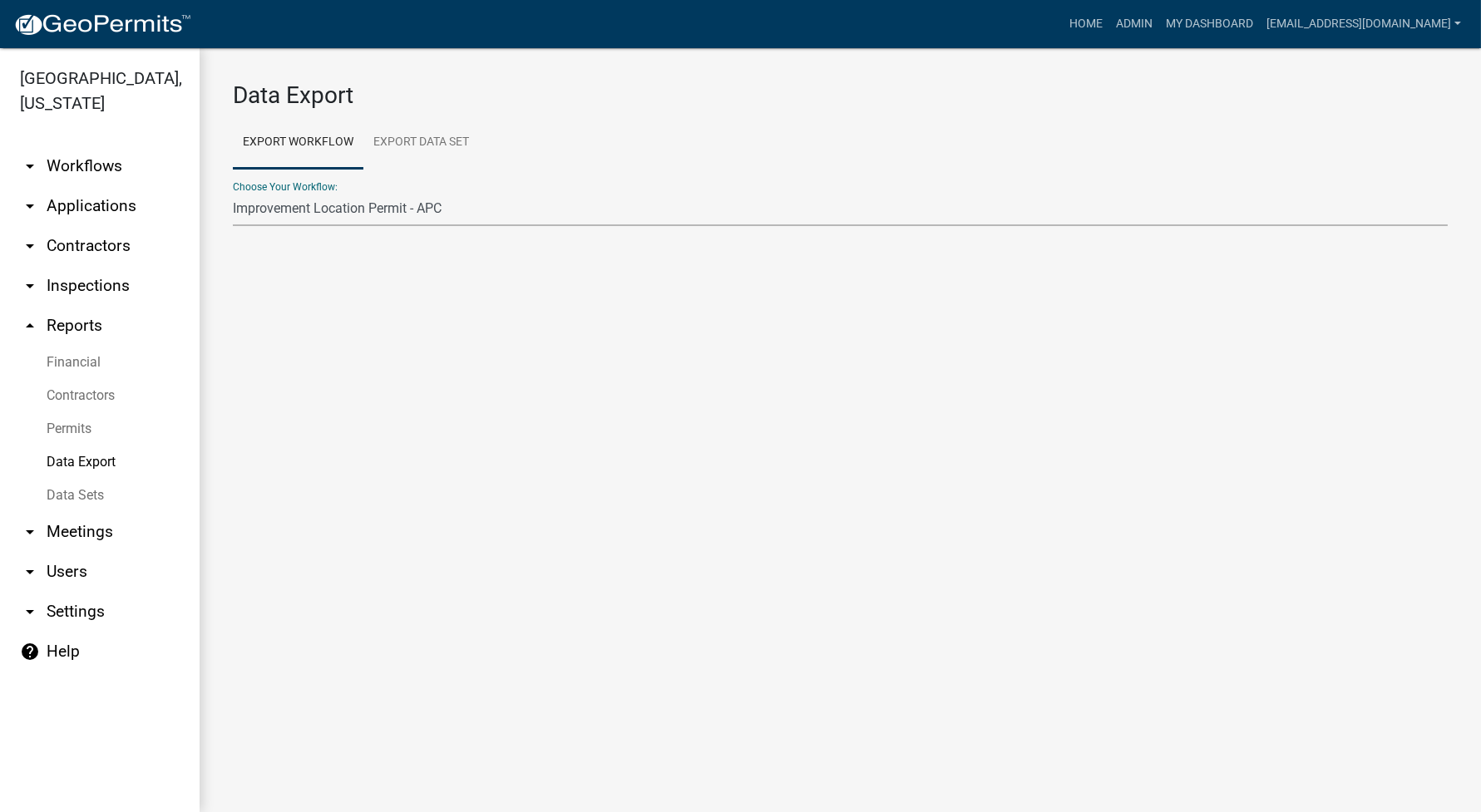 click on "Problem Complaint Form - APC APC Address Asignment APC Appeal APC Development Plan Review APC Survey Repository Auditor Blind Or Disabled Auditor Blind or Disabled Mobile Home Deduction Auditor Change of Tax Mailing Address Form Auditor Energy Systems Deduction Auditor Heritage Barn Auditor Homestead Deduction Auditor Mobile Home Homestead Deduction Auditor Over 65 Deduction Auditor Over 65 for Mobile Home Deduction Auditor Vacation Request Auditor Veterans Deduction Auditor Veterans Deduction for Mobile Home Certificates of Occupancy - APC Contractors Driveway and Right of Way Work Permit Exception - APC FARAs Flood Development Permit - APC Food Permit General Contractor Registration General Contractor Renewal HD Sign Off On Sewage & Water Hoover - Driveway and Right of Way Work Permit Improvement Location Permit - APC Legal Cases - APC Letter Of Map Amendments - APC Platted Subdivision Vacation - APC Property Research Request - APC Rezoning Application ROW Vacation - APC Septic Permit Sign Permit - APC" at bounding box center (840, 209) 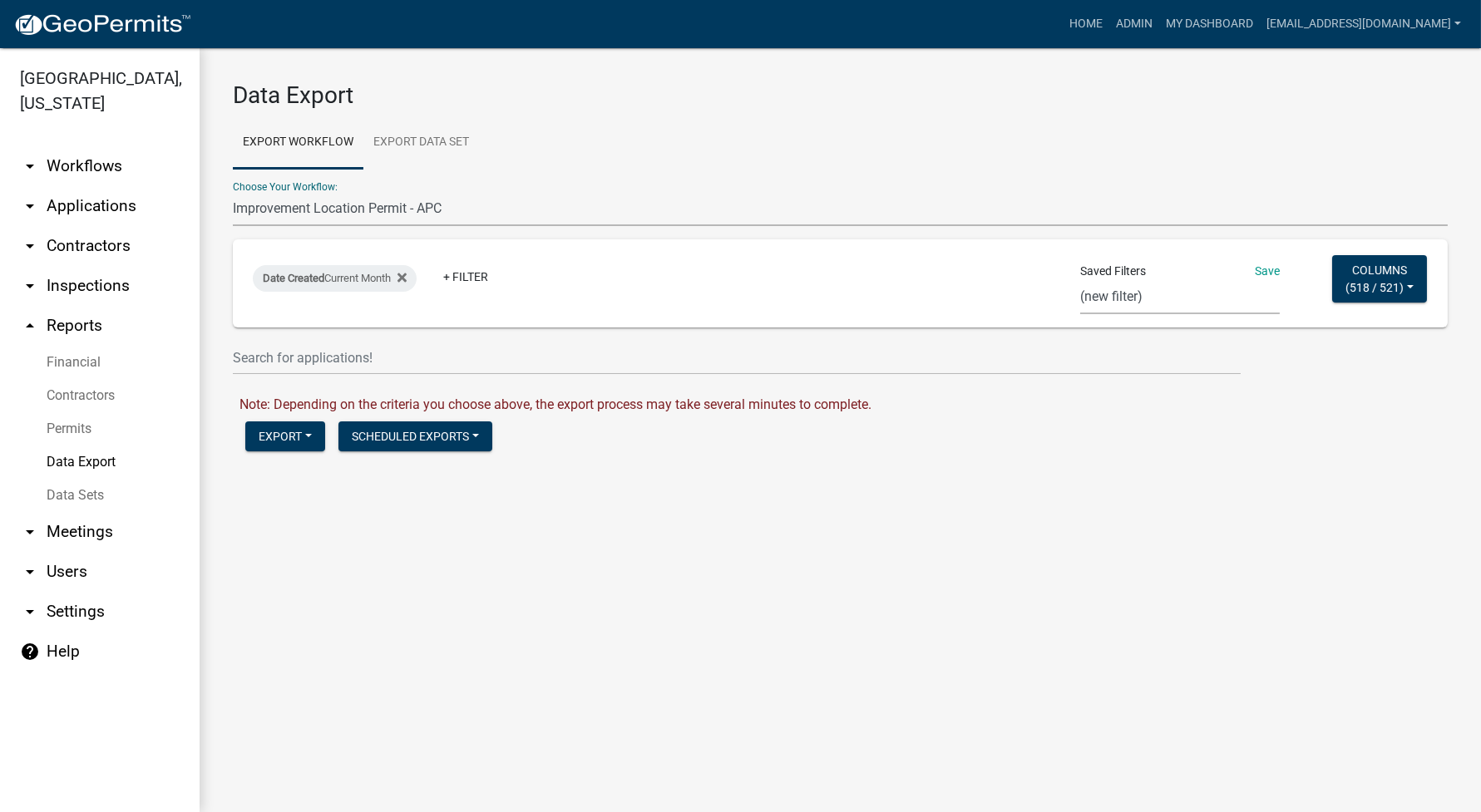 click on "Expired Permits   ILP Public Review Report   FDP EC Report   Homestead Deductions   Exception Legal Ad Report   Variance Legal Ad Report   Exception Monthly Hearing Report   Variance Monthly Hearing Report   Annual ILP Report   address list   ILP FOR GIS   ai - subdivisions   ai - rezonings   shively   EXCEPTION MEETING/PARCEL   new violations   LEE'S SEARCH   gis layer   CRS_Recert_Filter   VAR FEES   variance   Cheryl filings report   CensusBPS   LEE FDP   (new filter)" at bounding box center (1180, 297) 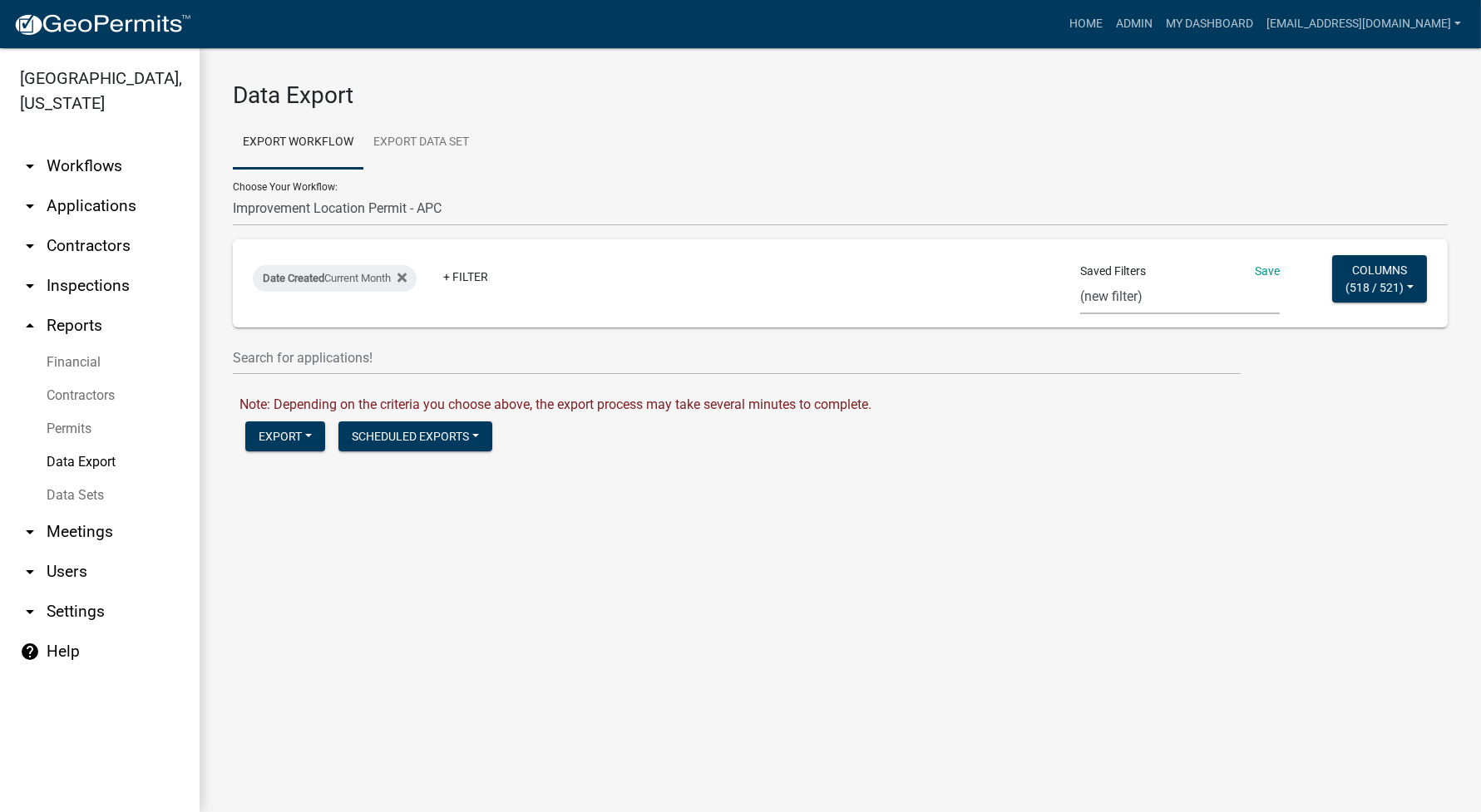 select on "10: 2abd8cc2-47cd-4690-99a0-a1bf5ffc3e85" 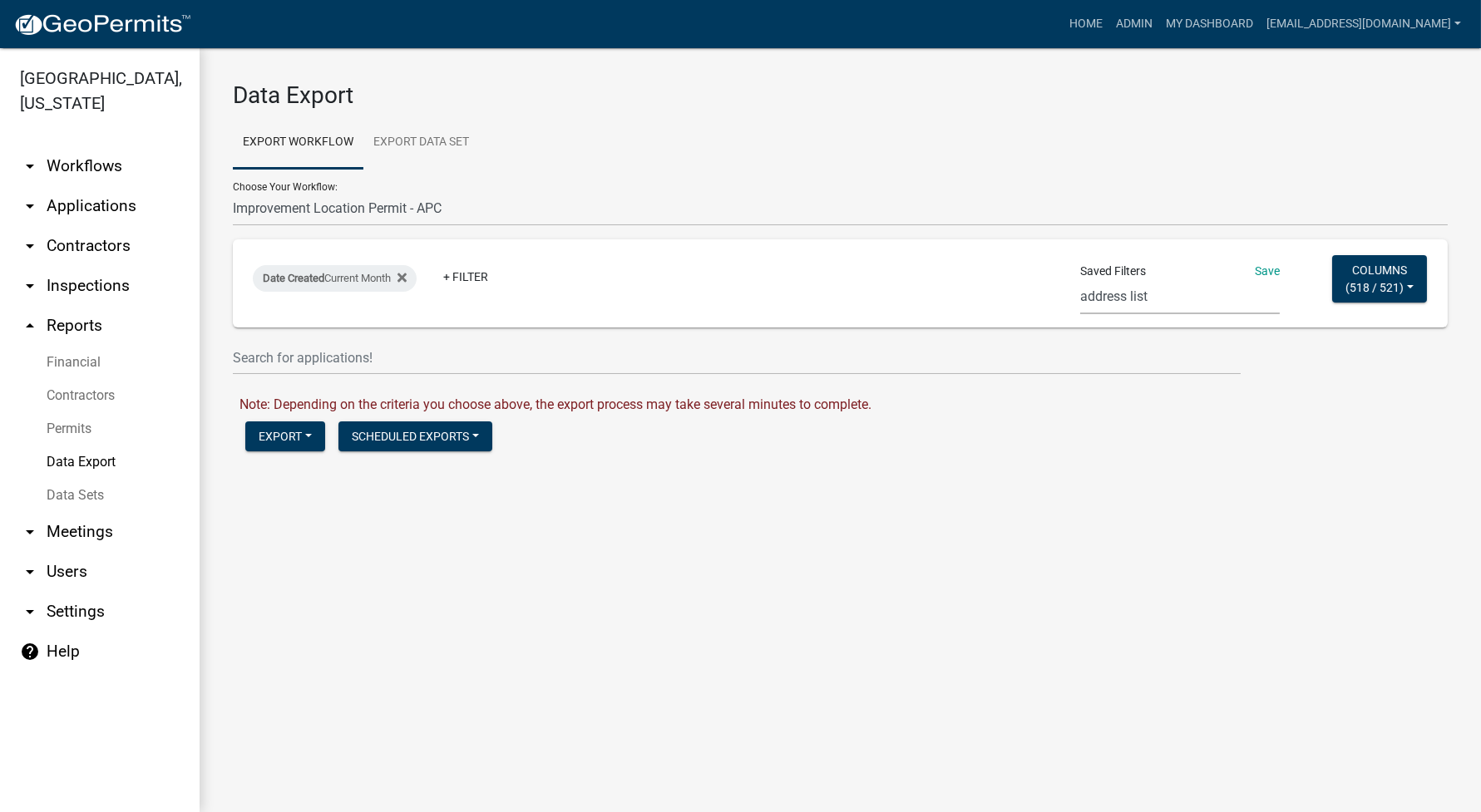 click on "Expired Permits   ILP Public Review Report   FDP EC Report   Homestead Deductions   Exception Legal Ad Report   Variance Legal Ad Report   Exception Monthly Hearing Report   Variance Monthly Hearing Report   Annual ILP Report   address list   ILP FOR GIS   ai - subdivisions   ai - rezonings   shively   EXCEPTION MEETING/PARCEL   new violations   LEE'S SEARCH   gis layer   CRS_Recert_Filter   VAR FEES   variance   Cheryl filings report   CensusBPS   LEE FDP   (new filter)" at bounding box center (1180, 297) 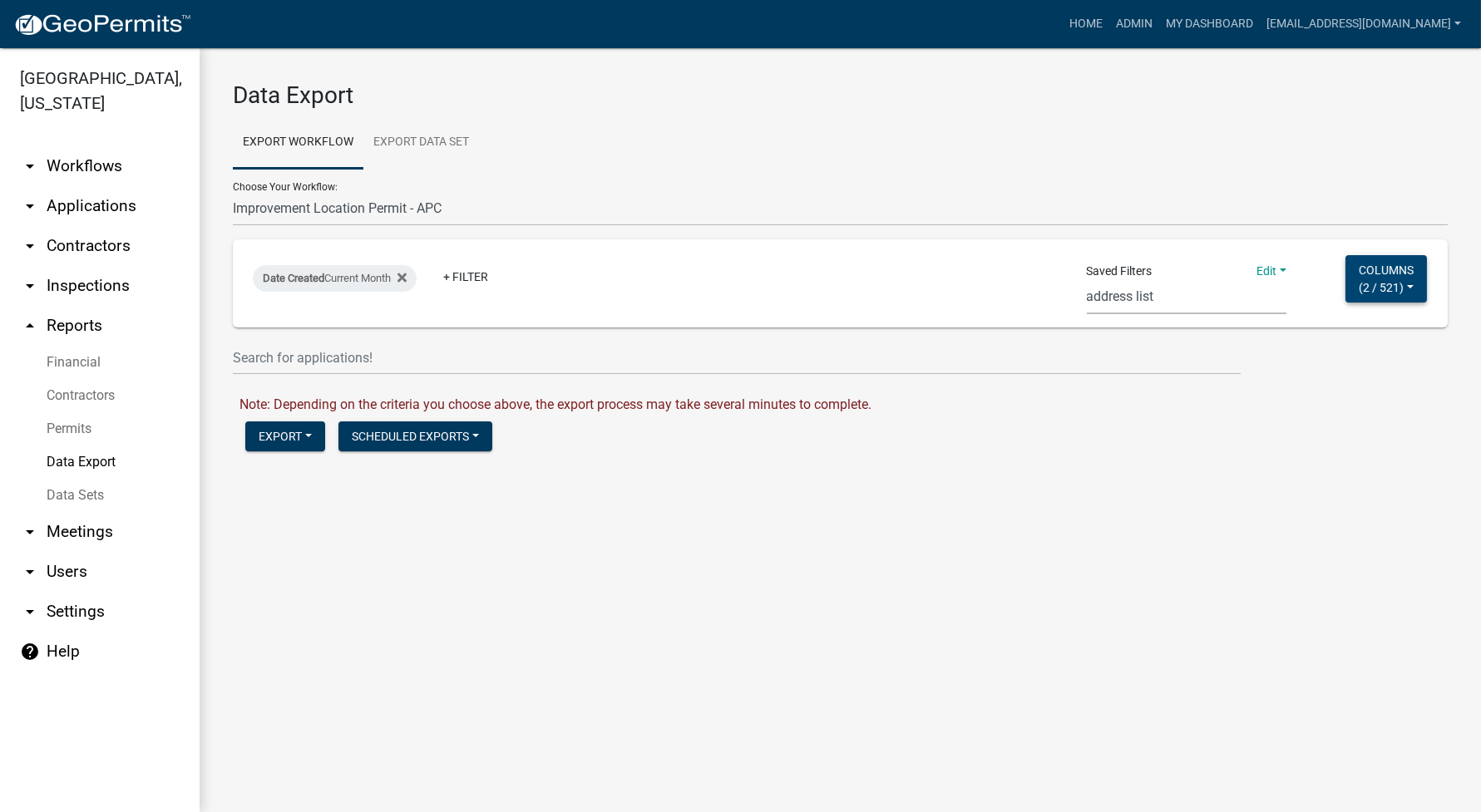 click on "2 / 521" at bounding box center [1381, 287] 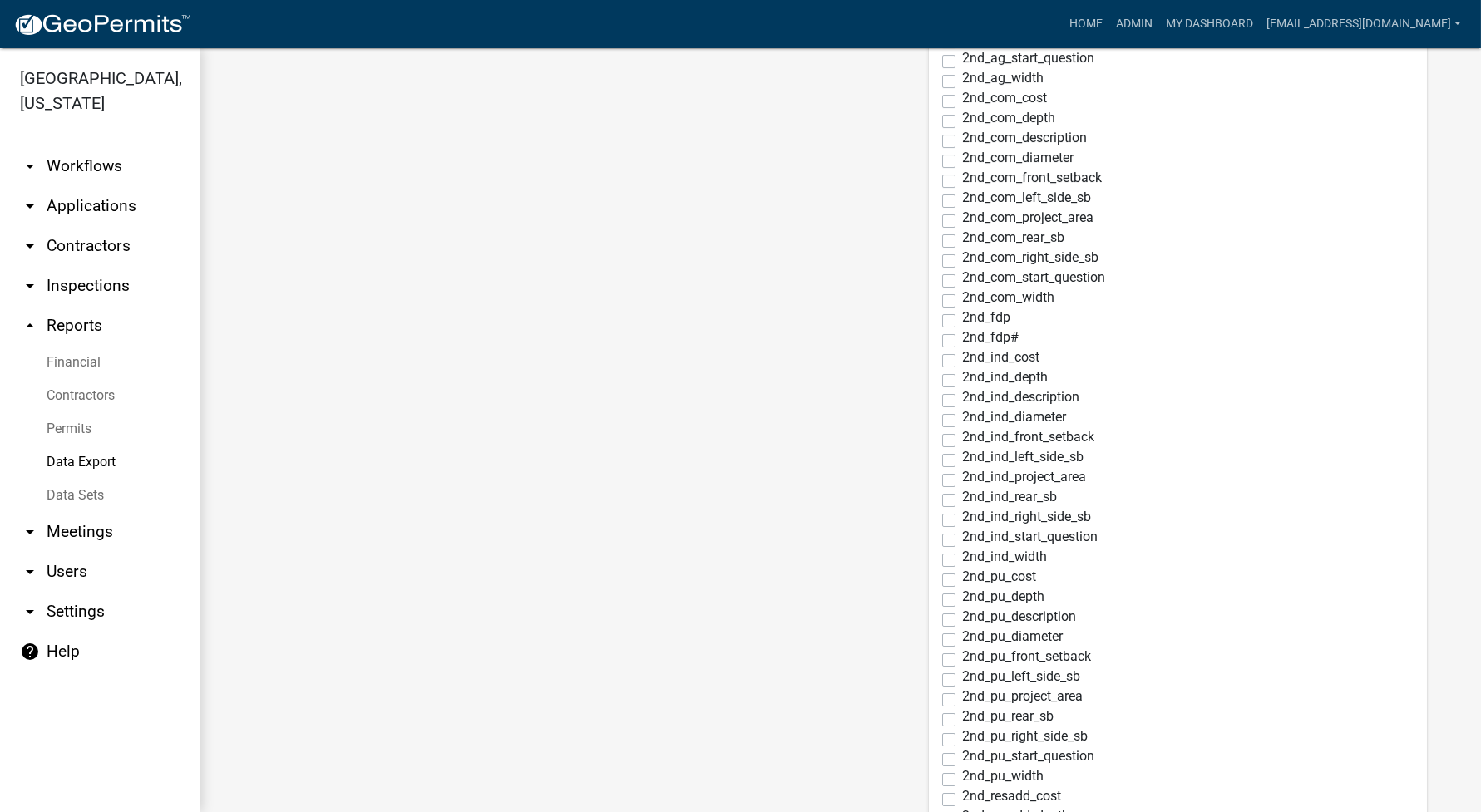 scroll, scrollTop: 0, scrollLeft: 0, axis: both 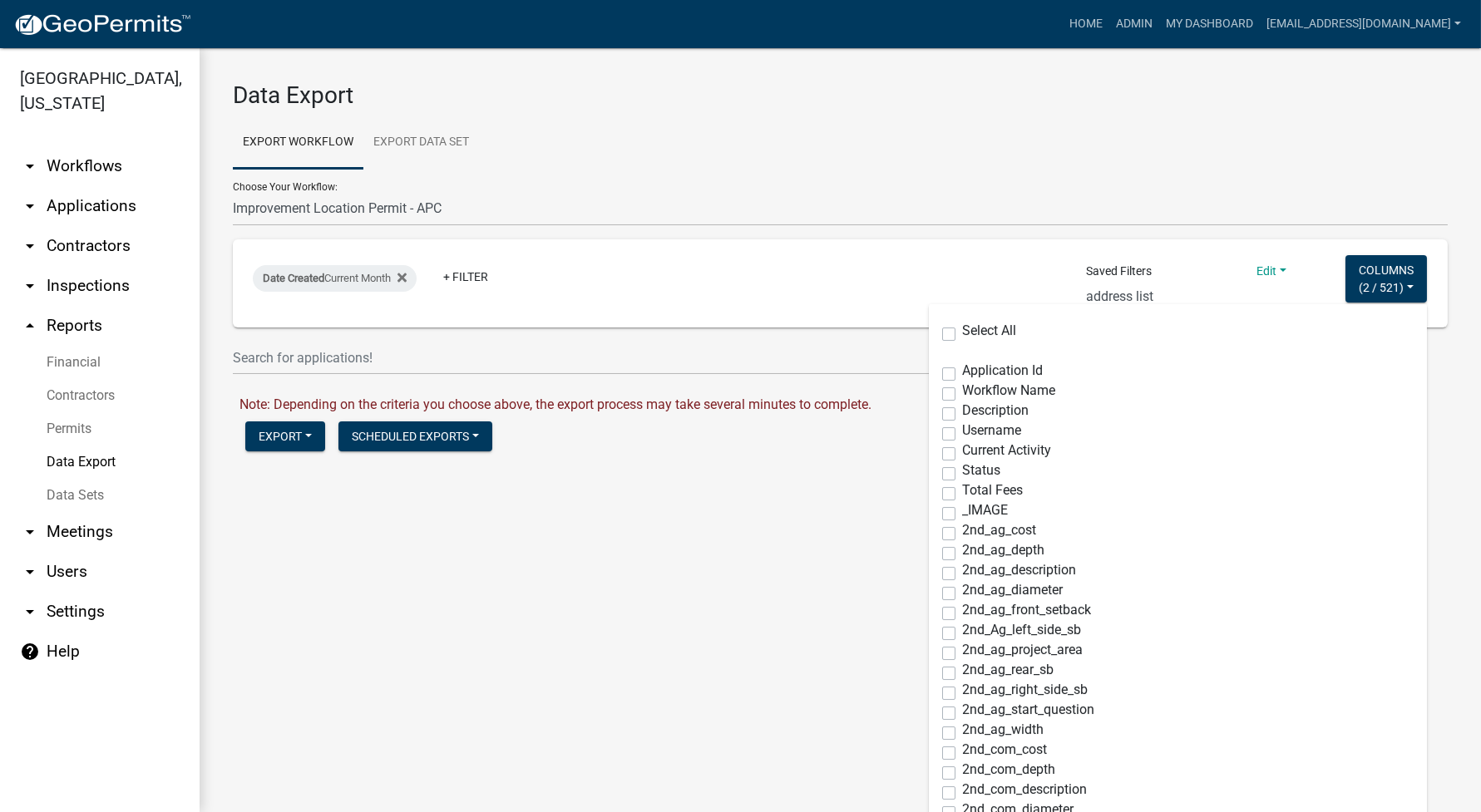 click on "Expired Permits   ILP Public Review Report   FDP EC Report   Homestead Deductions   Exception Legal Ad Report   Variance Legal Ad Report   Exception Monthly Hearing Report   Variance Monthly Hearing Report   Annual ILP Report   address list   ILP FOR GIS   ai - subdivisions   ai - rezonings   shively   EXCEPTION MEETING/PARCEL   new violations   LEE'S SEARCH   gis layer   CRS_Recert_Filter   VAR FEES   variance   Cheryl filings report   CensusBPS   LEE FDP   (new filter)" at bounding box center [1187, 297] 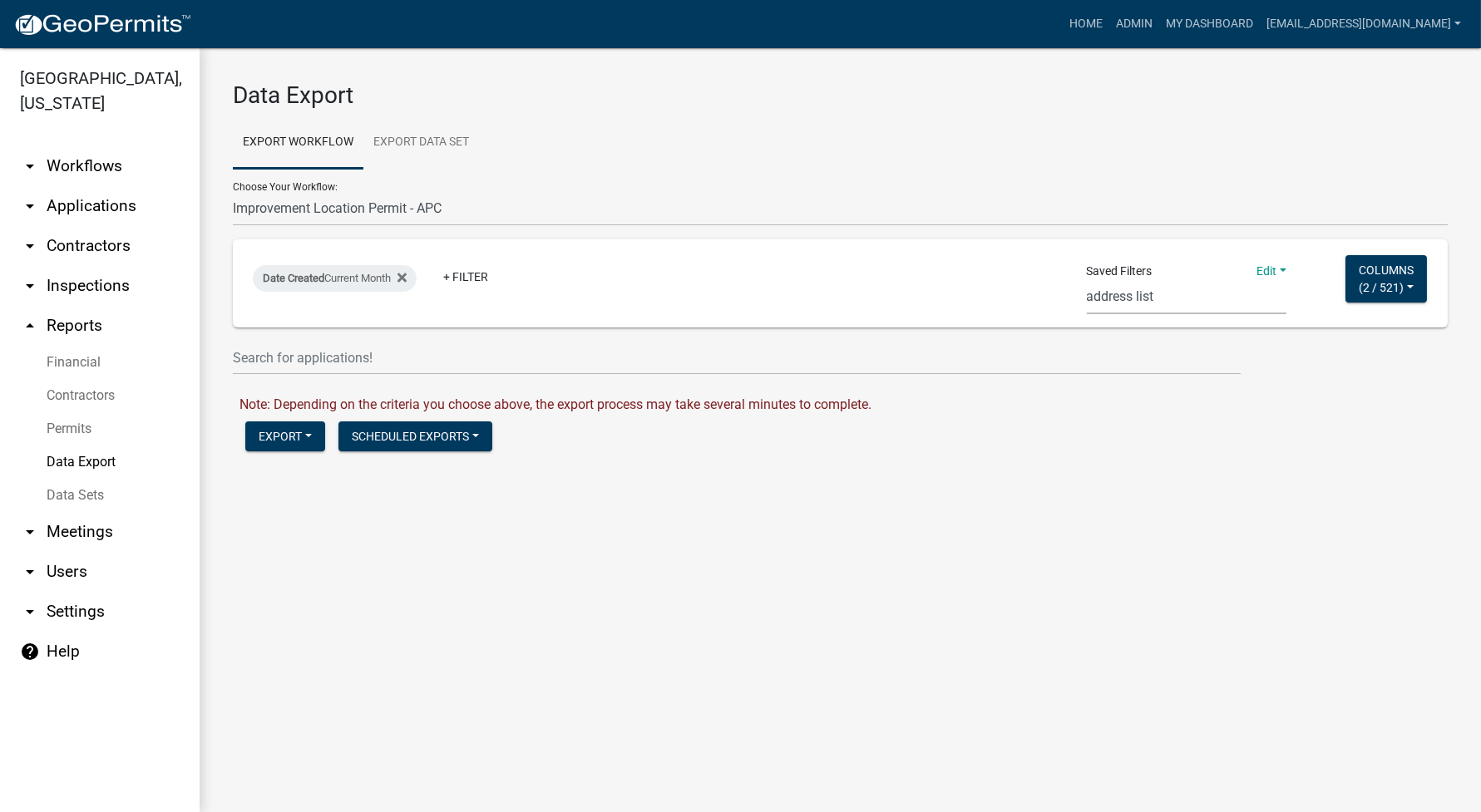 click on "Expired Permits   ILP Public Review Report   FDP EC Report   Homestead Deductions   Exception Legal Ad Report   Variance Legal Ad Report   Exception Monthly Hearing Report   Variance Monthly Hearing Report   Annual ILP Report   address list   ILP FOR GIS   ai - subdivisions   ai - rezonings   shively   EXCEPTION MEETING/PARCEL   new violations   LEE'S SEARCH   gis layer   CRS_Recert_Filter   VAR FEES   variance   Cheryl filings report   CensusBPS   LEE FDP   (new filter)" at bounding box center (1187, 297) 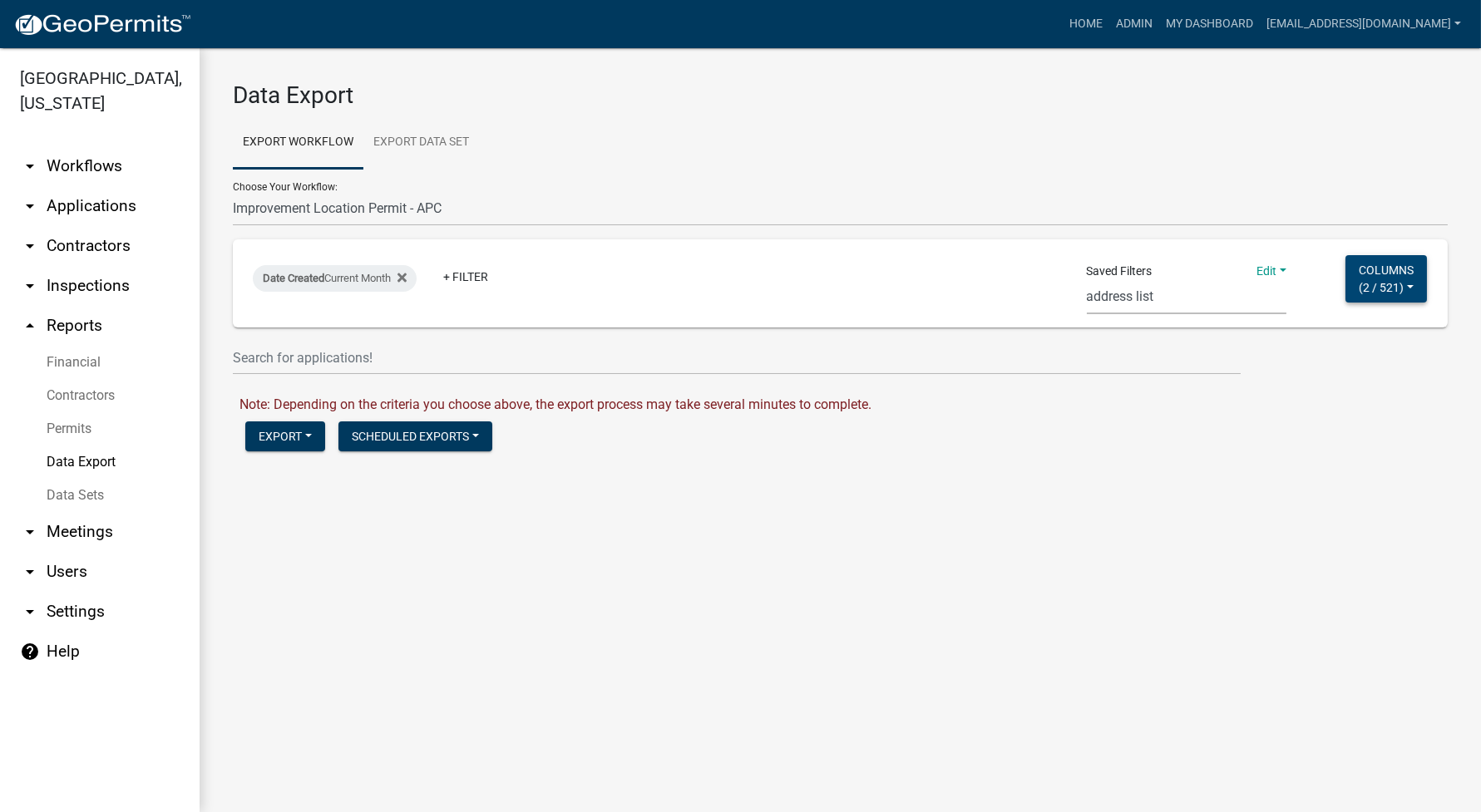 click on "Columns   (   2 / 521   )" at bounding box center [1386, 278] 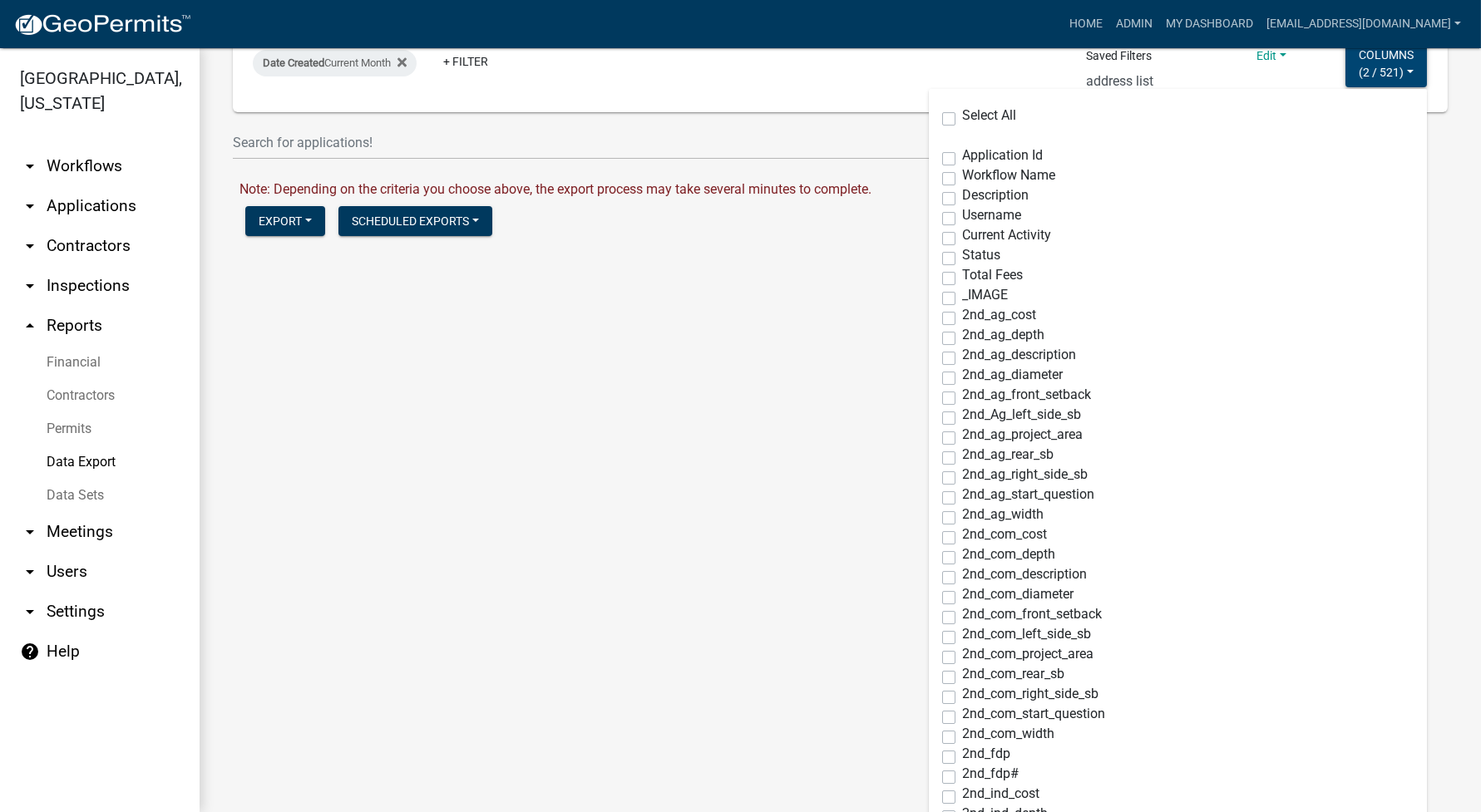 scroll, scrollTop: 209, scrollLeft: 0, axis: vertical 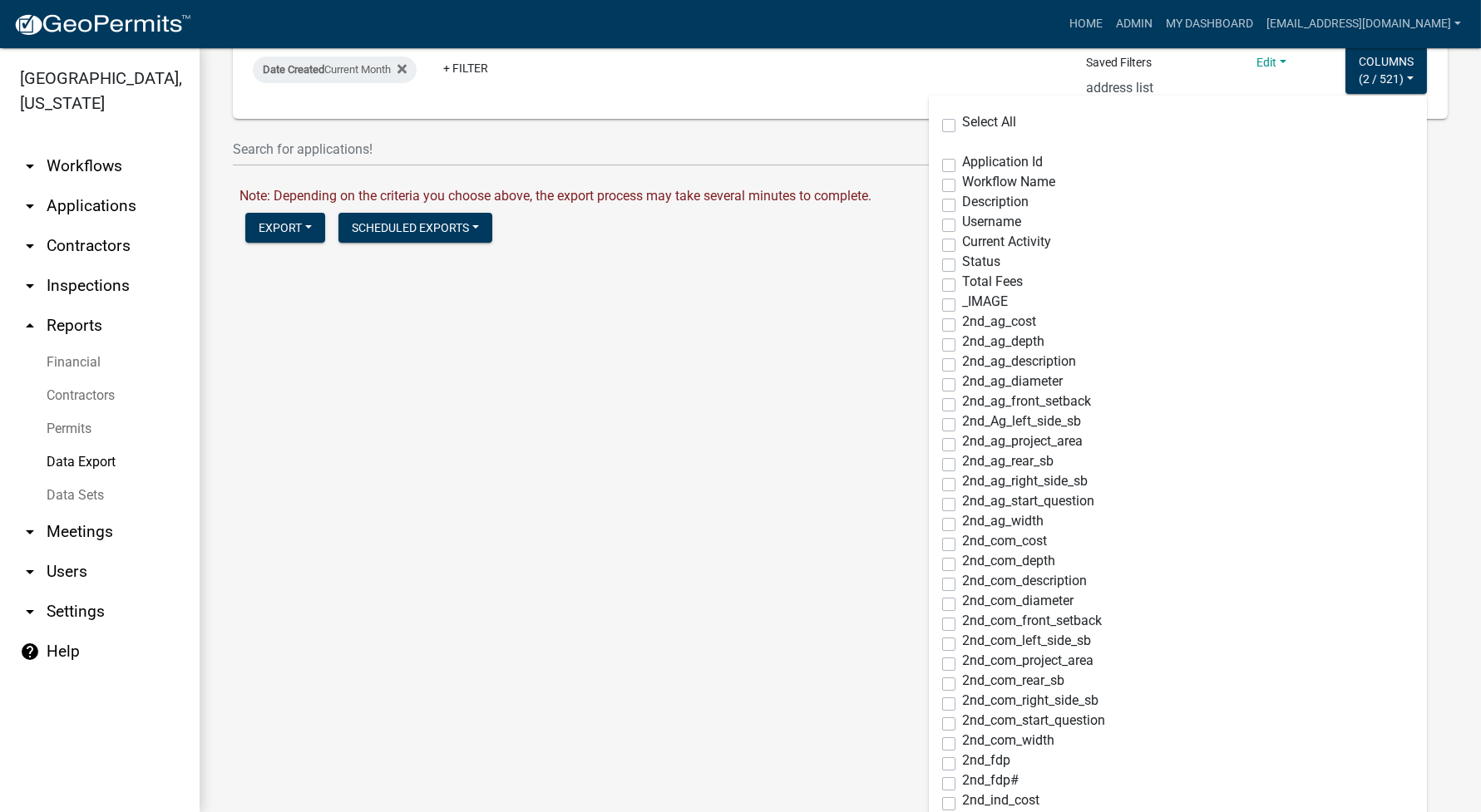 click on "Status" at bounding box center (981, 262) 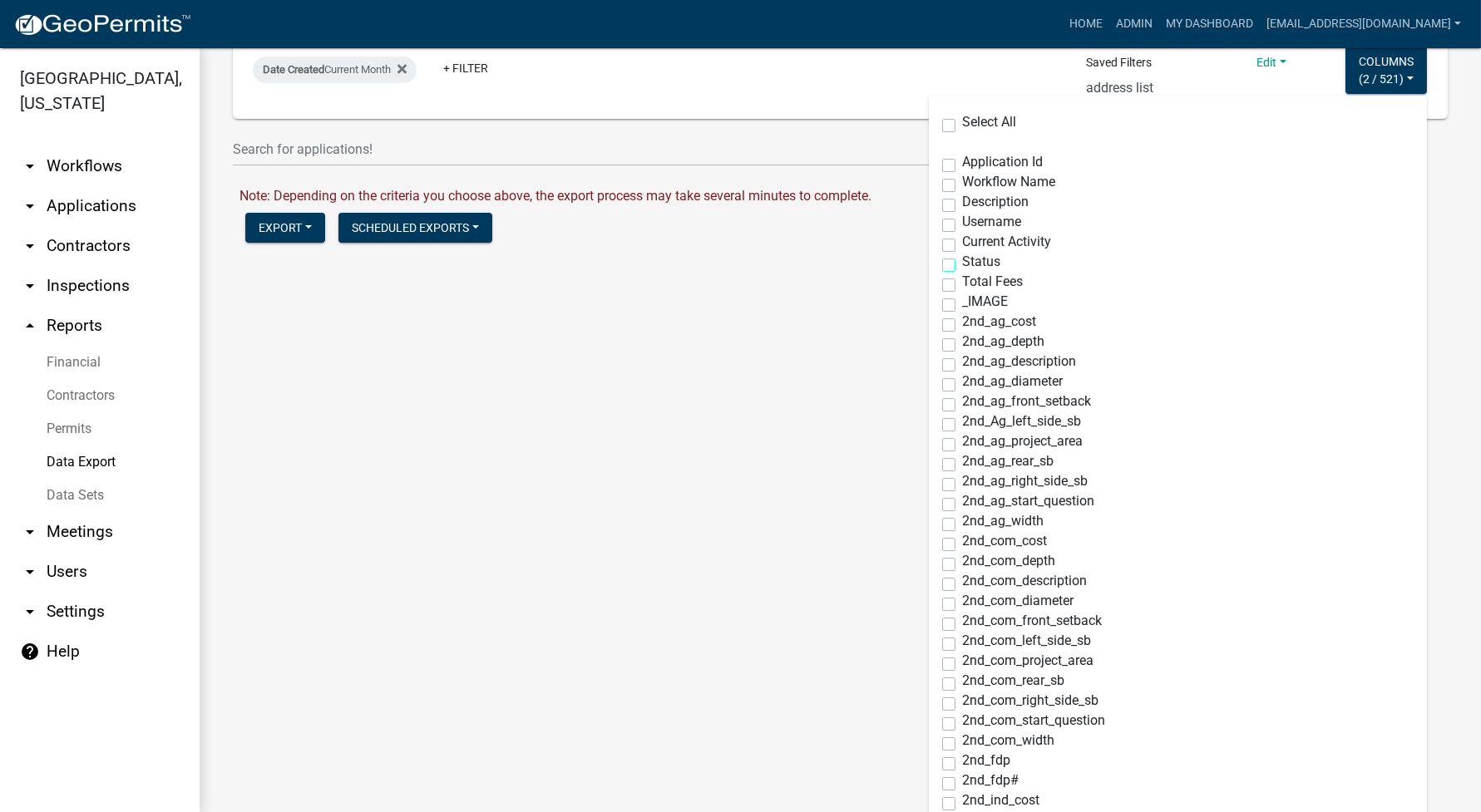 click on "Status" at bounding box center (967, 260) 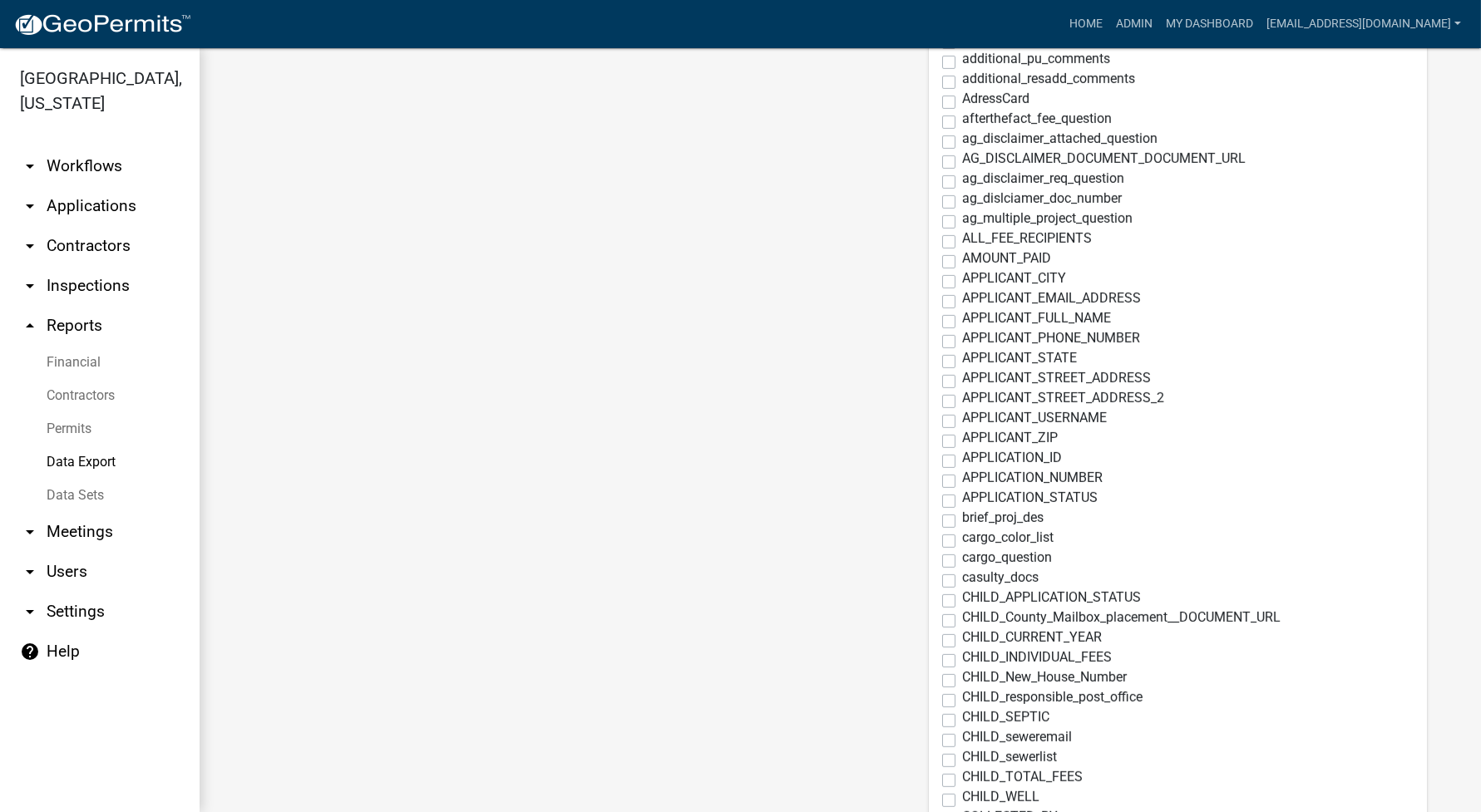 scroll, scrollTop: 2868, scrollLeft: 0, axis: vertical 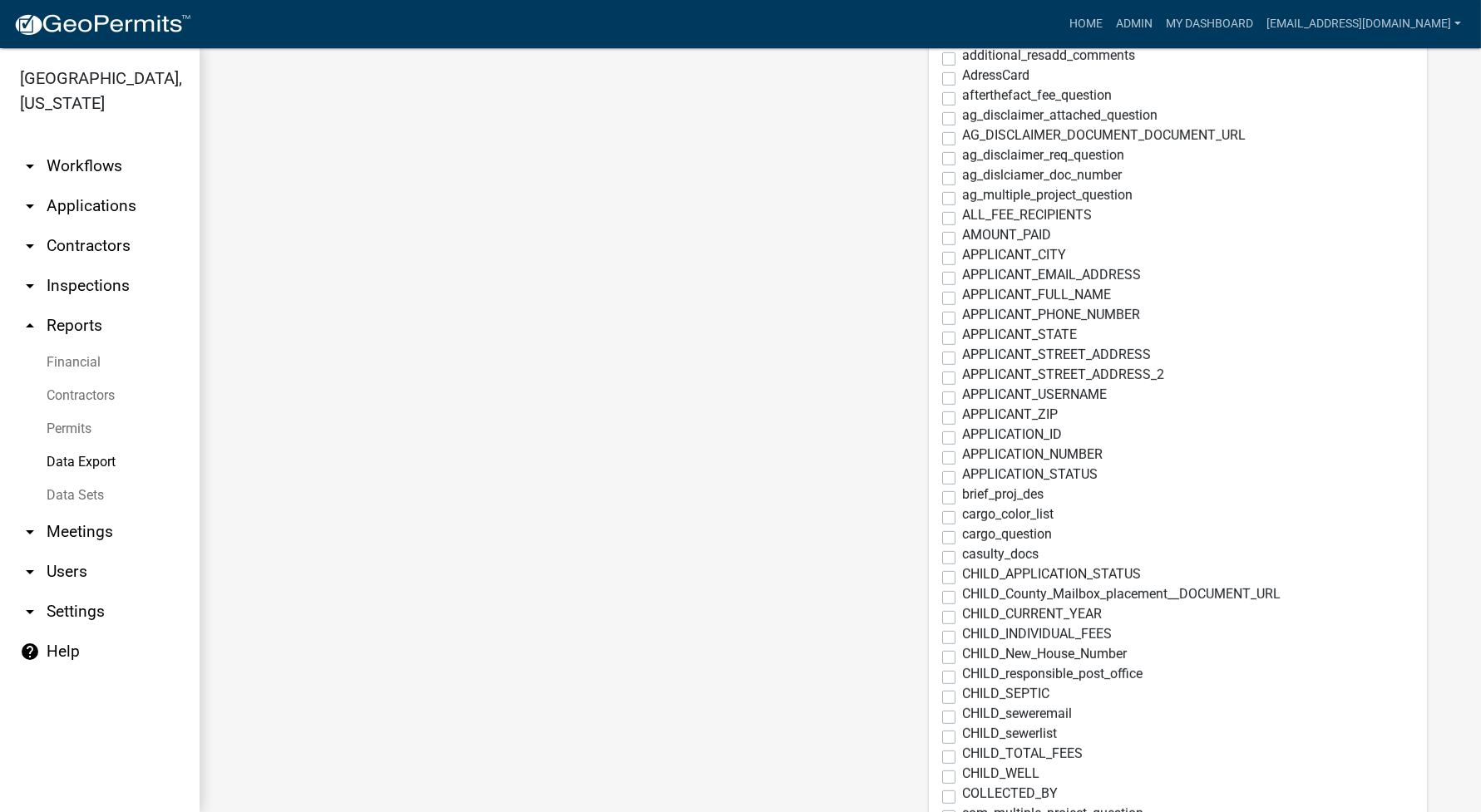 click on "APPLICATION_NUMBER" at bounding box center [1032, 455] 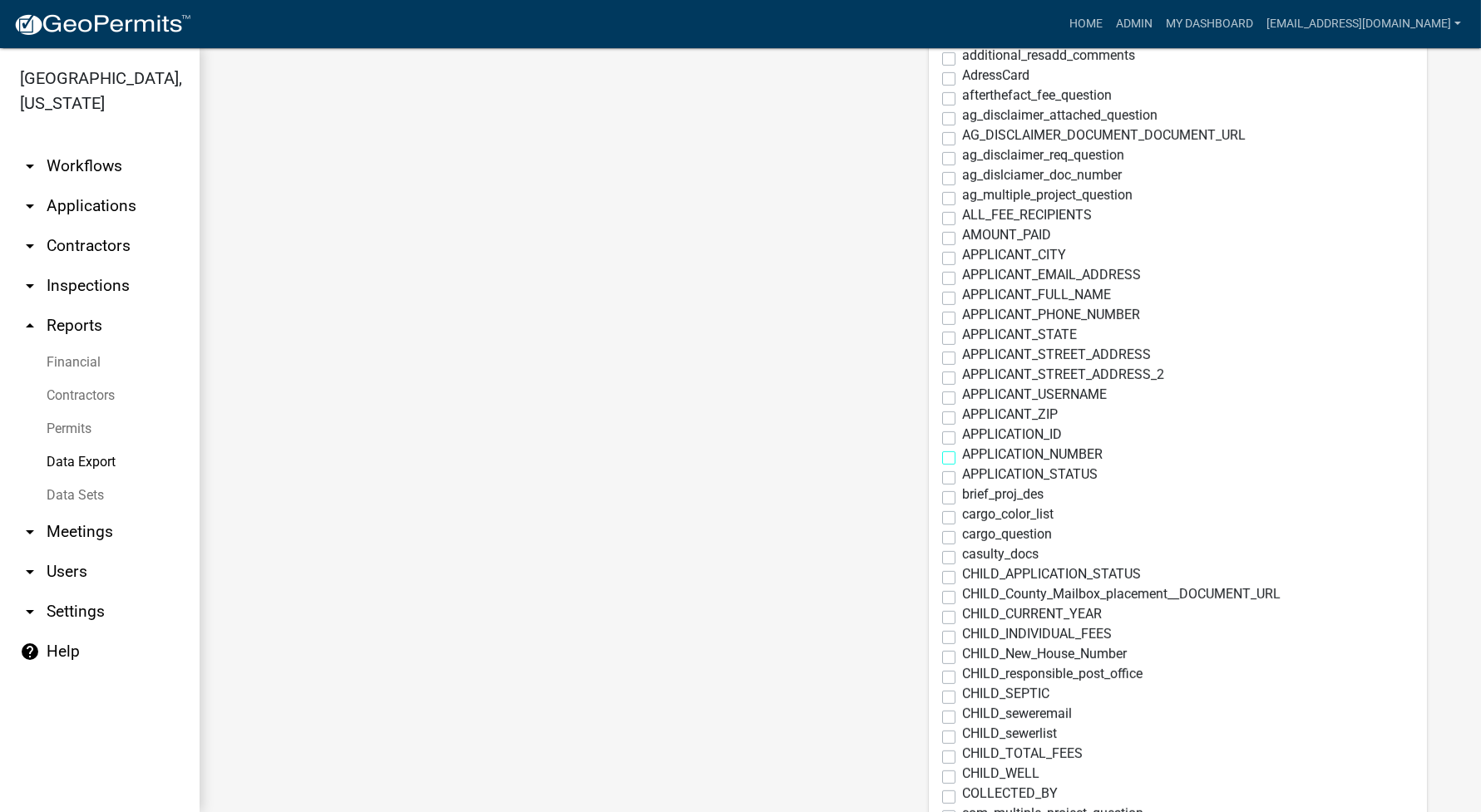 click on "APPLICATION_NUMBER" at bounding box center (967, 453) 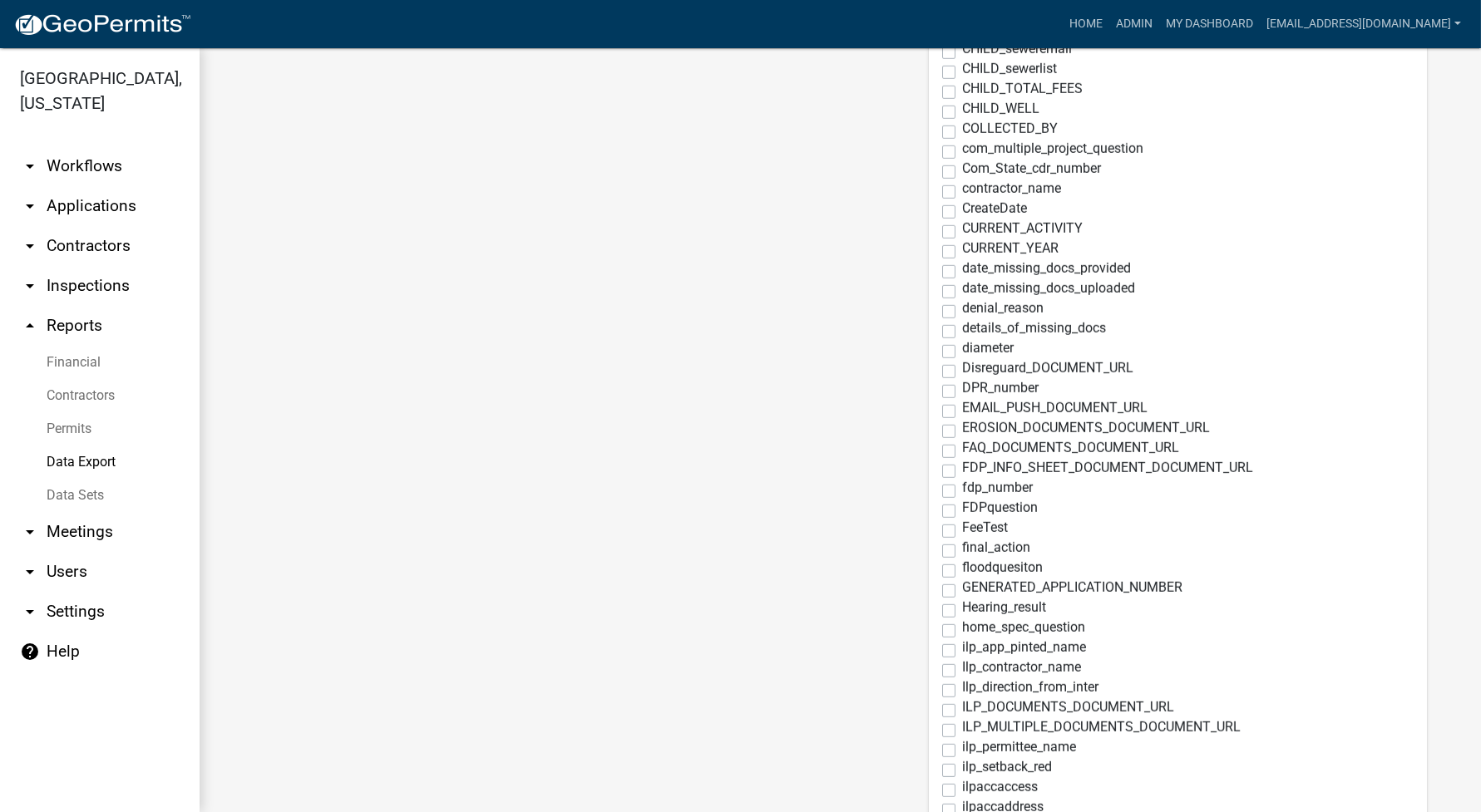 scroll, scrollTop: 3754, scrollLeft: 0, axis: vertical 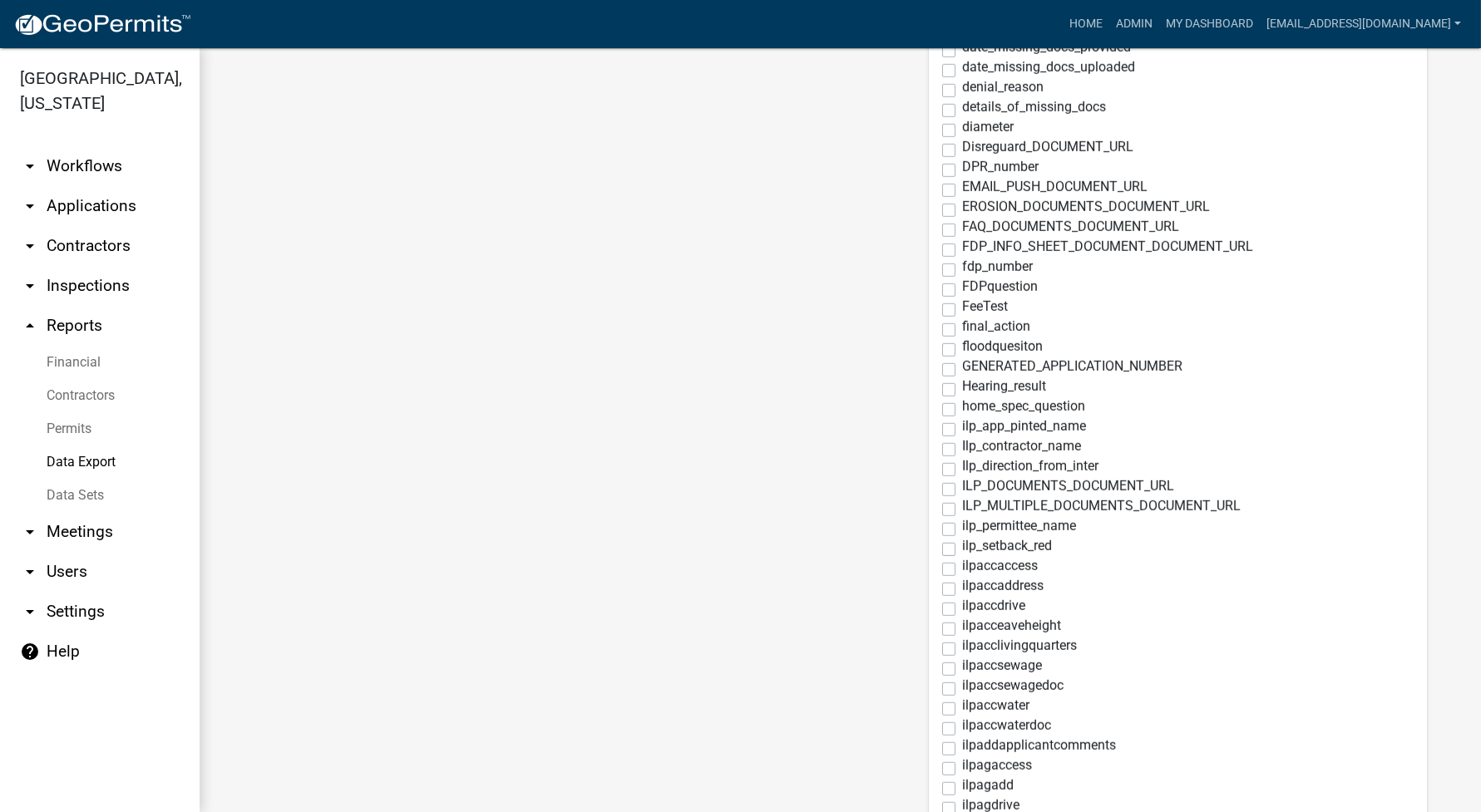 click on "GENERATED_APPLICATION_NUMBER" at bounding box center [1072, 367] 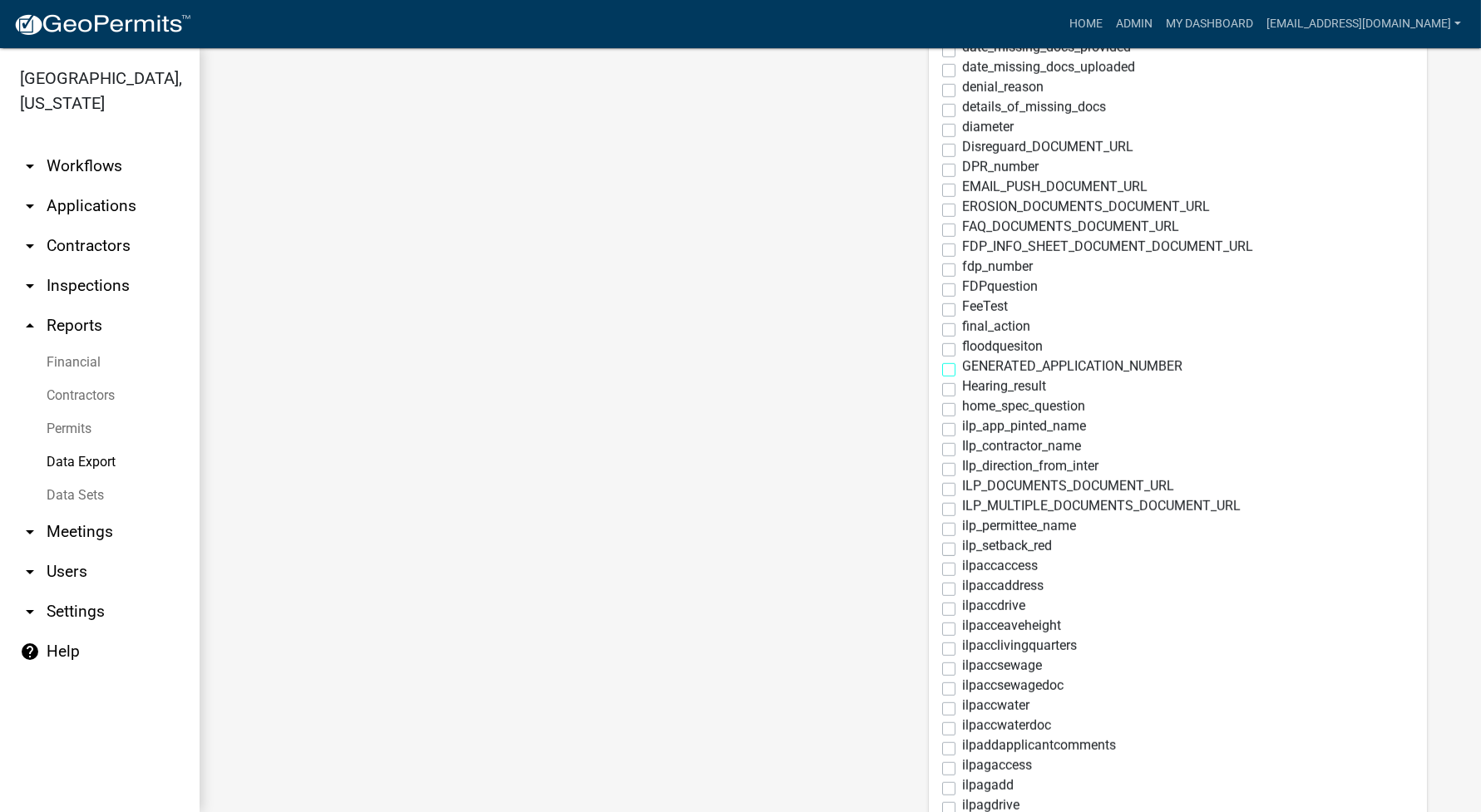 click on "GENERATED_APPLICATION_NUMBER" at bounding box center [967, 365] 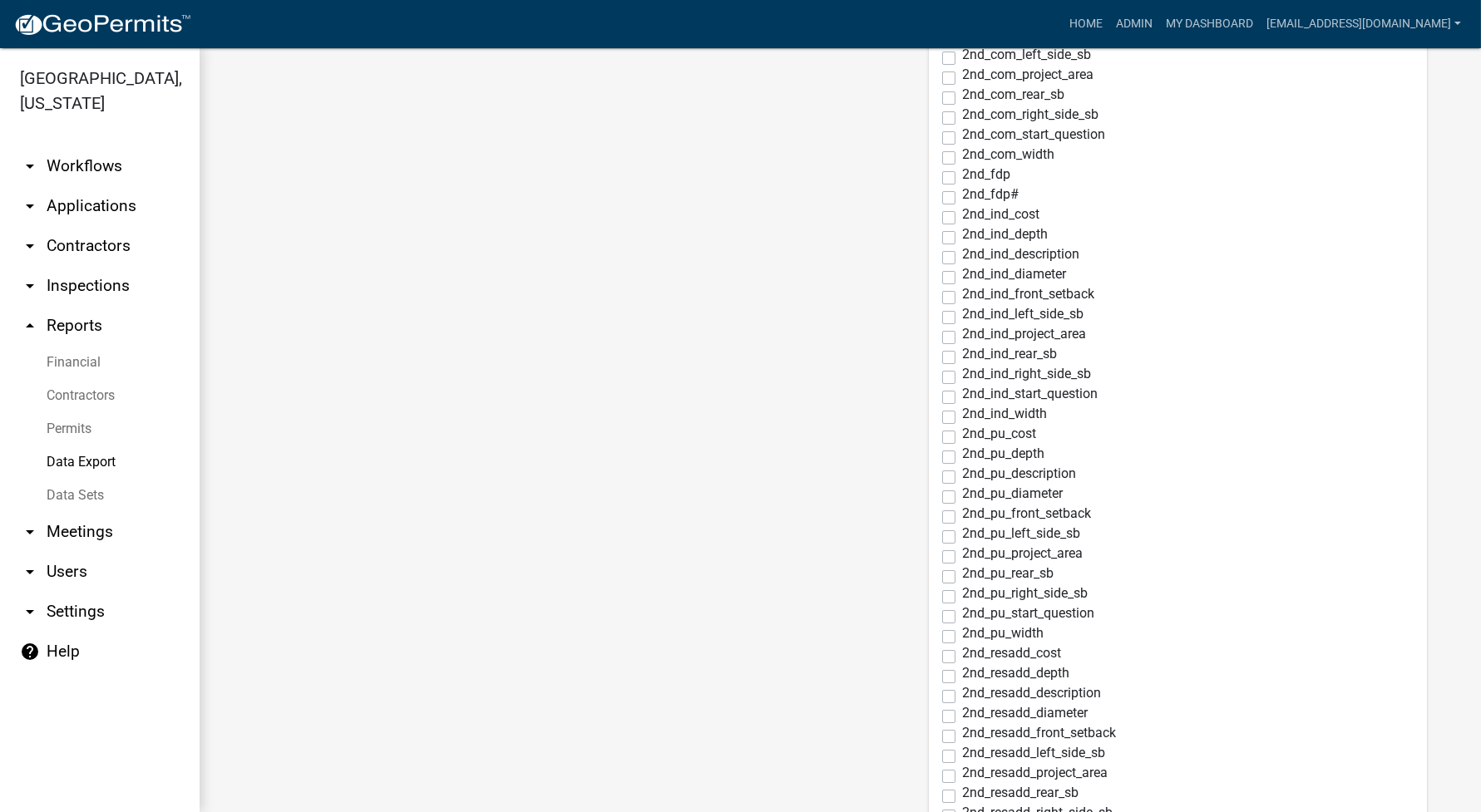 scroll, scrollTop: 0, scrollLeft: 0, axis: both 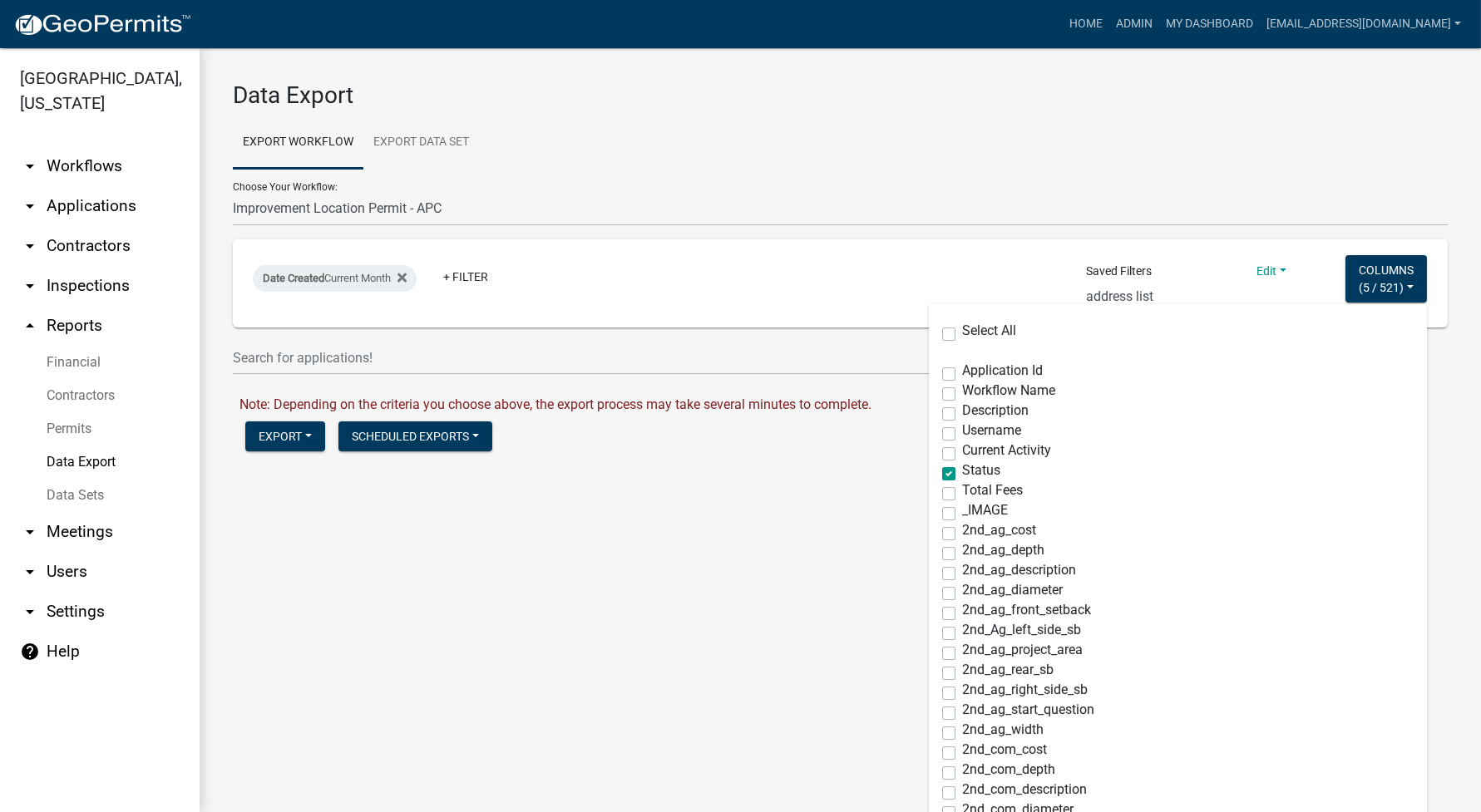 click on "Expired Permits   ILP Public Review Report   FDP EC Report   Homestead Deductions   Exception Legal Ad Report   Variance Legal Ad Report   Exception Monthly Hearing Report   Variance Monthly Hearing Report   Annual ILP Report   address list   ILP FOR GIS   ai - subdivisions   ai - rezonings   shively   EXCEPTION MEETING/PARCEL   new violations   LEE'S SEARCH   gis layer   CRS_Recert_Filter   VAR FEES   variance   Cheryl filings report   CensusBPS   LEE FDP   (new filter)" at bounding box center (1187, 297) 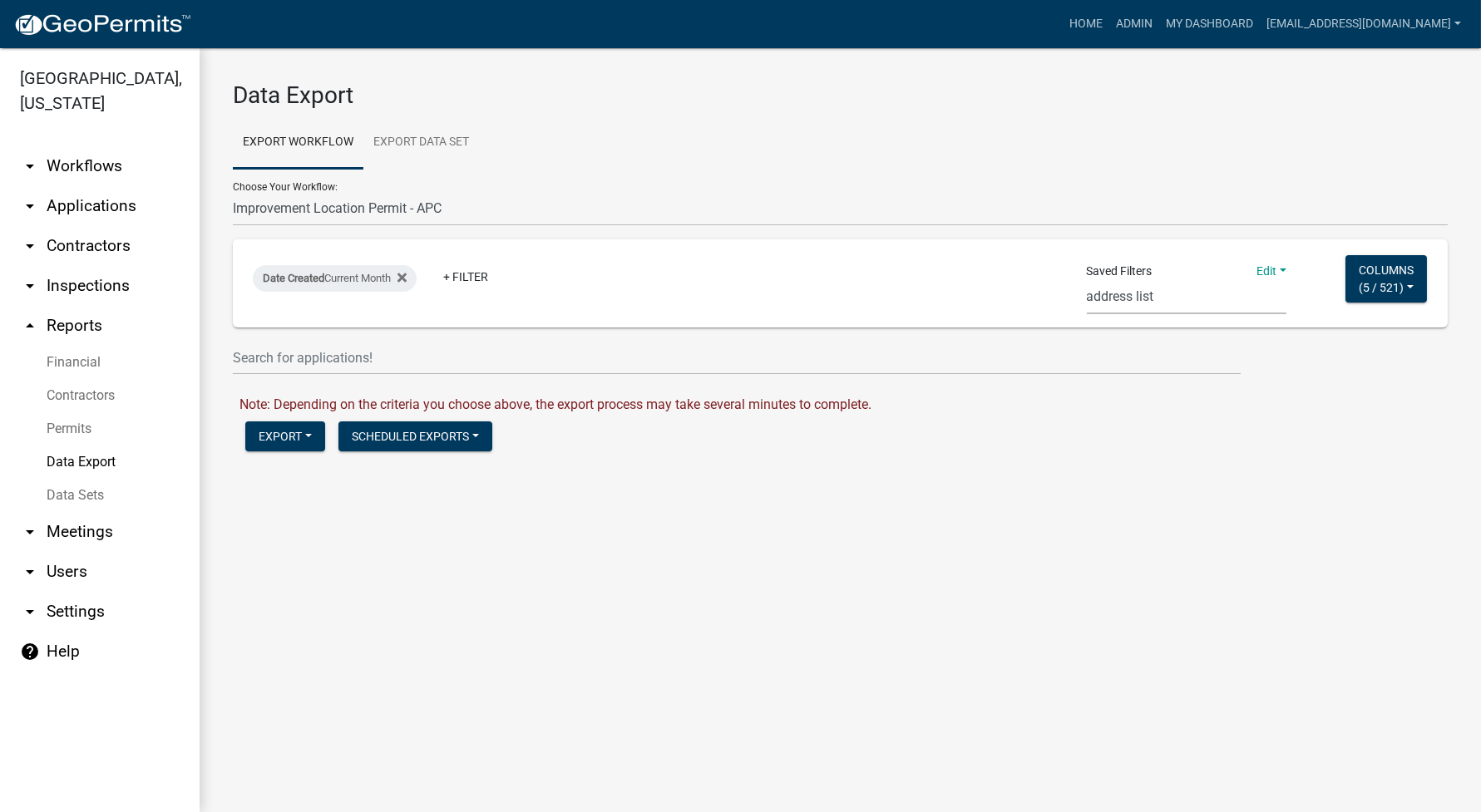 select on "17: 98ca3ebe-2bad-44fb-ac45-71a31e907474" 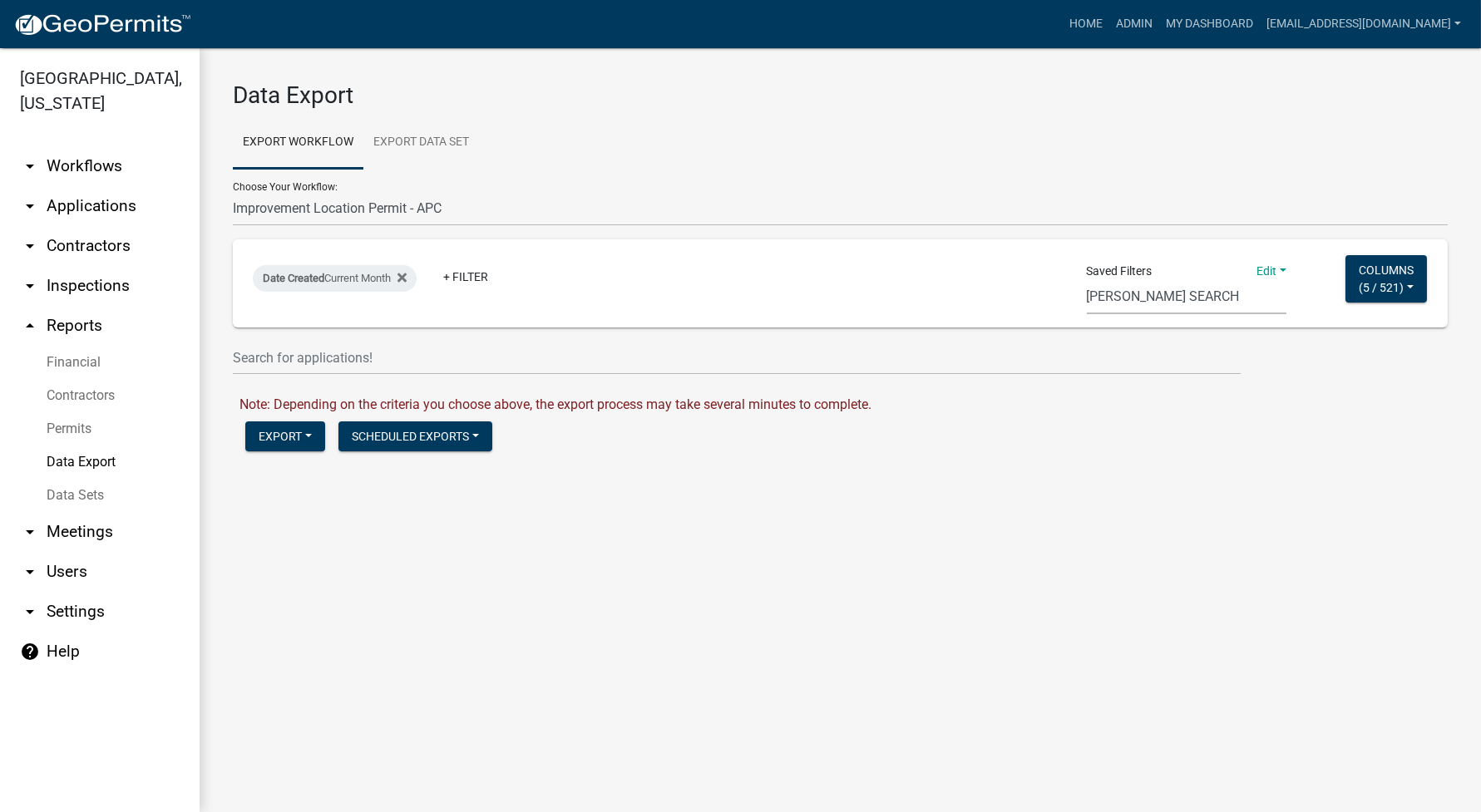 click on "Expired Permits   ILP Public Review Report   FDP EC Report   Homestead Deductions   Exception Legal Ad Report   Variance Legal Ad Report   Exception Monthly Hearing Report   Variance Monthly Hearing Report   Annual ILP Report   address list   ILP FOR GIS   ai - subdivisions   ai - rezonings   shively   EXCEPTION MEETING/PARCEL   new violations   LEE'S SEARCH   gis layer   CRS_Recert_Filter   VAR FEES   variance   Cheryl filings report   CensusBPS   LEE FDP   (new filter)" at bounding box center [1187, 297] 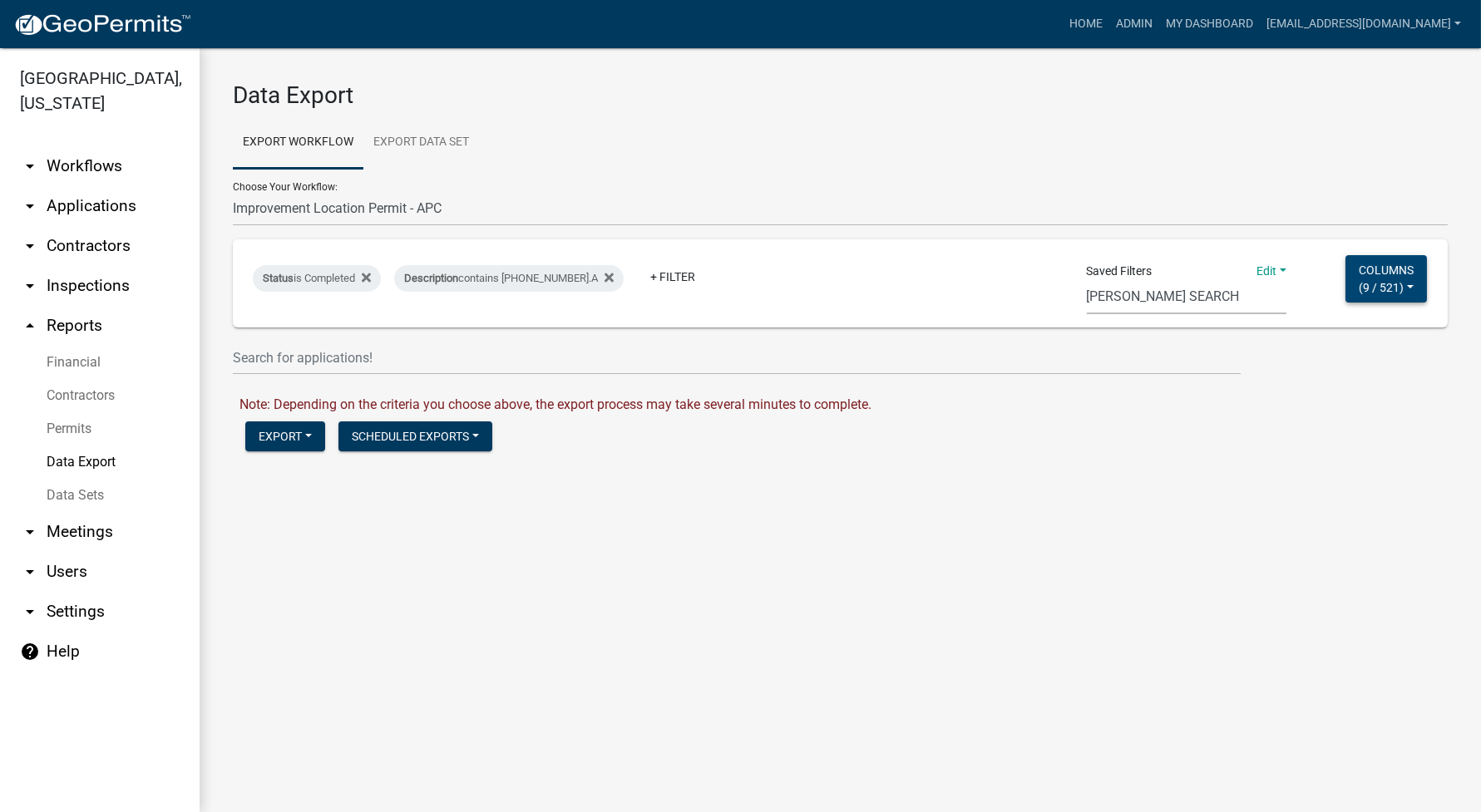 click on "9 / 521" at bounding box center (1381, 287) 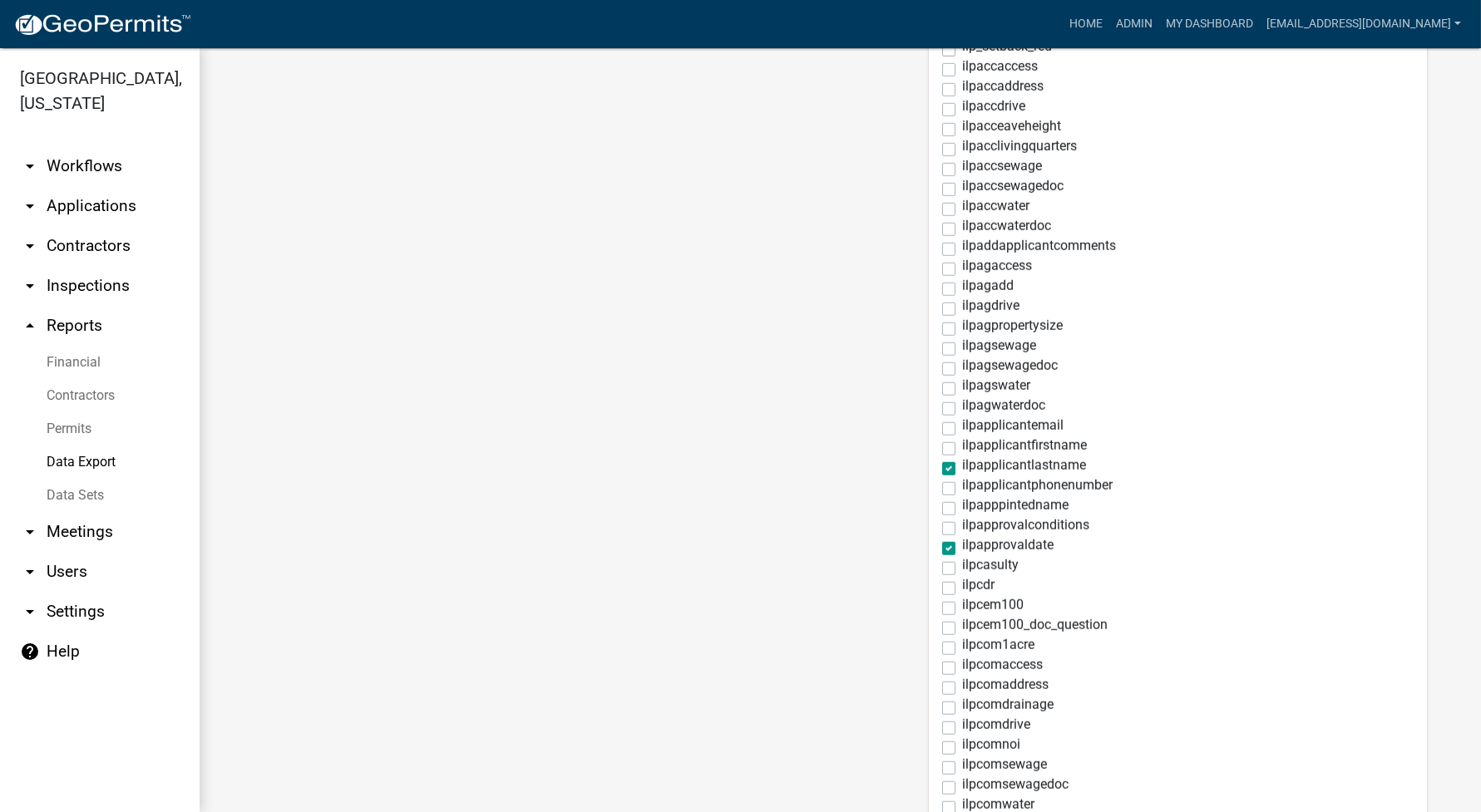 scroll, scrollTop: 4210, scrollLeft: 0, axis: vertical 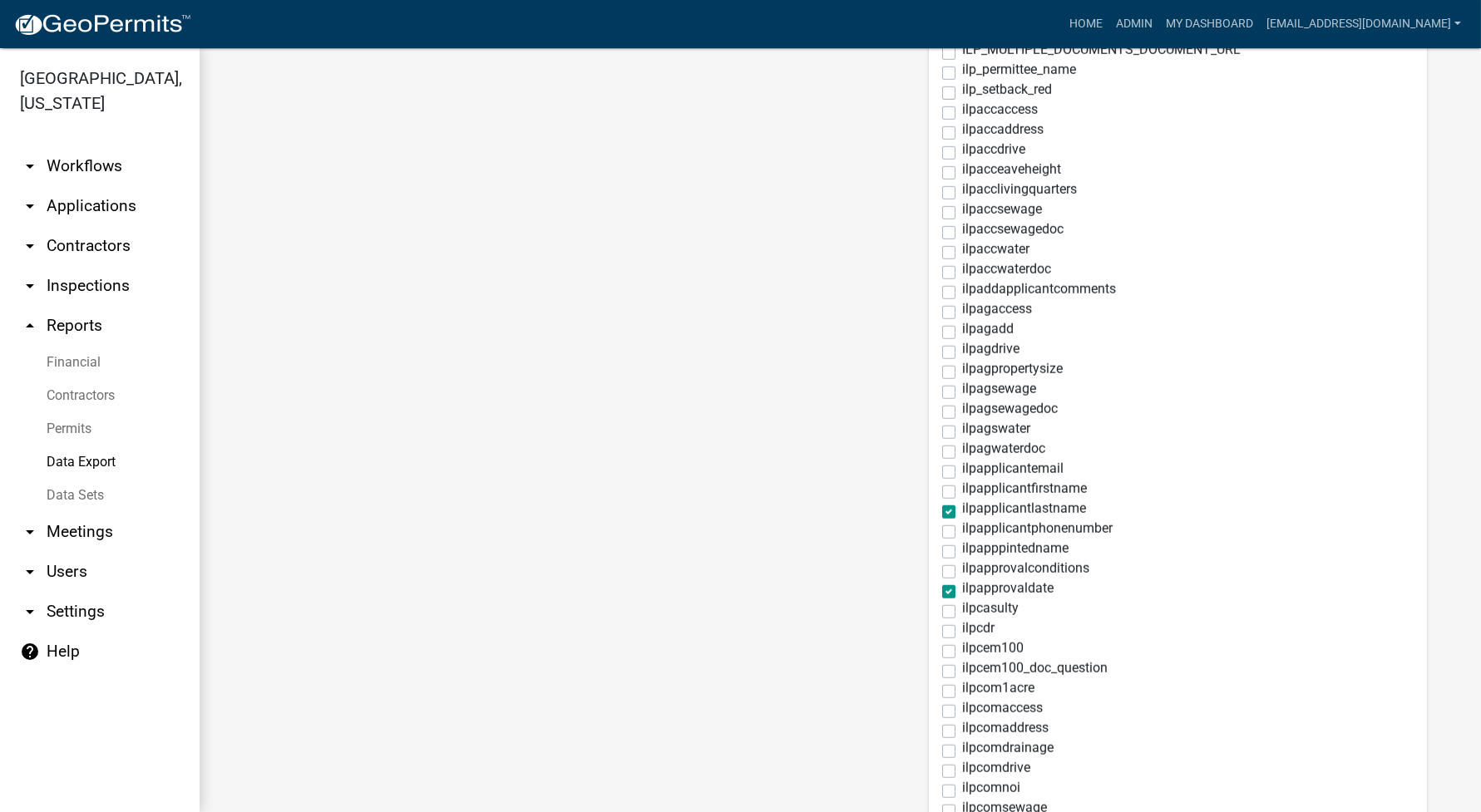 click on "ilpapplicantlastname" at bounding box center (1024, 509) 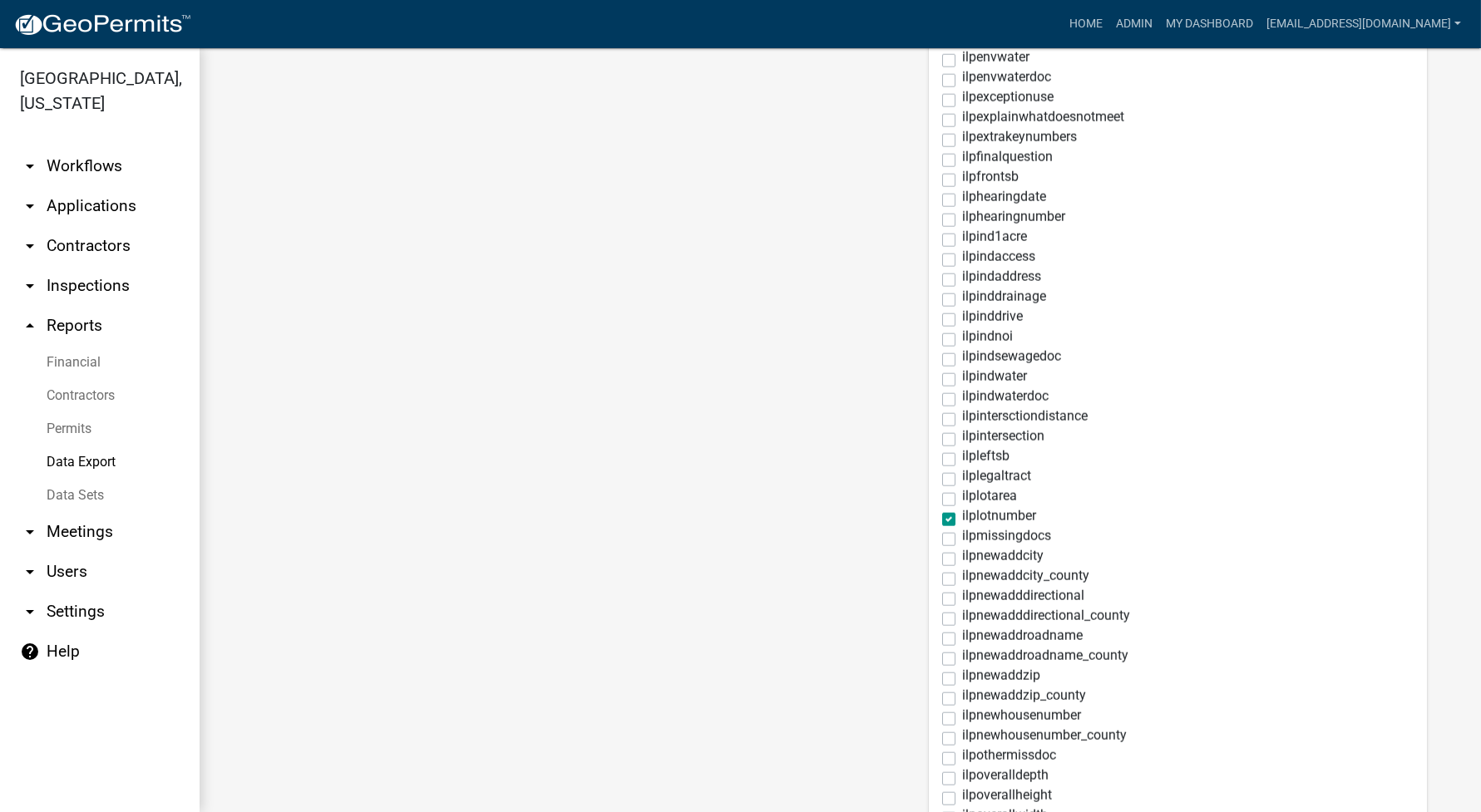 scroll, scrollTop: 5319, scrollLeft: 0, axis: vertical 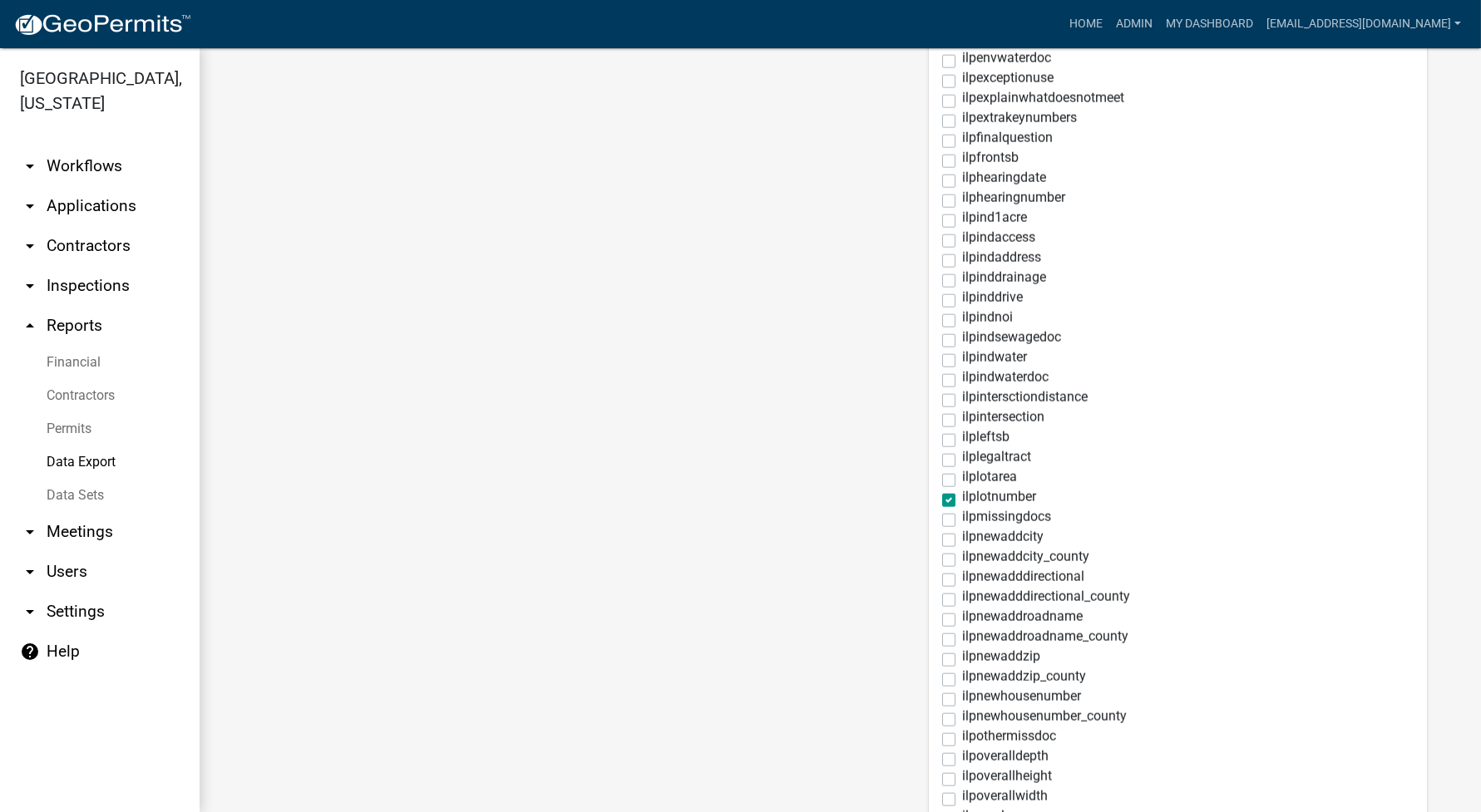 click on "ilplotnumber" at bounding box center [999, 497] 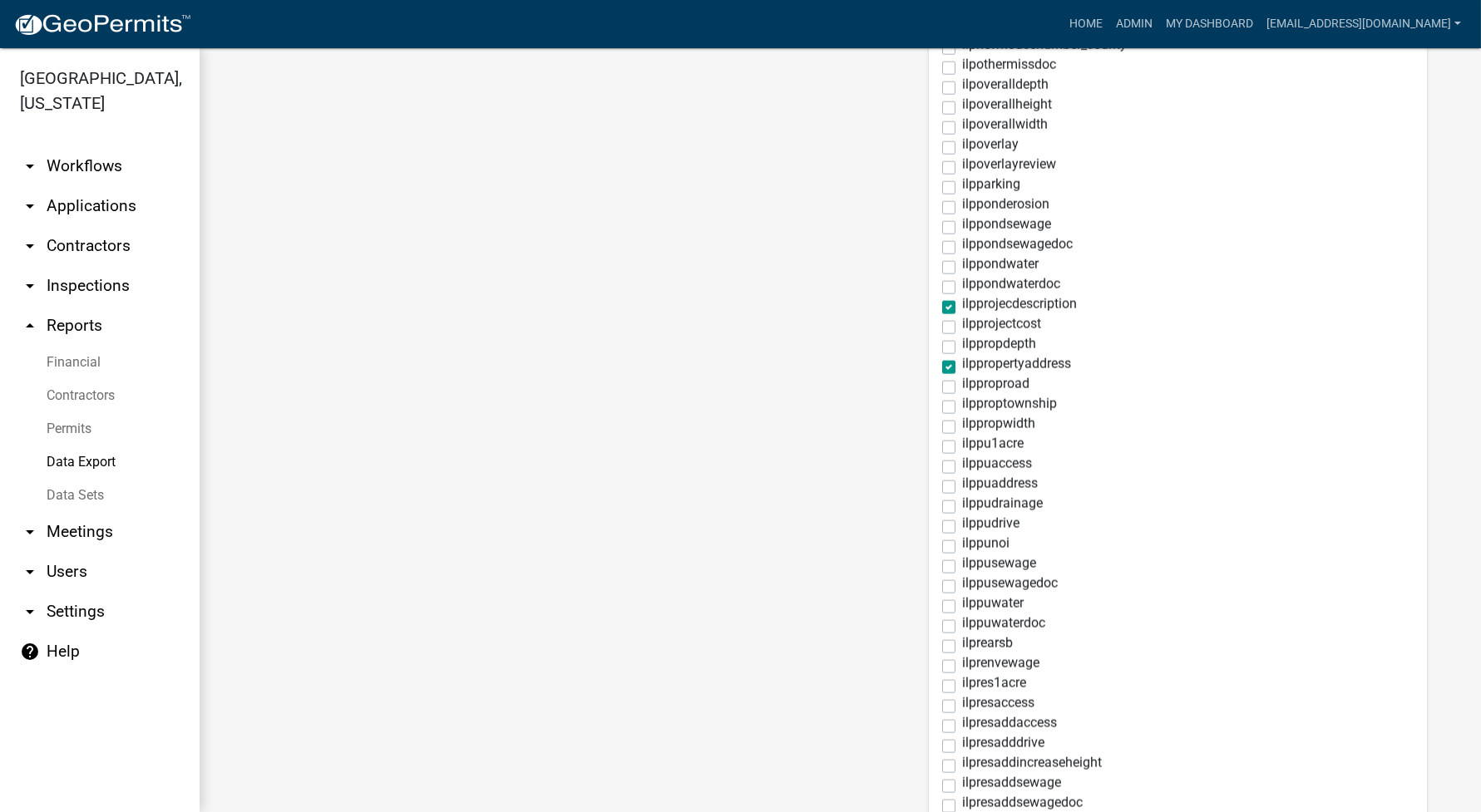 scroll, scrollTop: 5984, scrollLeft: 0, axis: vertical 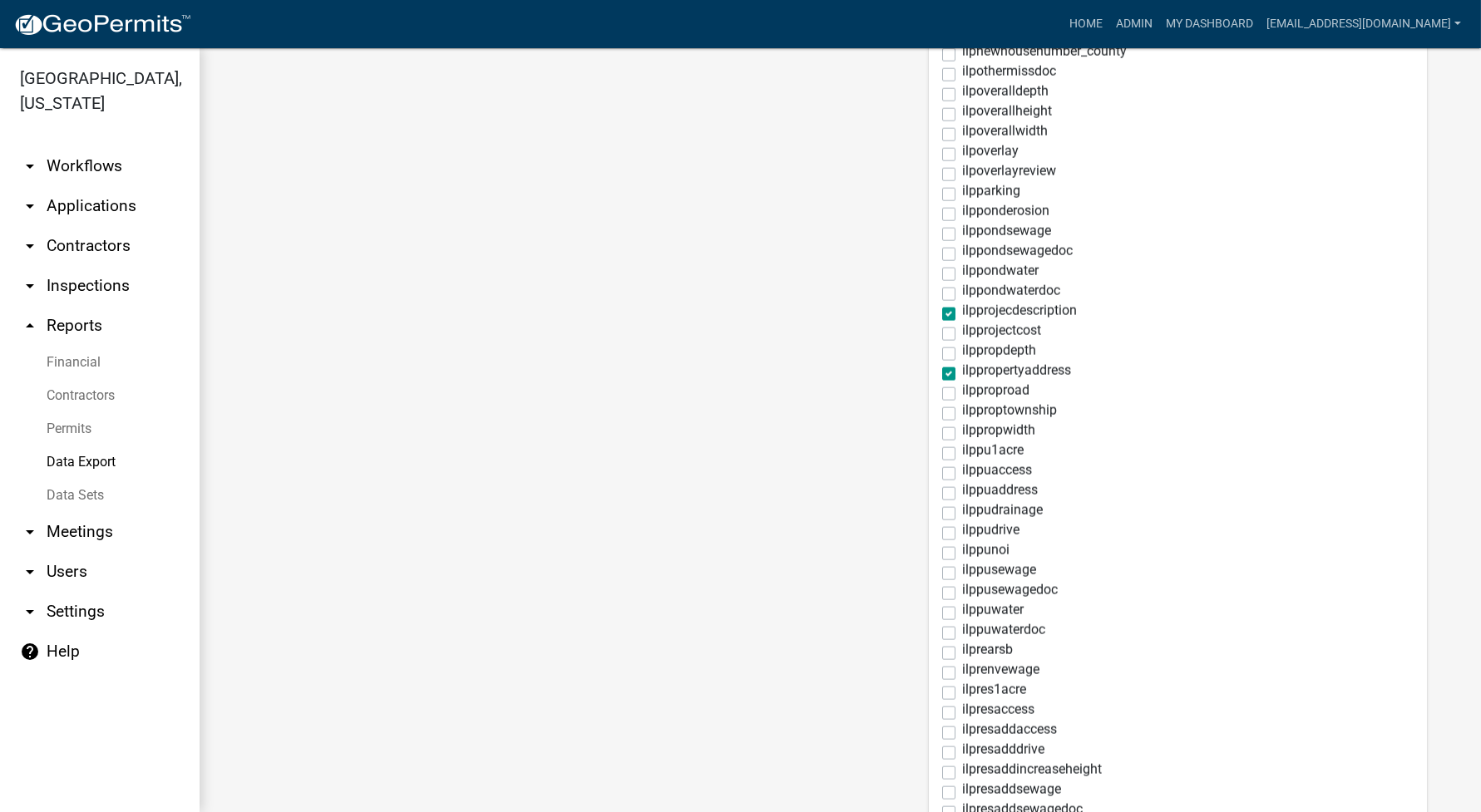 click on "ilppropertyaddress" at bounding box center [1016, 371] 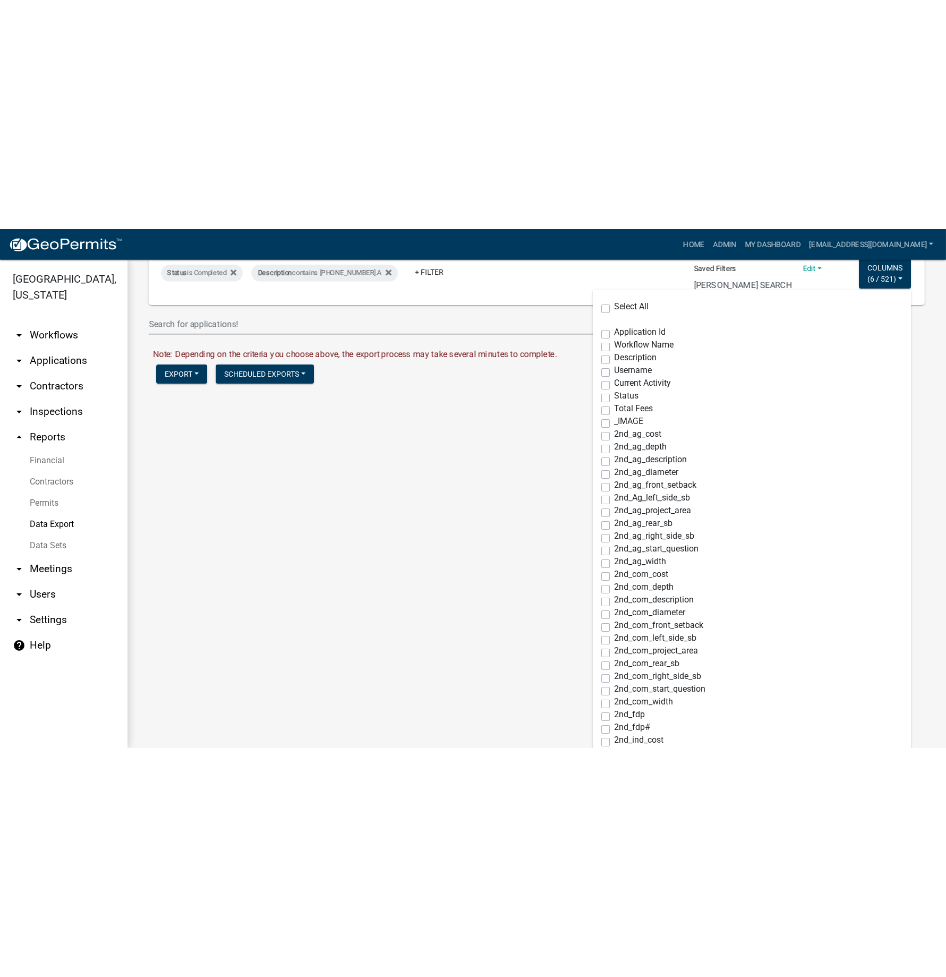 scroll, scrollTop: 0, scrollLeft: 0, axis: both 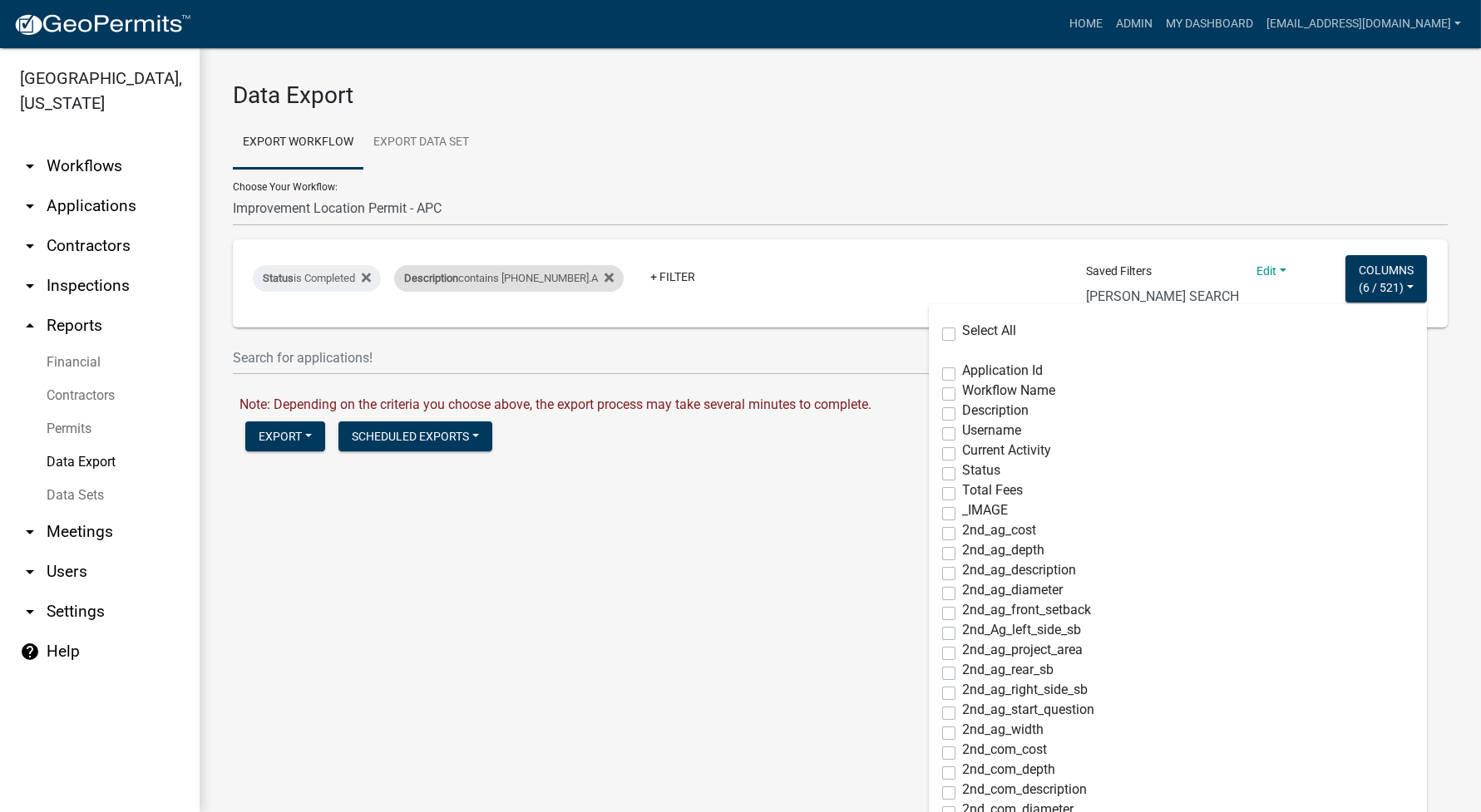 click on "Description  contains 003-136-004.A" at bounding box center [509, 278] 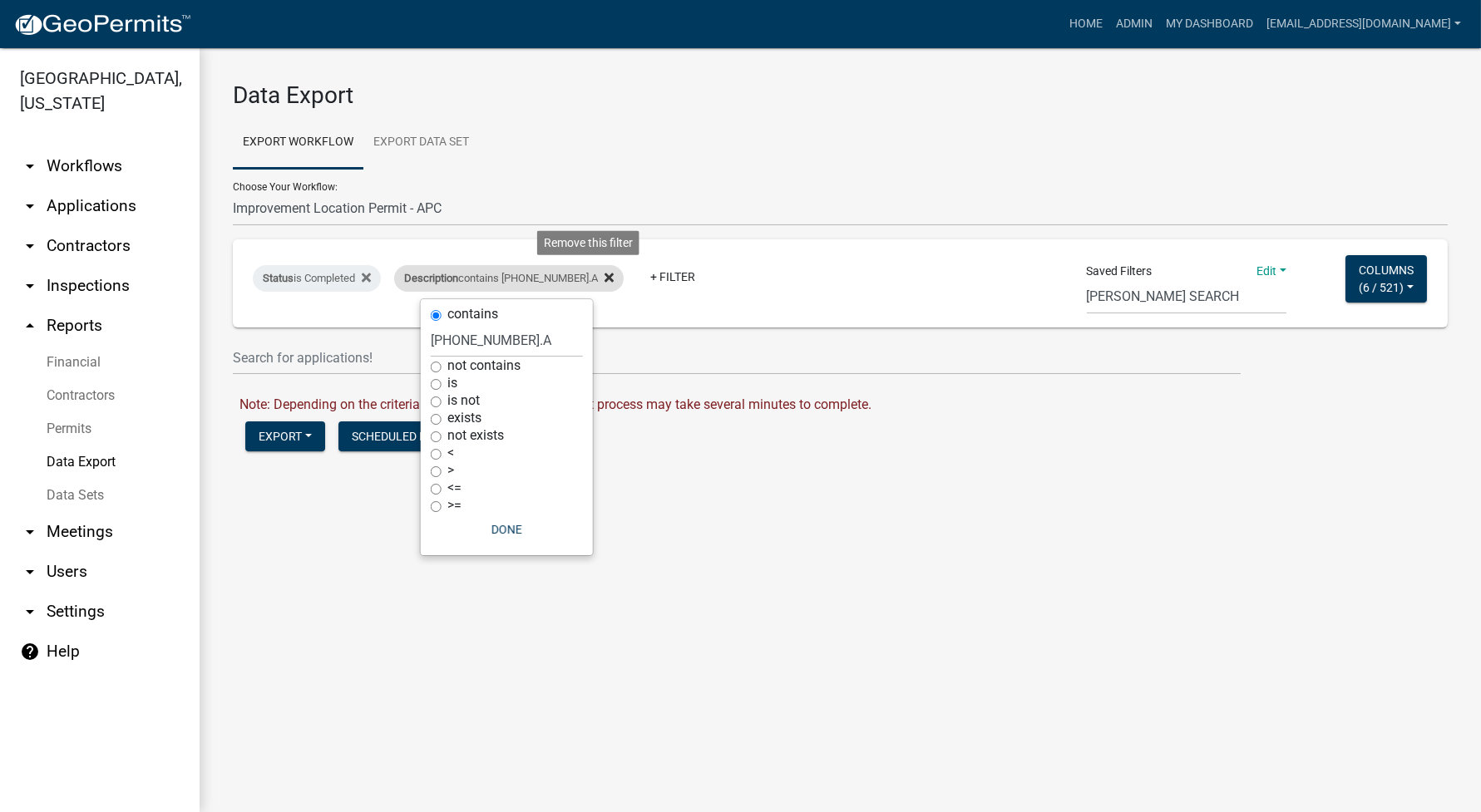 click 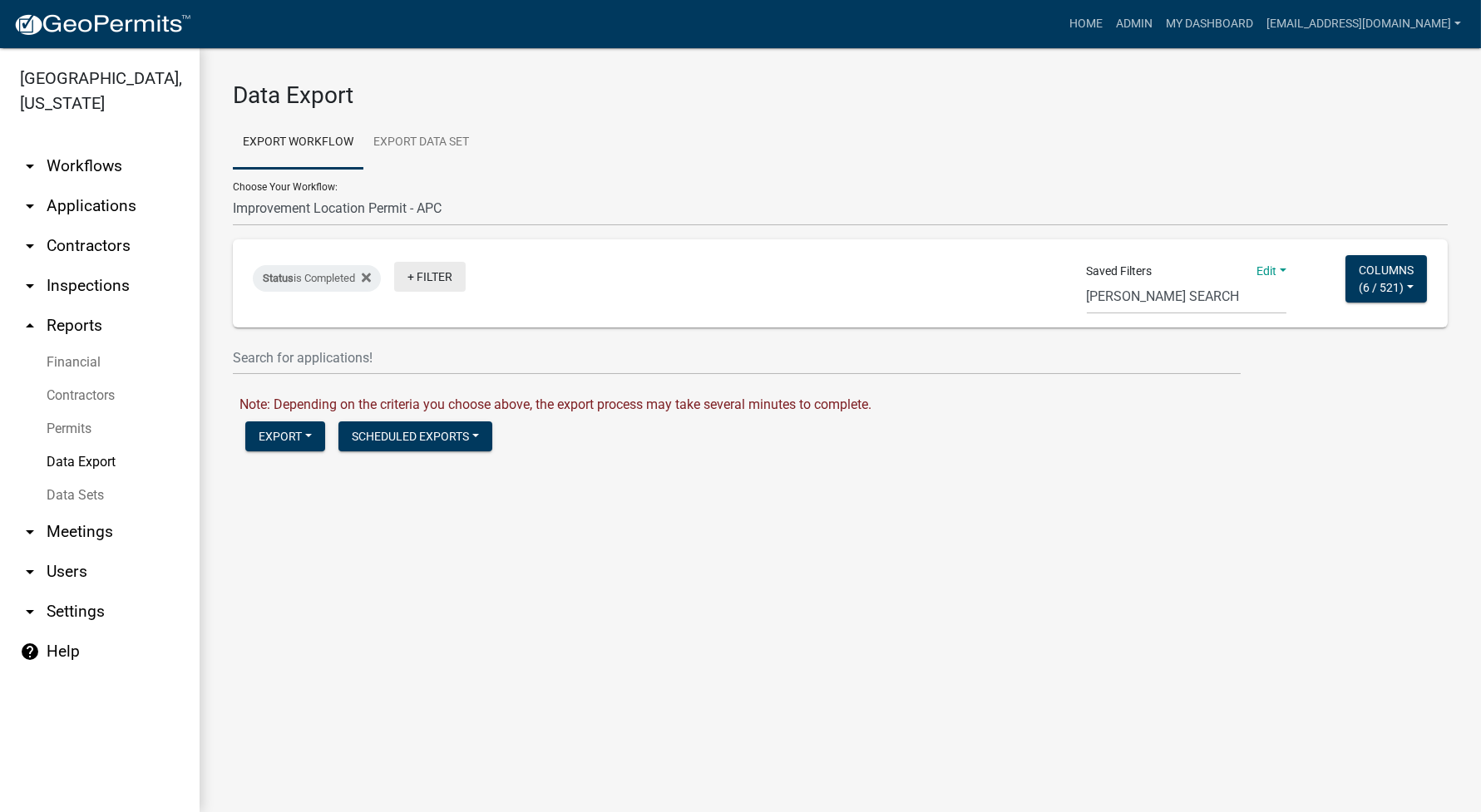click on "+ Filter" at bounding box center [430, 277] 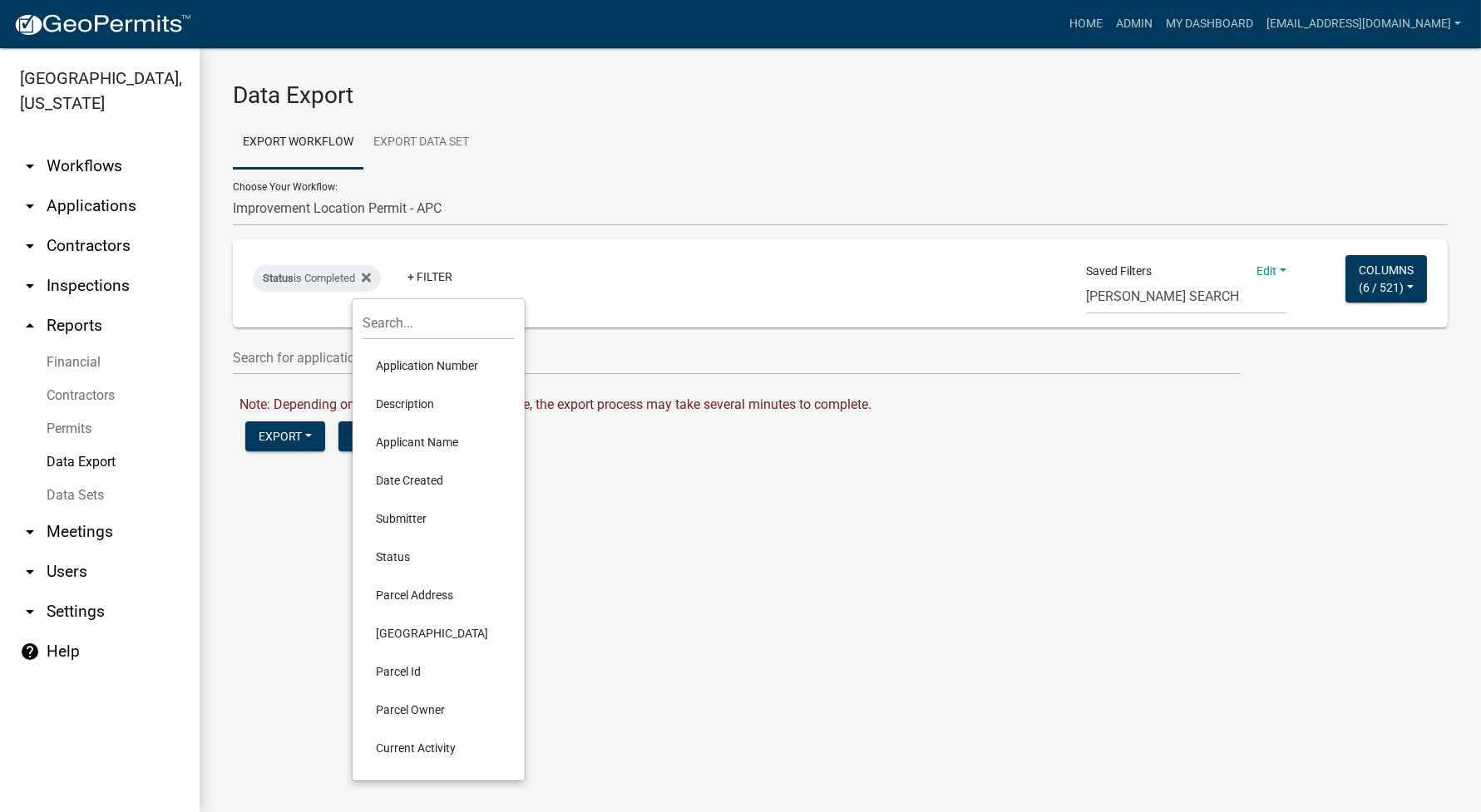click on "Date Created" at bounding box center [438, 480] 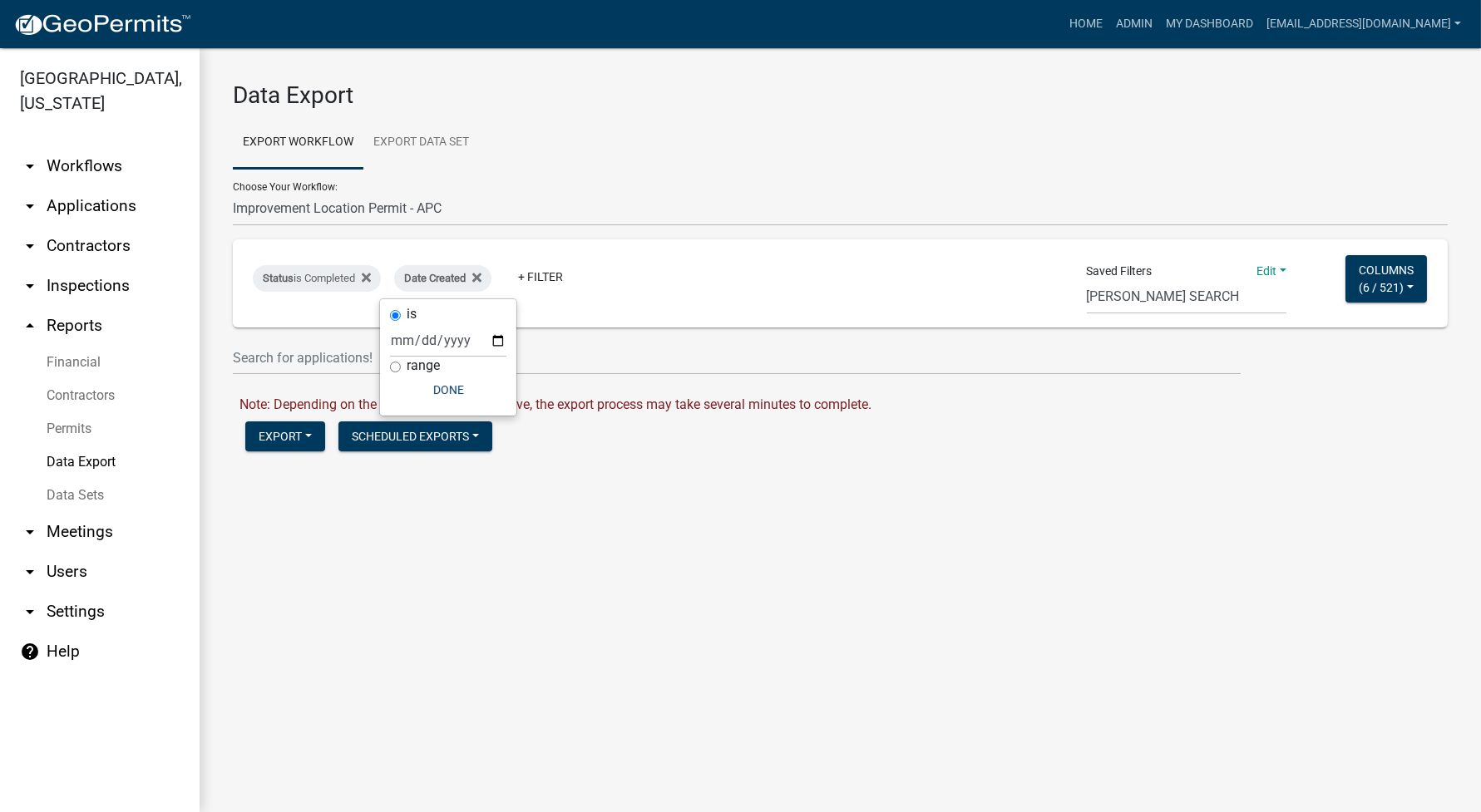 click on "range" at bounding box center (423, 366) 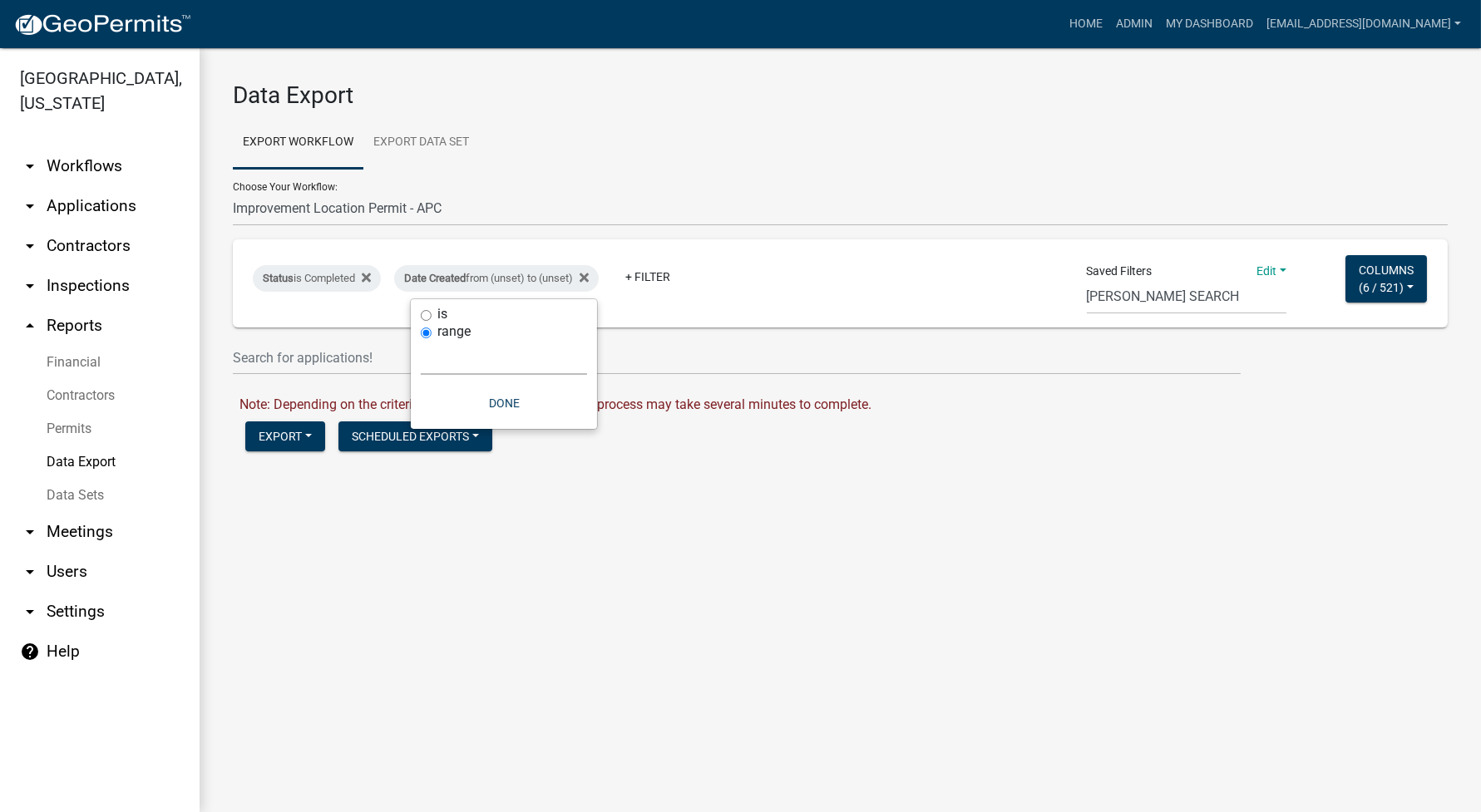 click on "Today   Yesterday   Current Week   Previous Week   Current Month   Last Month   Current Calendar Quarter   Previous Calendar Quarter   Current Year   Last Year   Custom" at bounding box center (504, 357) 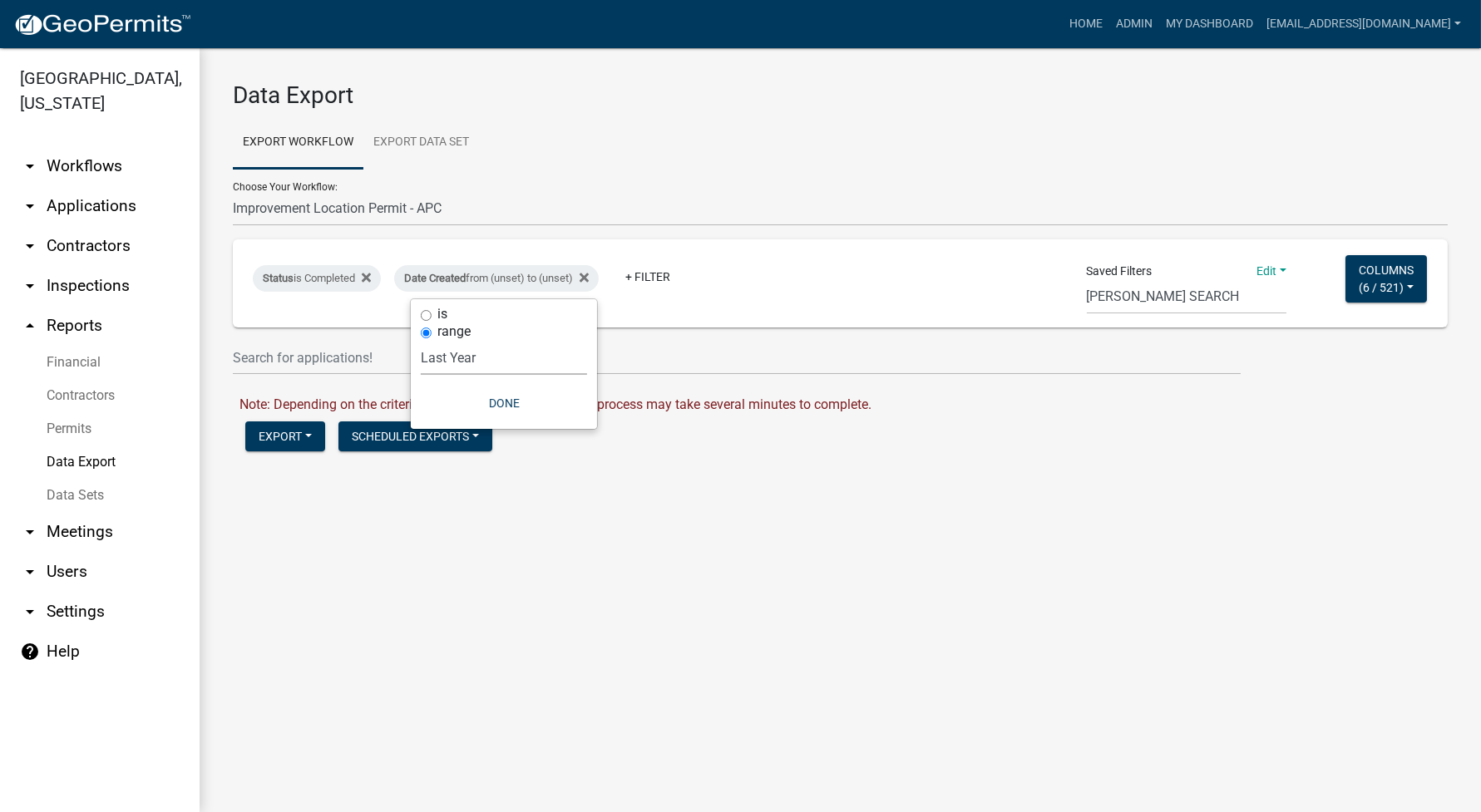 click on "Today   Yesterday   Current Week   Previous Week   Current Month   Last Month   Current Calendar Quarter   Previous Calendar Quarter   Current Year   Last Year   Custom" at bounding box center [504, 357] 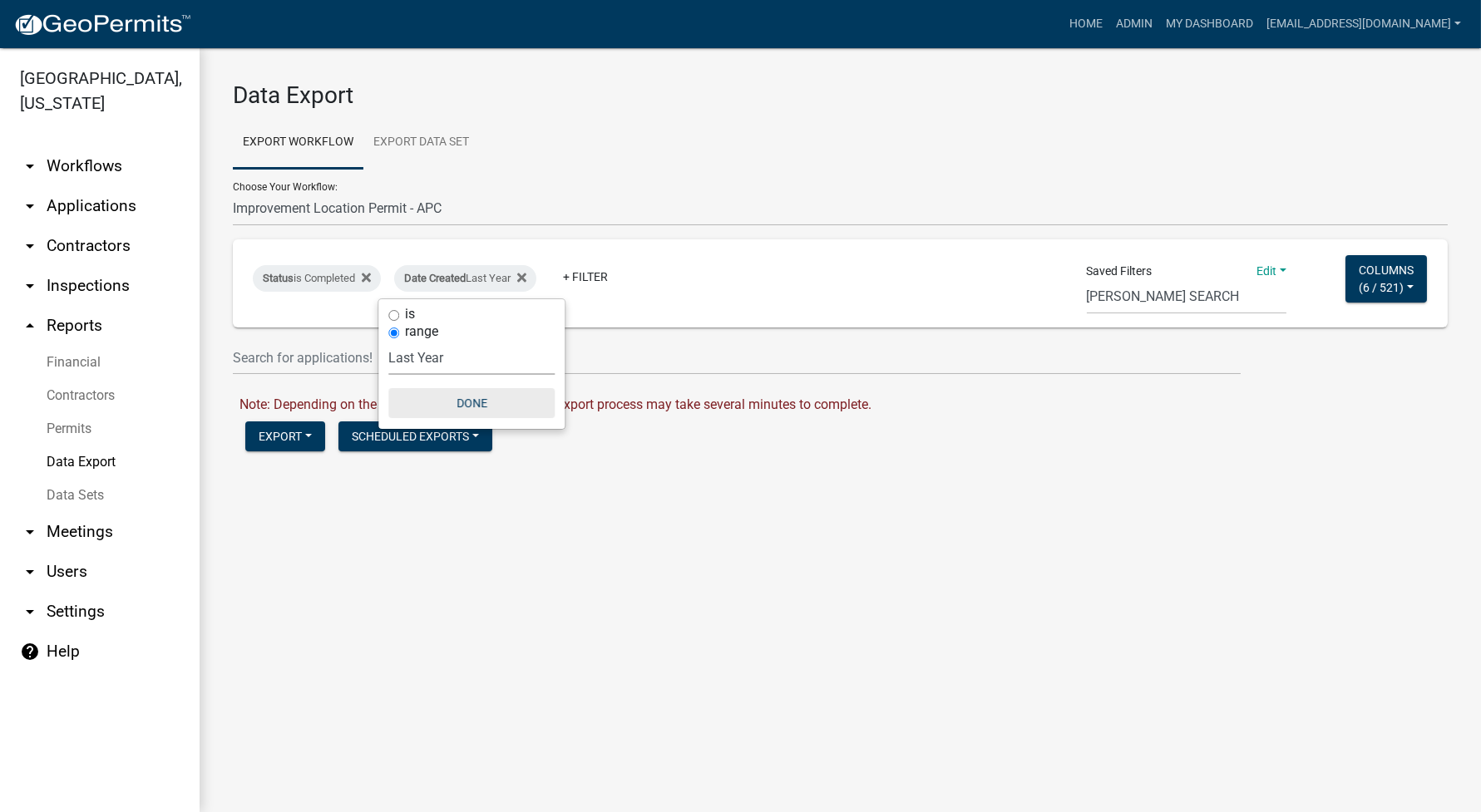 click on "Done" at bounding box center [471, 403] 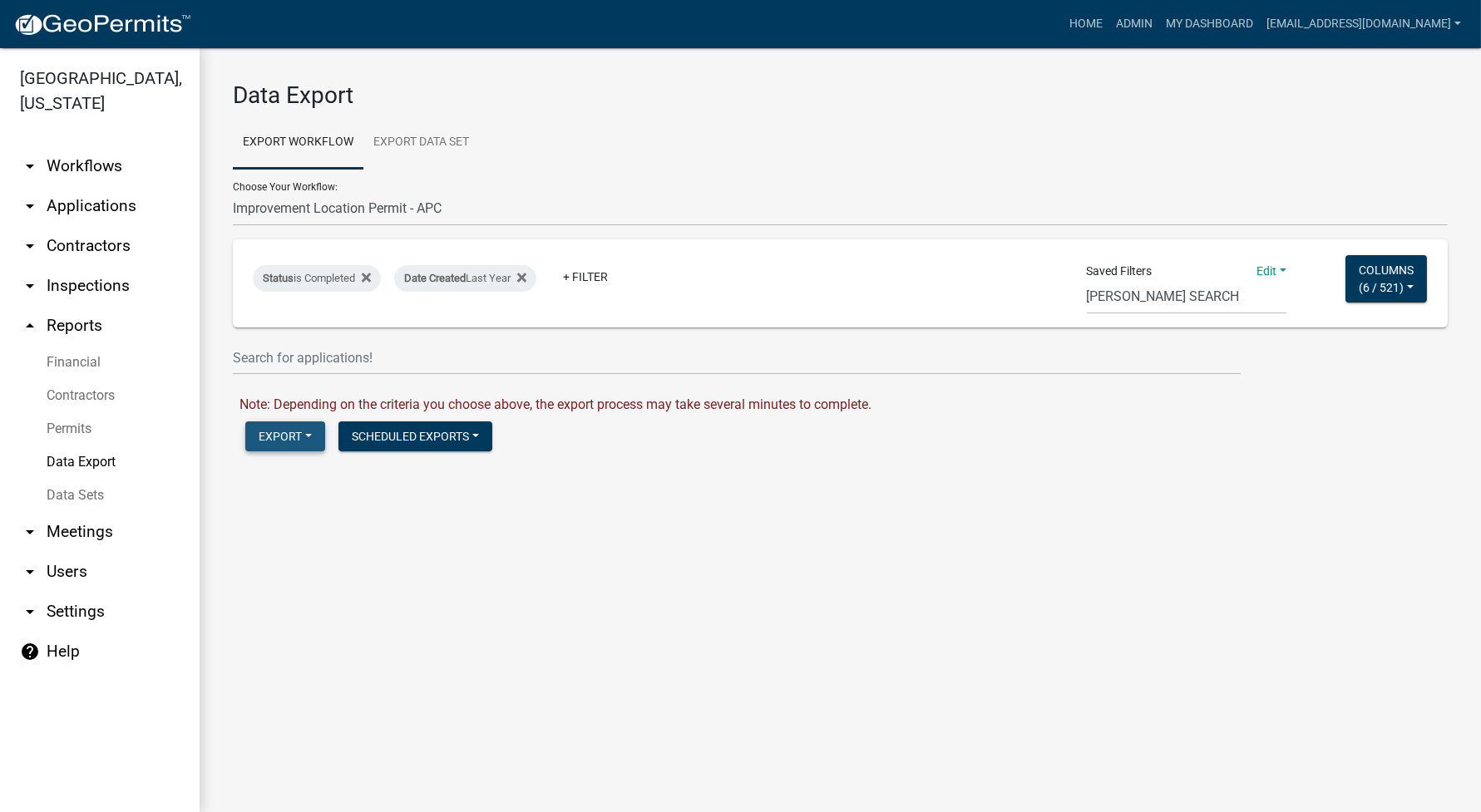 click on "Export" at bounding box center [285, 436] 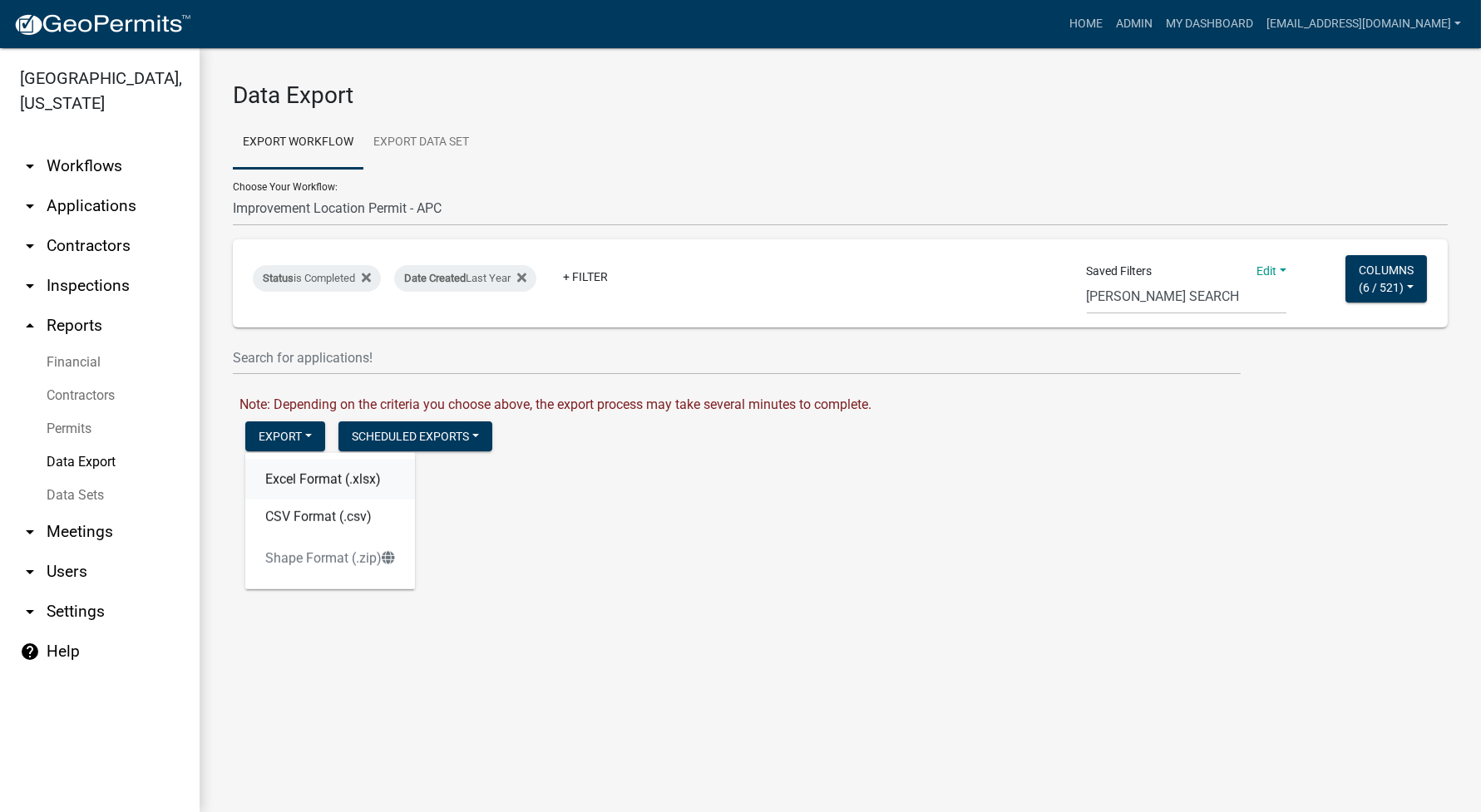 click on "Excel Format (.xlsx)" 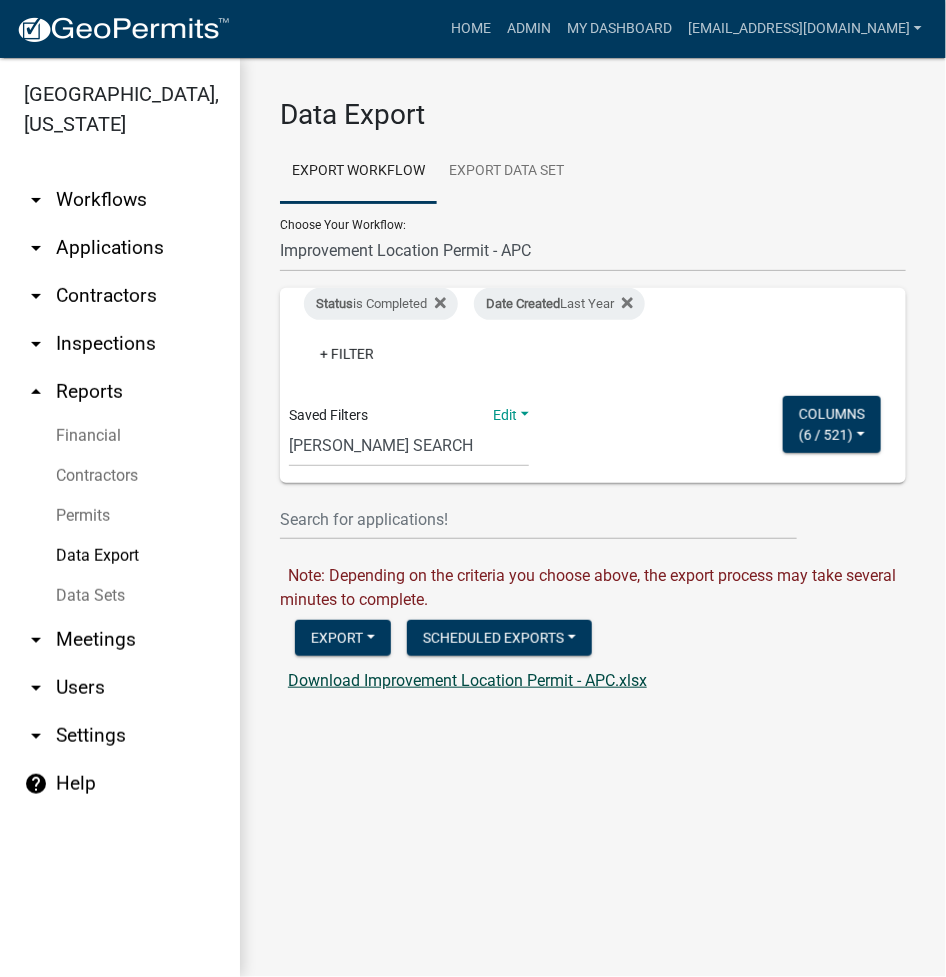 click on "Download Improvement Location Permit - APC.xlsx" 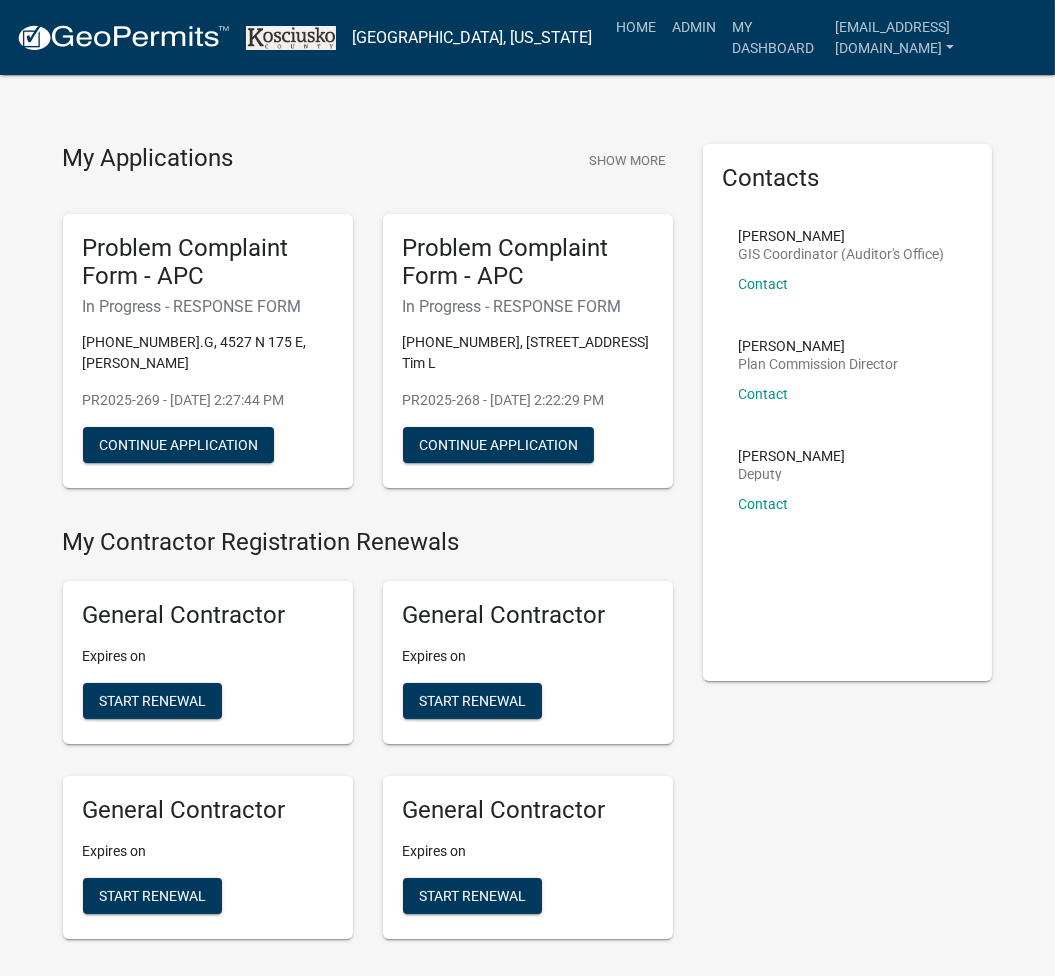 scroll, scrollTop: 5088, scrollLeft: 0, axis: vertical 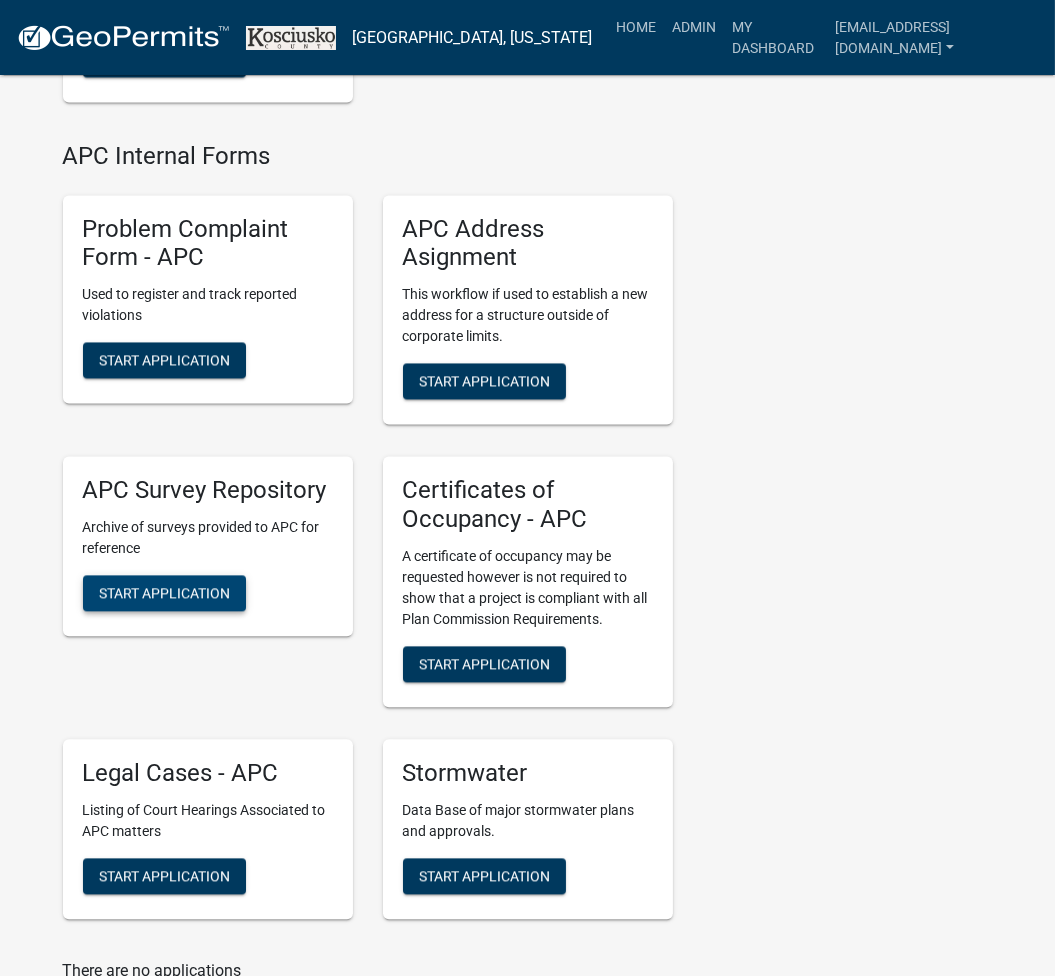 click on "Start Application" at bounding box center [164, 592] 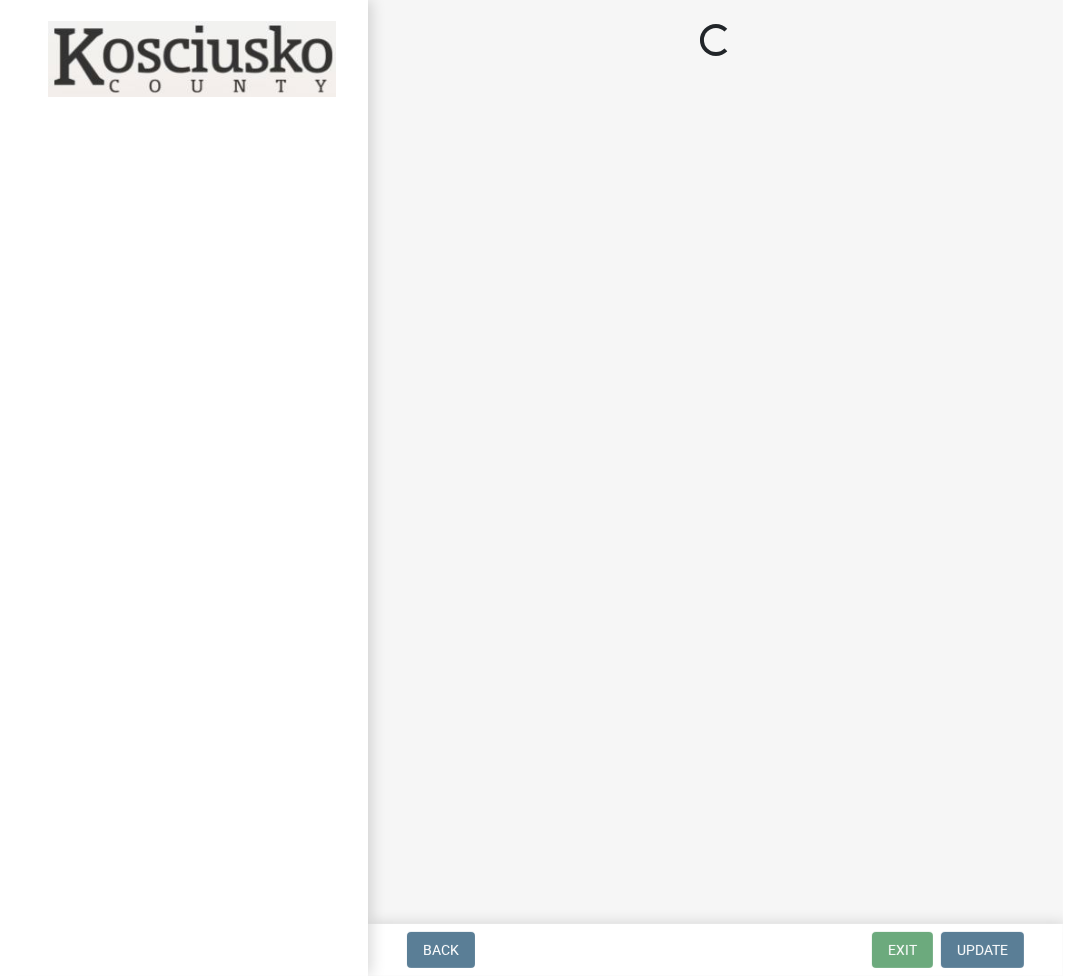 scroll, scrollTop: 0, scrollLeft: 0, axis: both 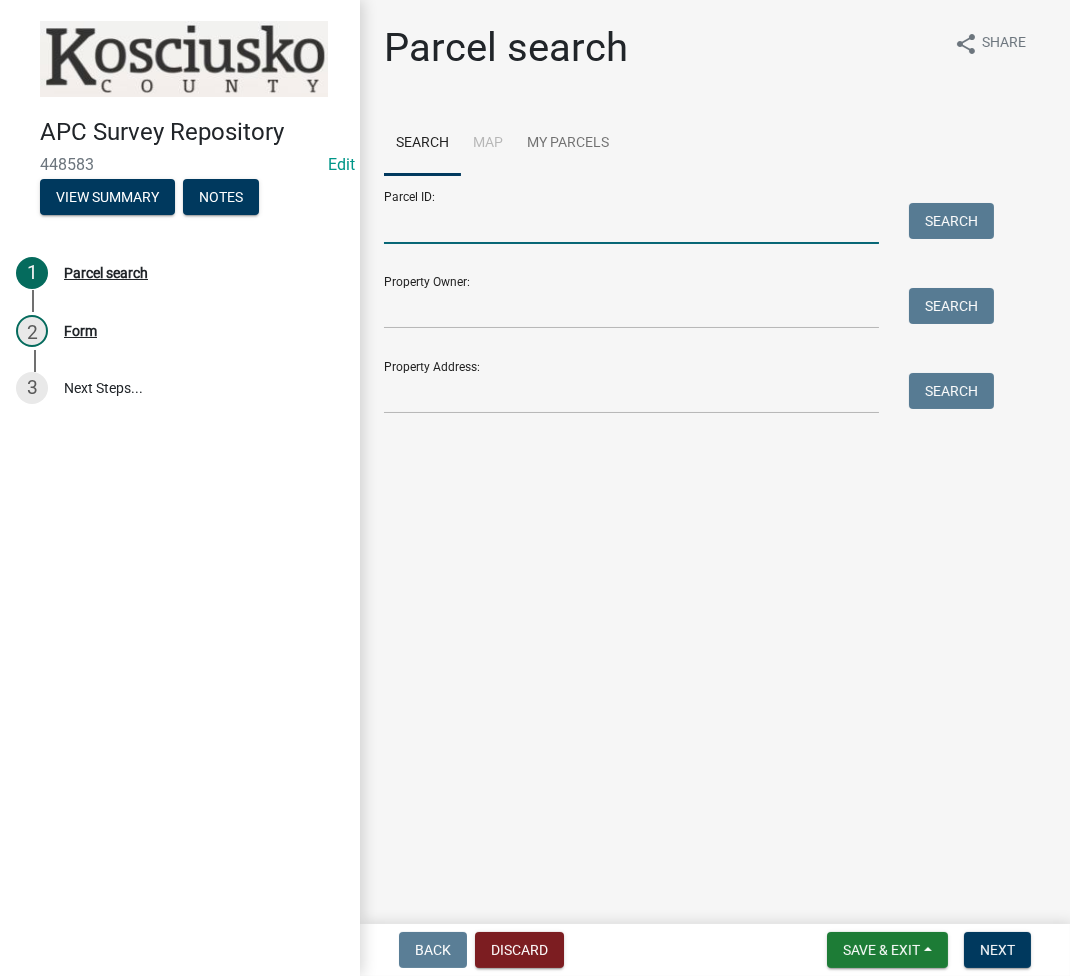 click on "Parcel ID:" at bounding box center [631, 223] 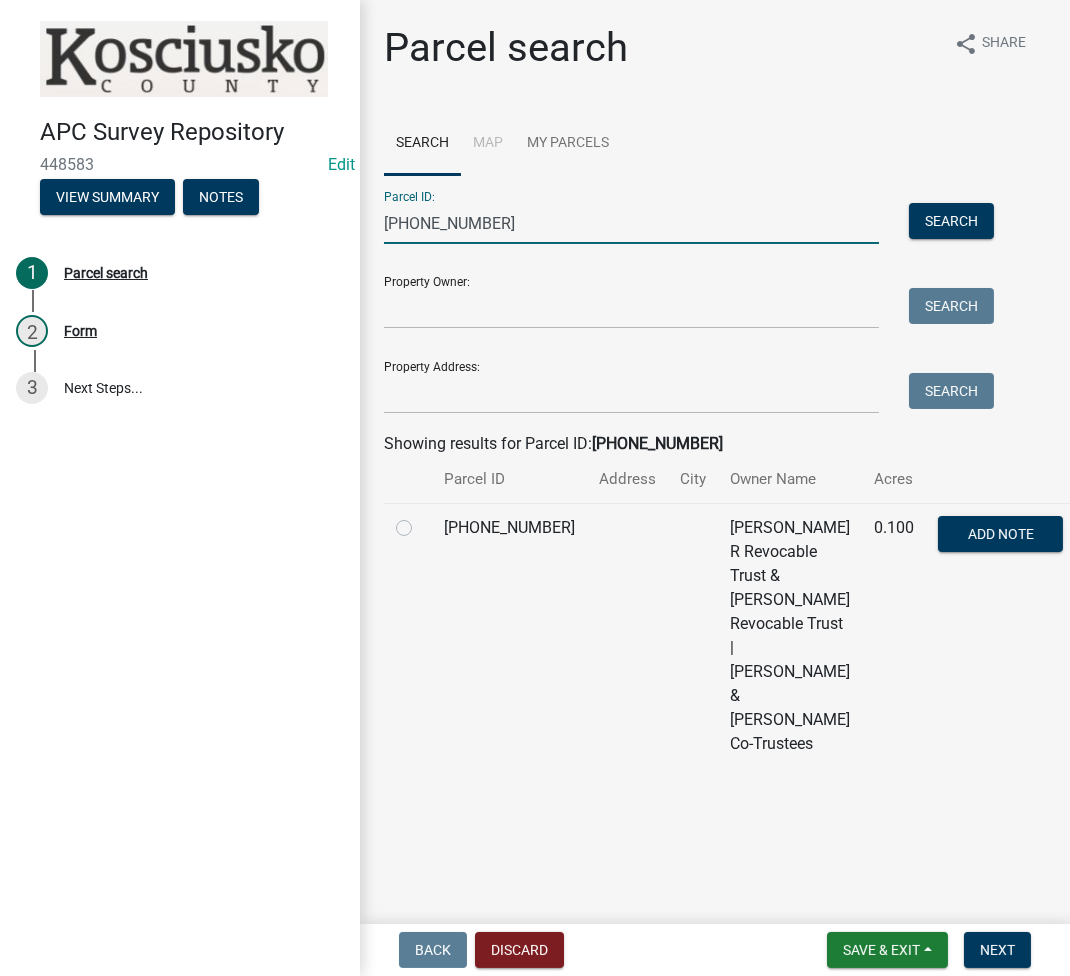 type on "007-057-037" 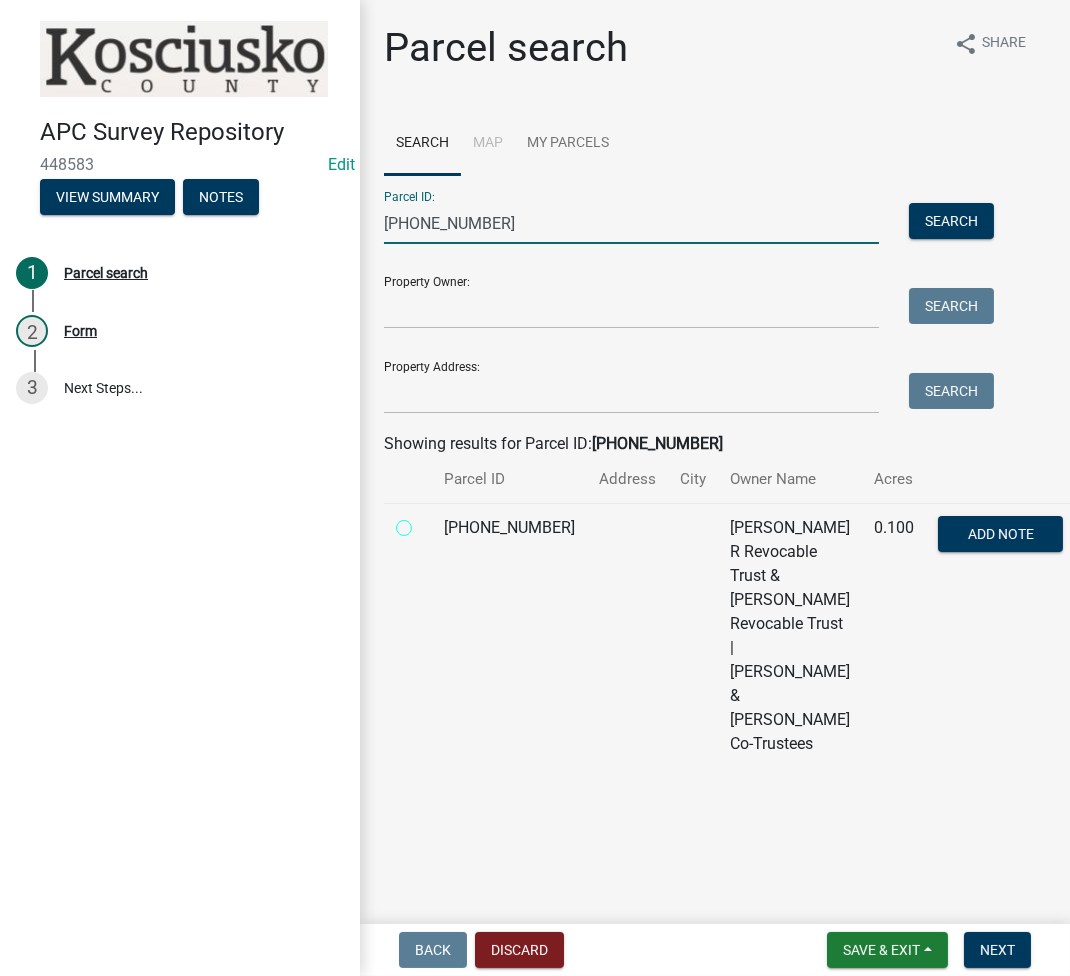 click at bounding box center [426, 522] 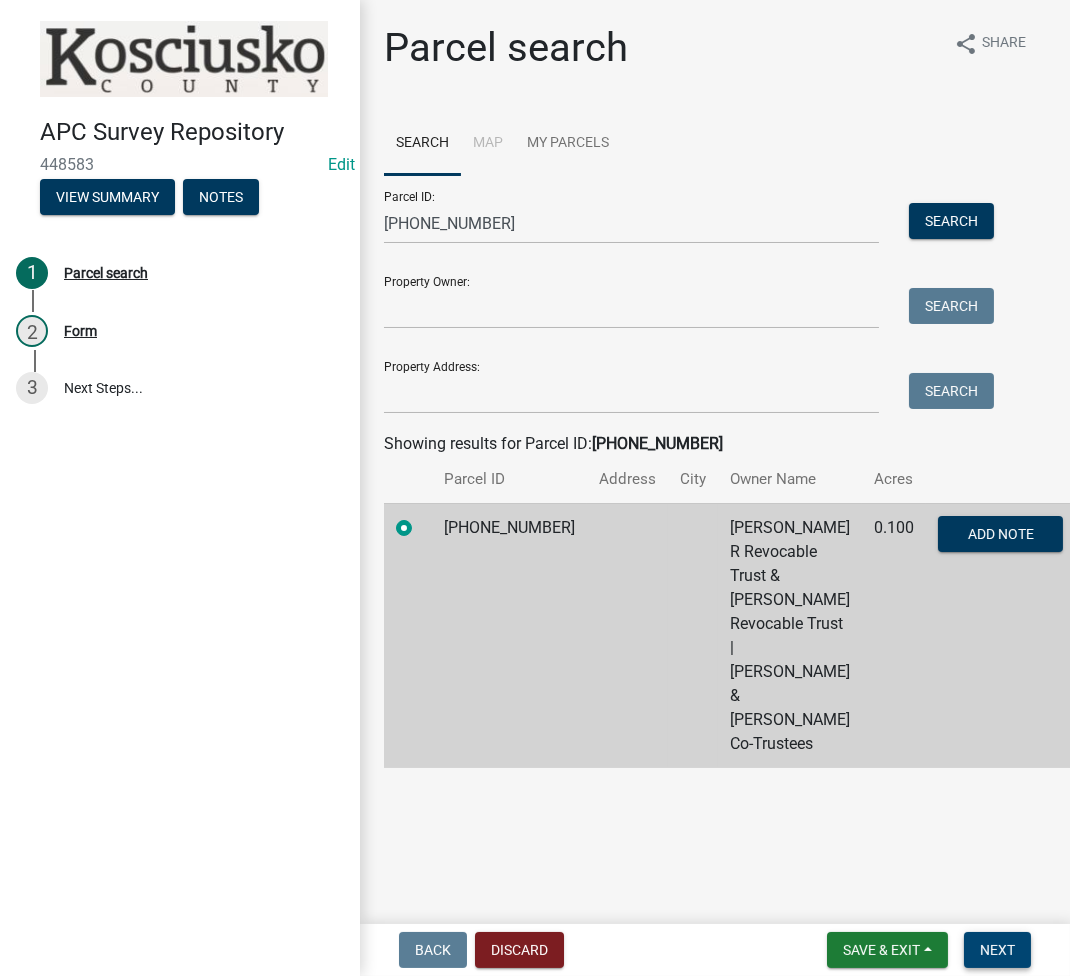 click on "Next" at bounding box center (997, 950) 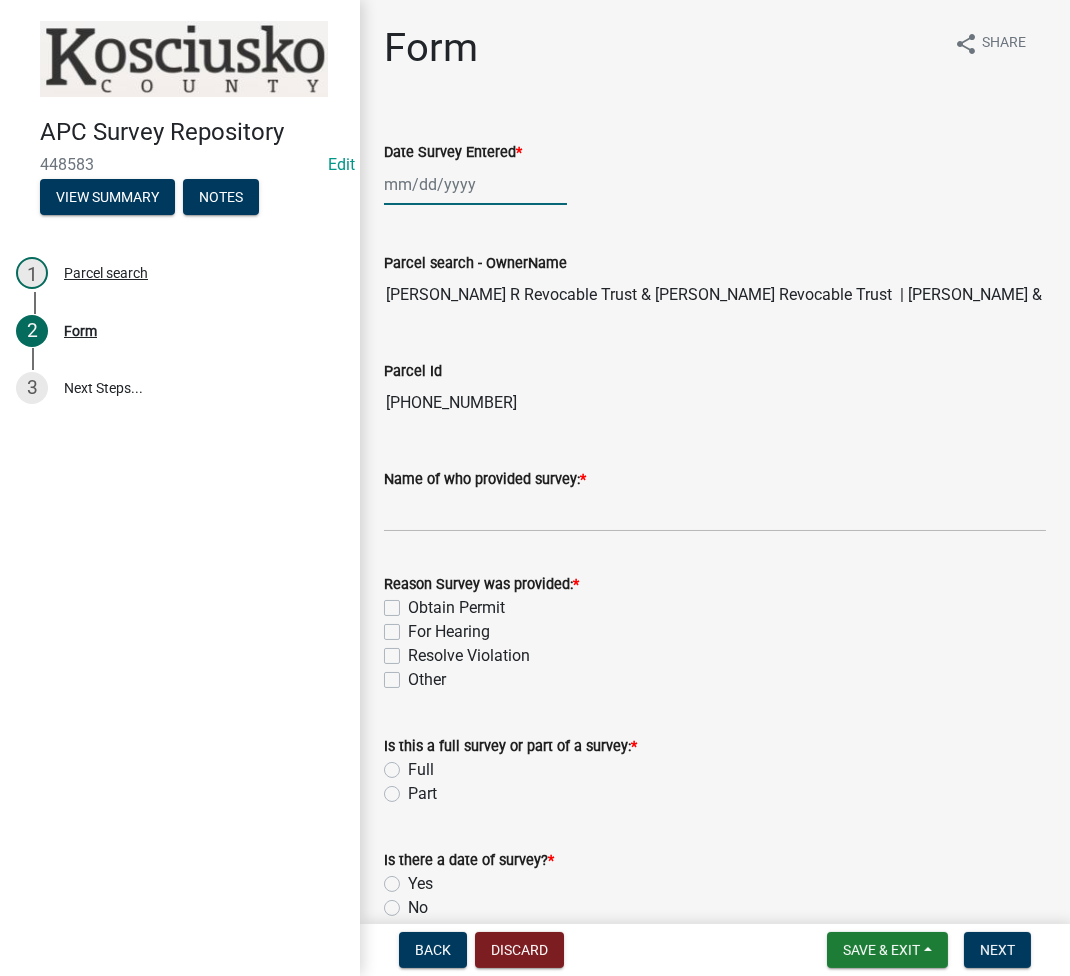 click 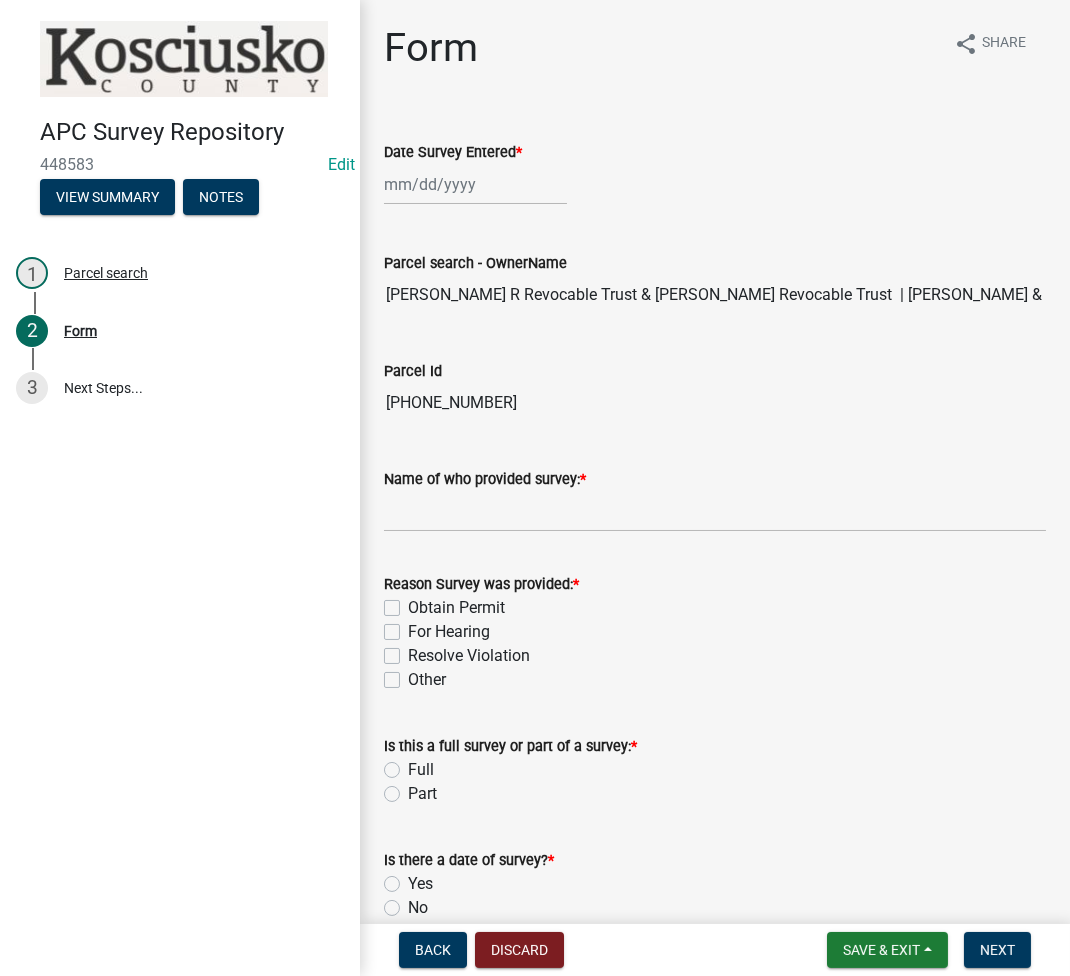 select on "7" 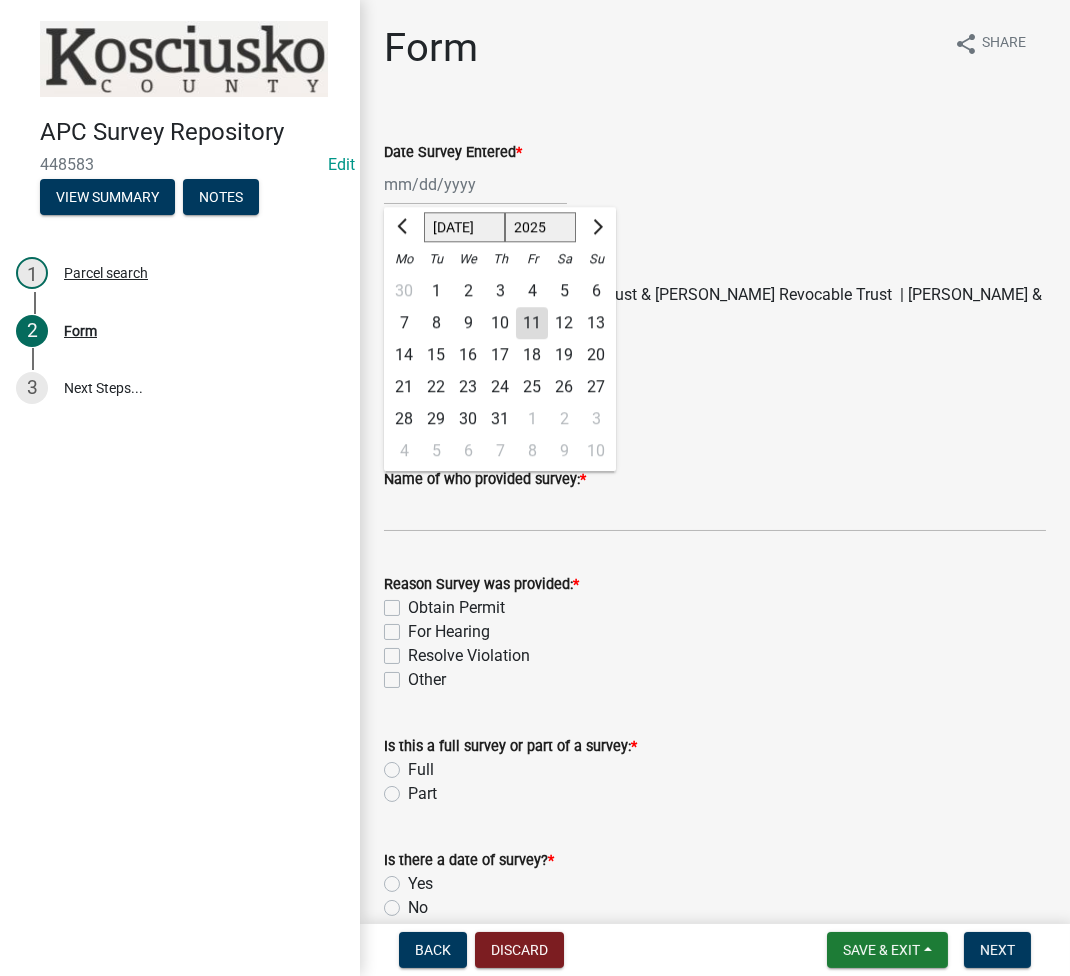 click on "11" 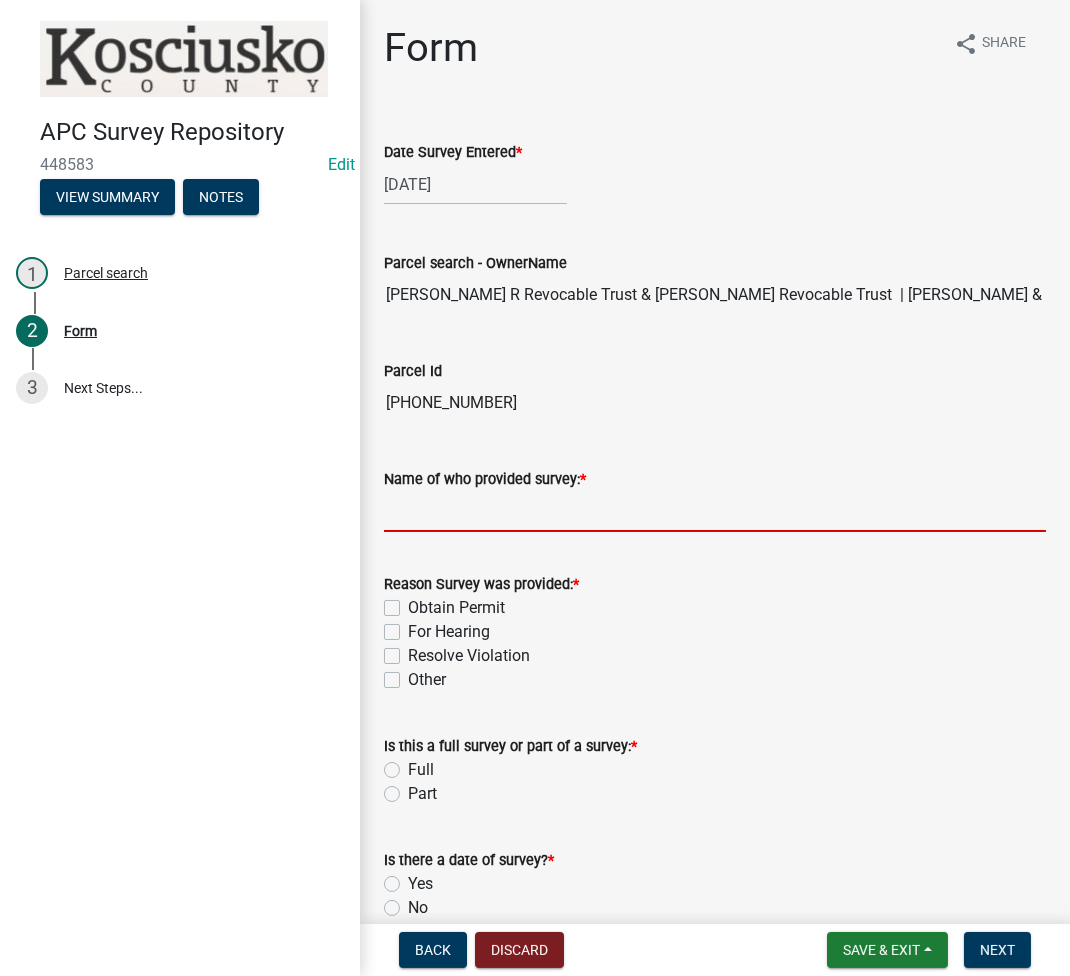 click on "Name of who provided survey:  *" at bounding box center (715, 511) 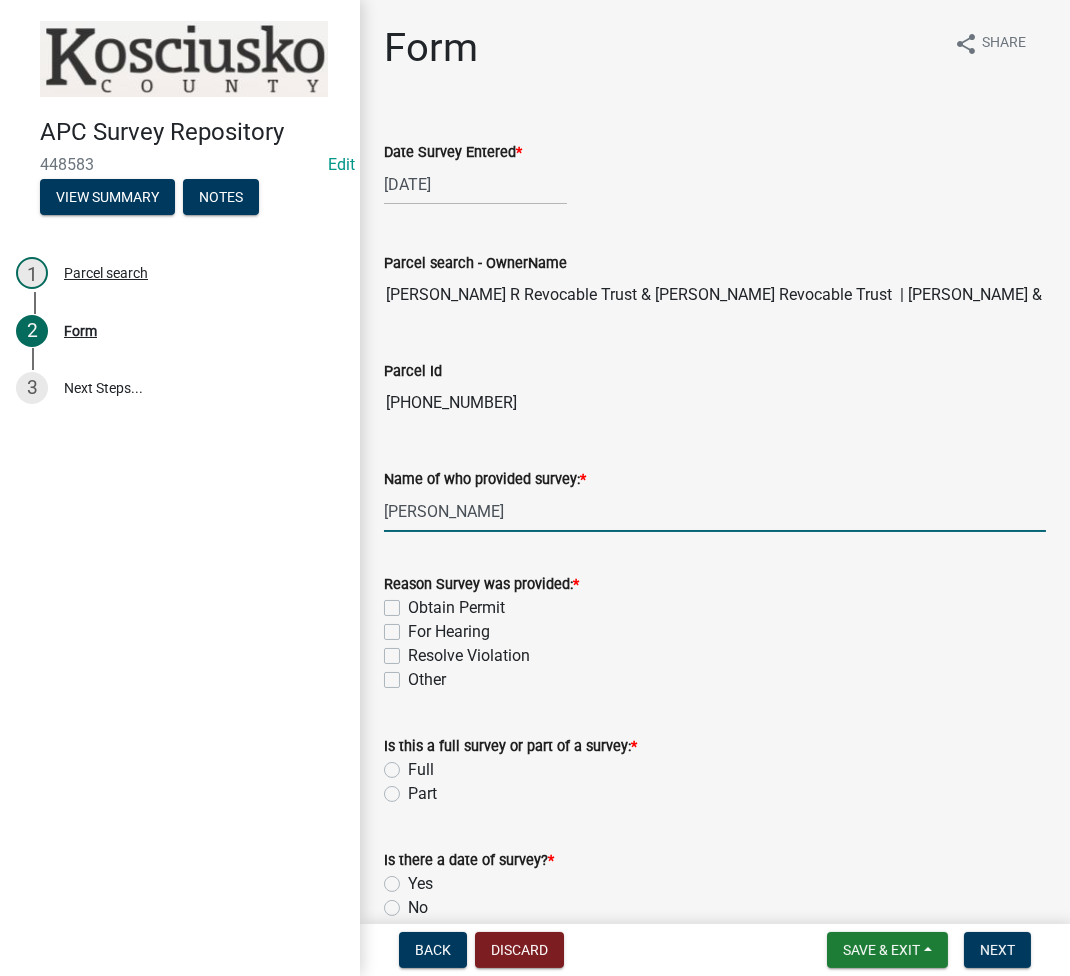 type on "Jeff Miller" 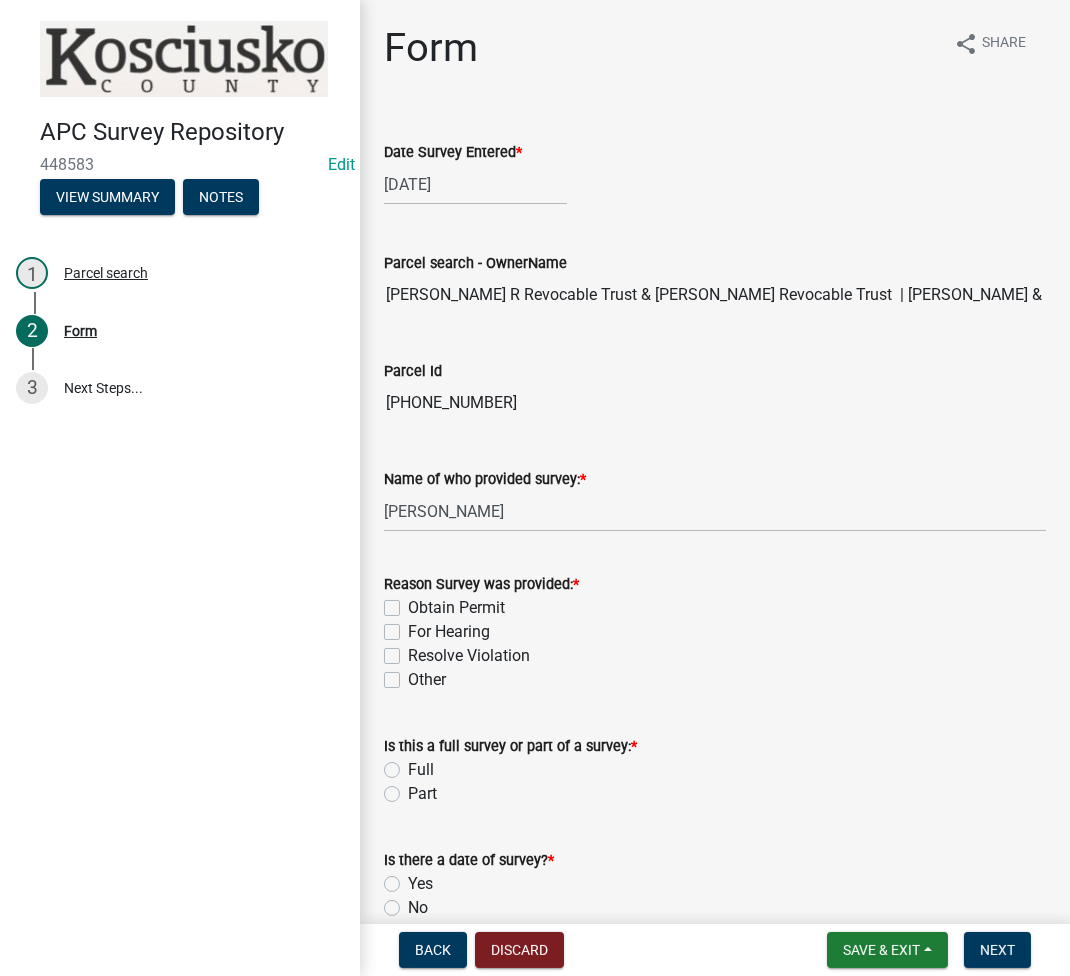 click on "For Hearing" 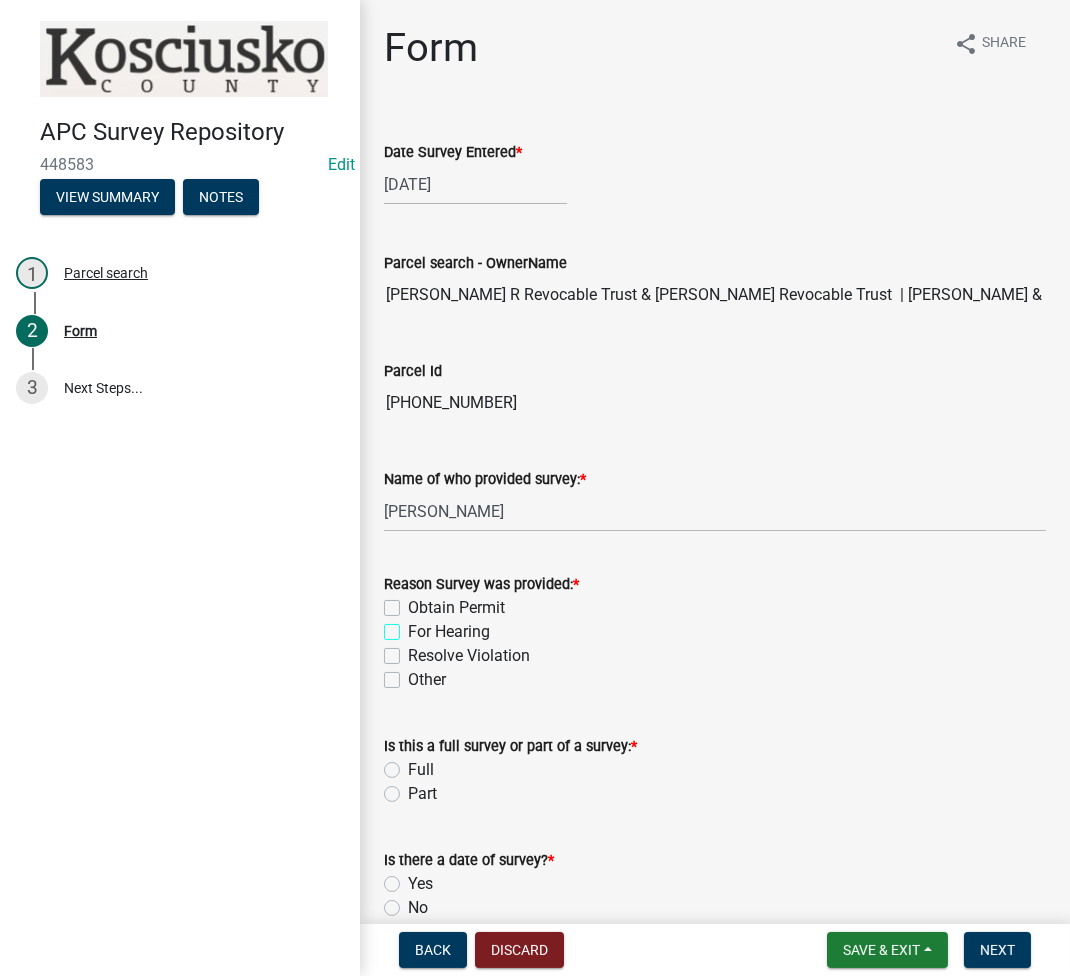 checkbox on "true" 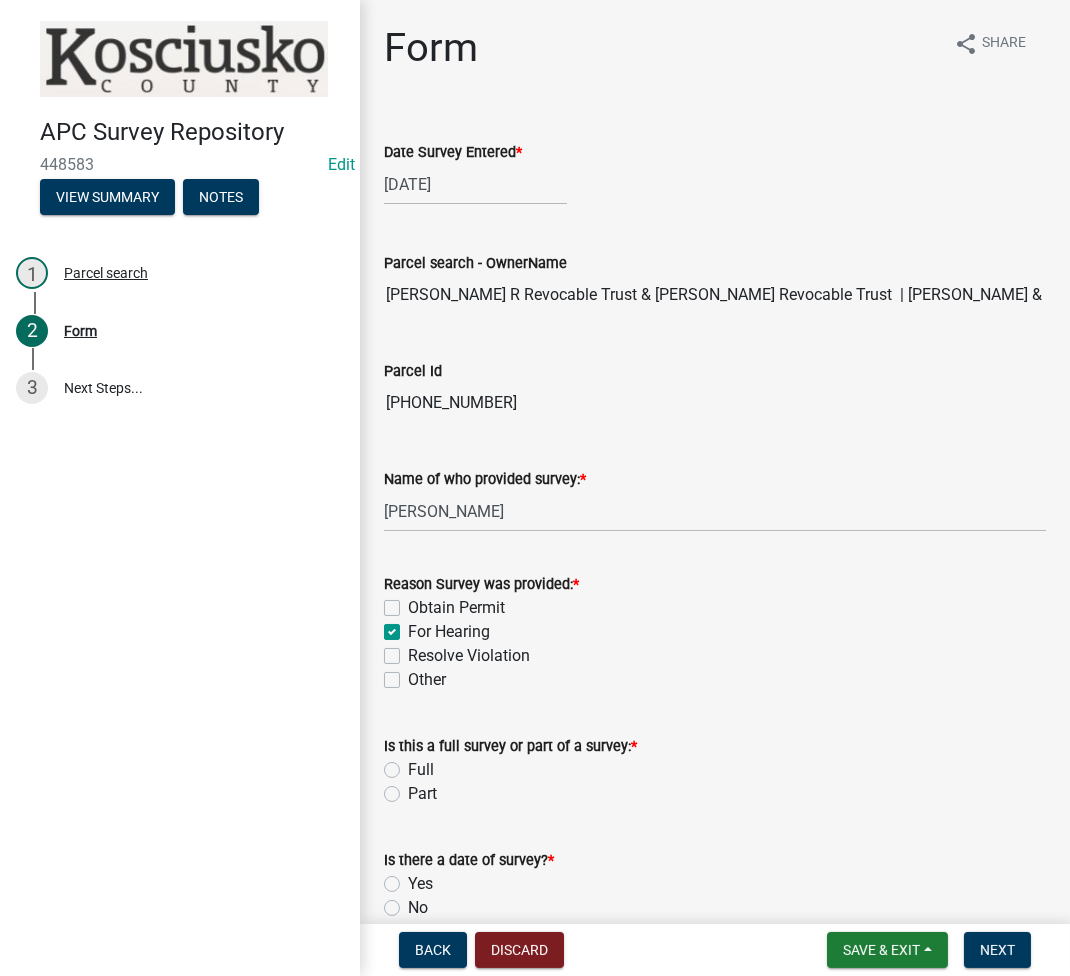 checkbox on "false" 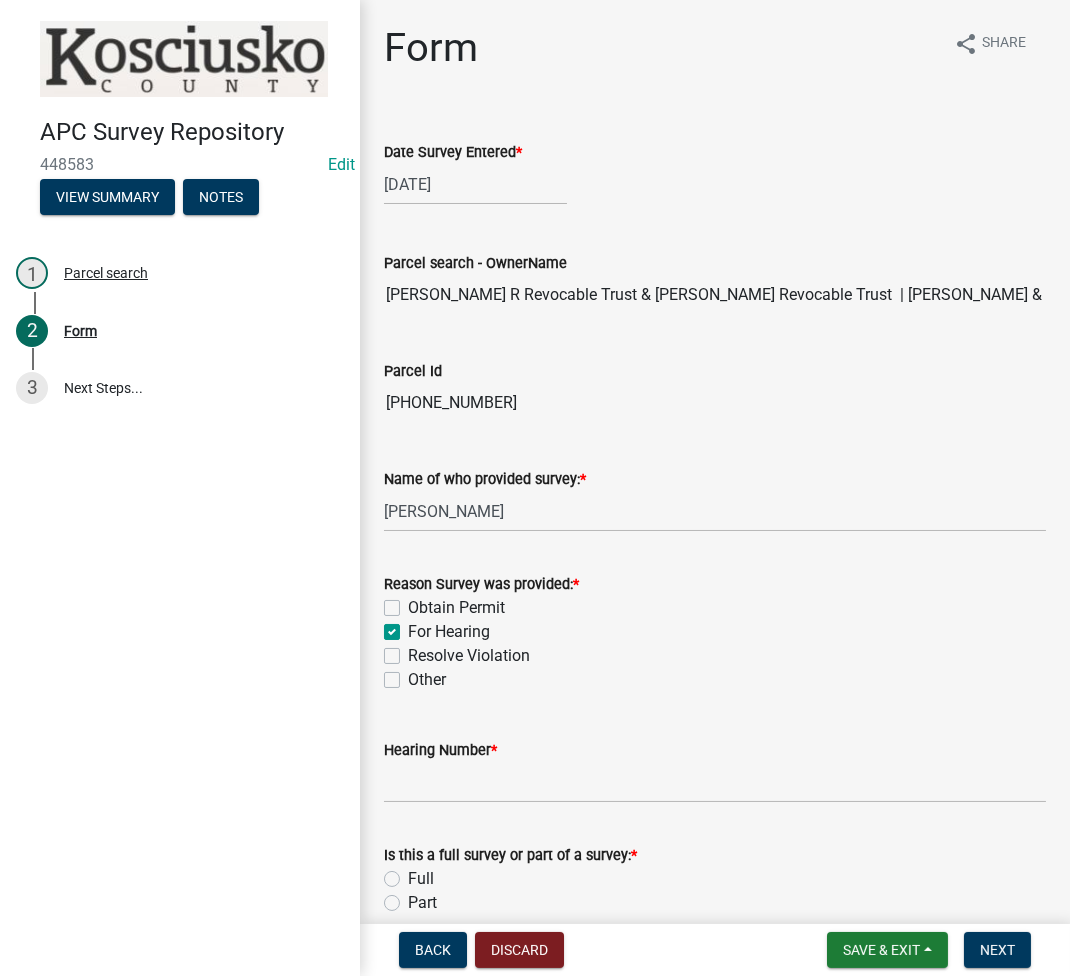 scroll, scrollTop: 266, scrollLeft: 0, axis: vertical 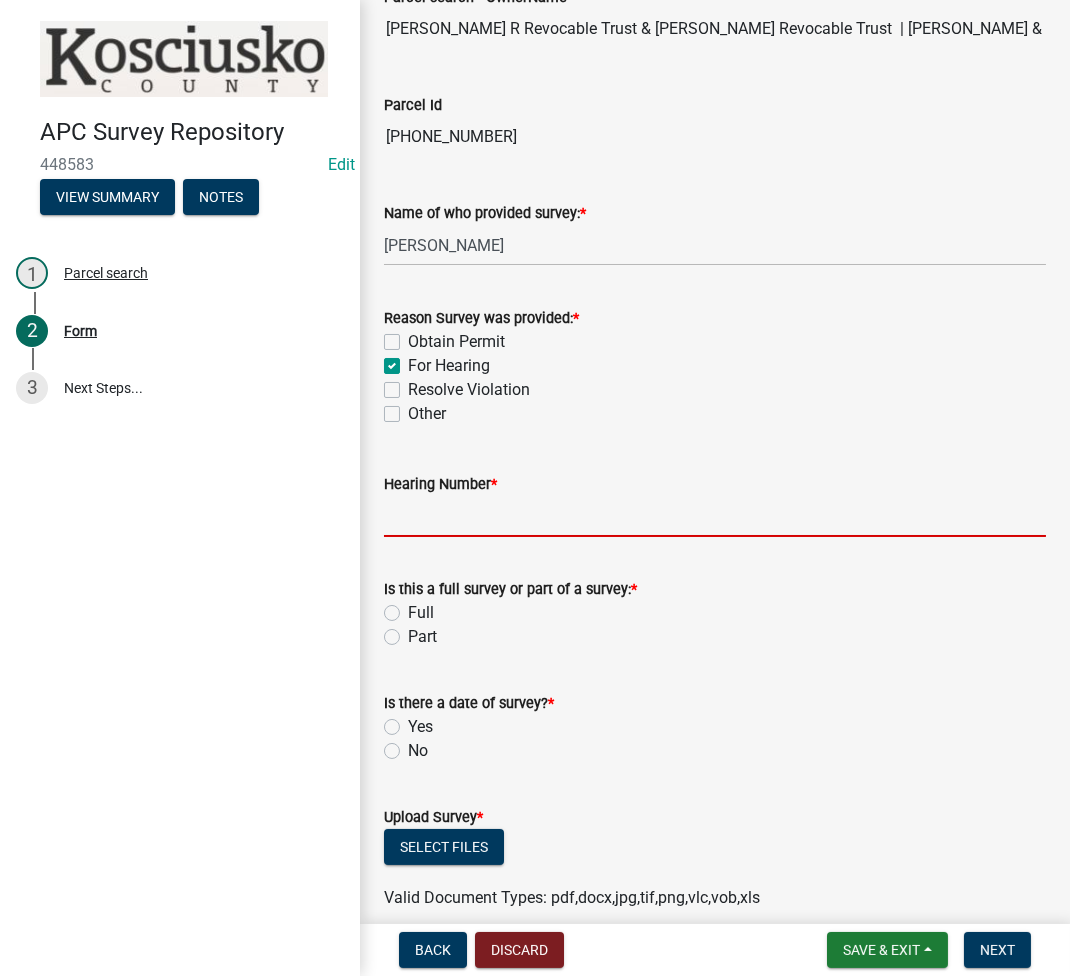 click on "Hearing Number  *" at bounding box center (715, 516) 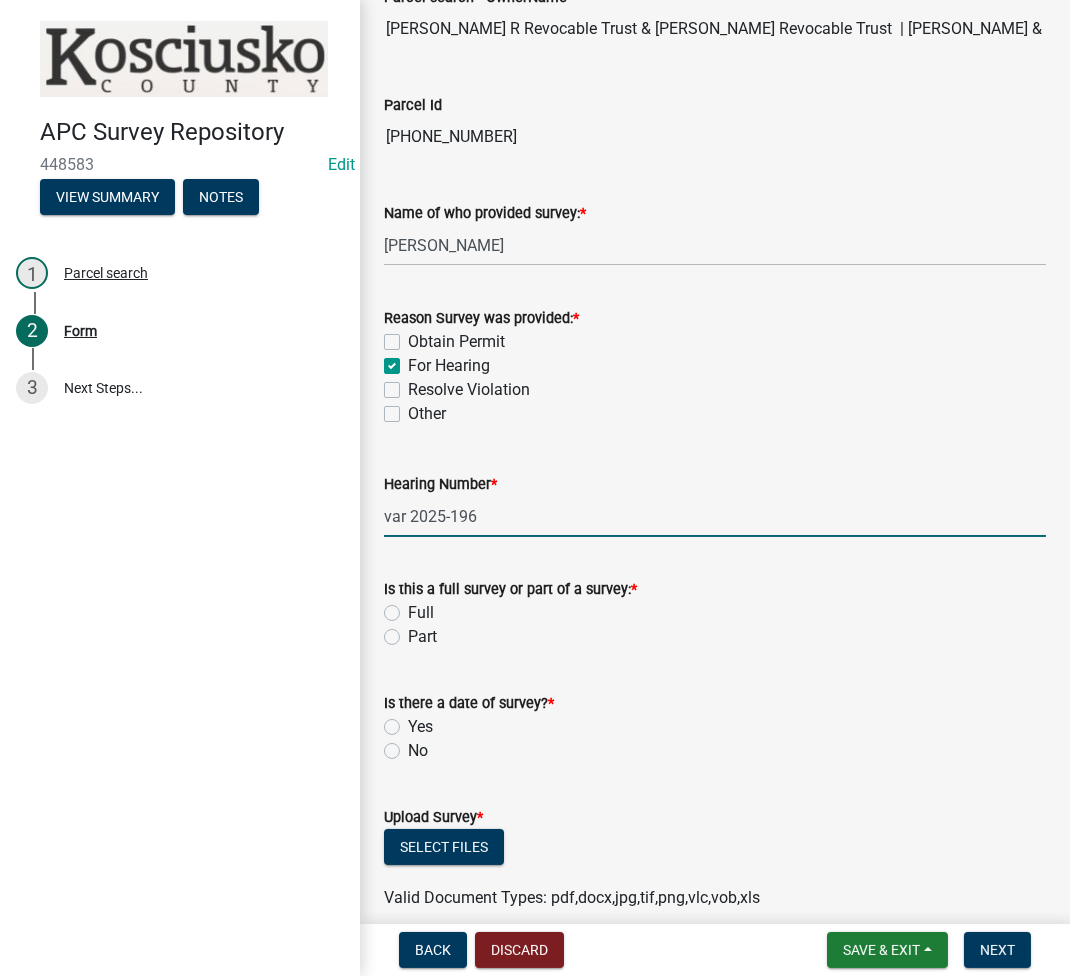 type on "var 2025-196" 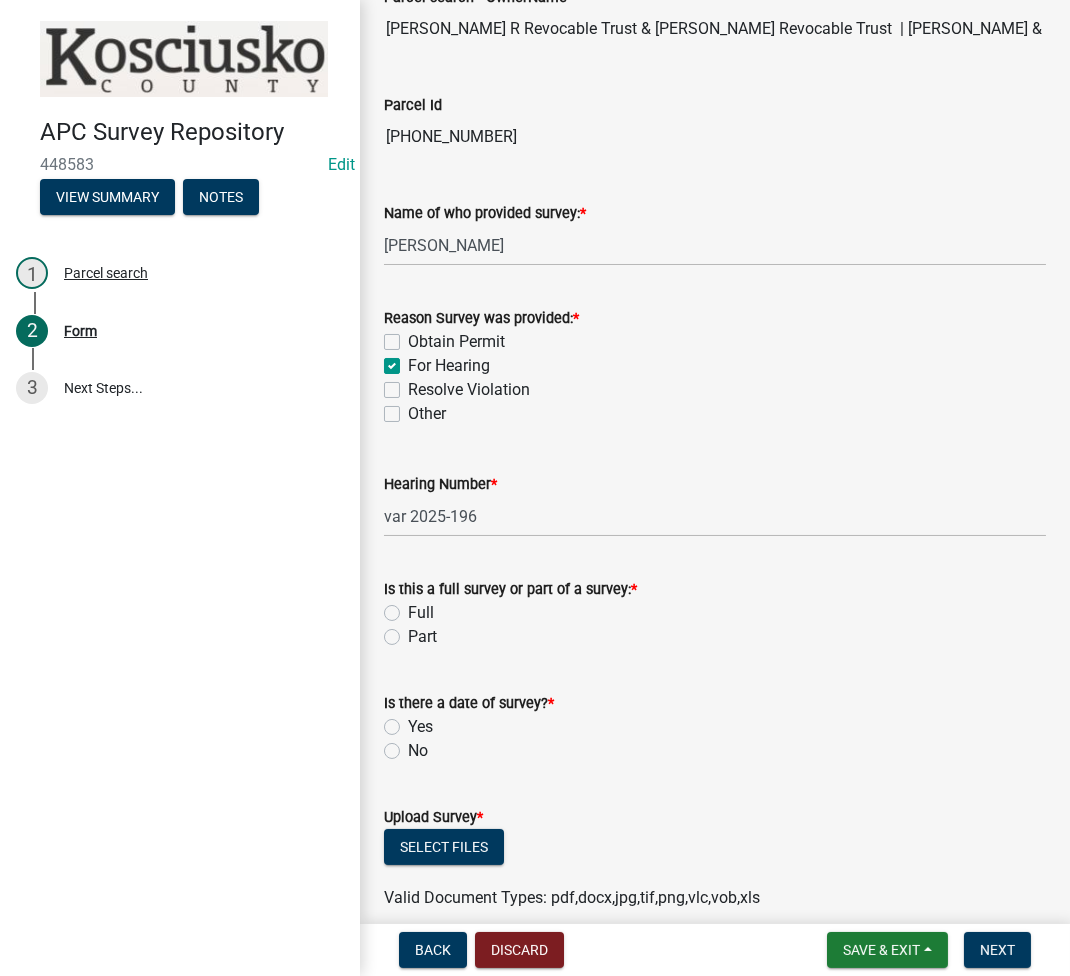 click on "Part" 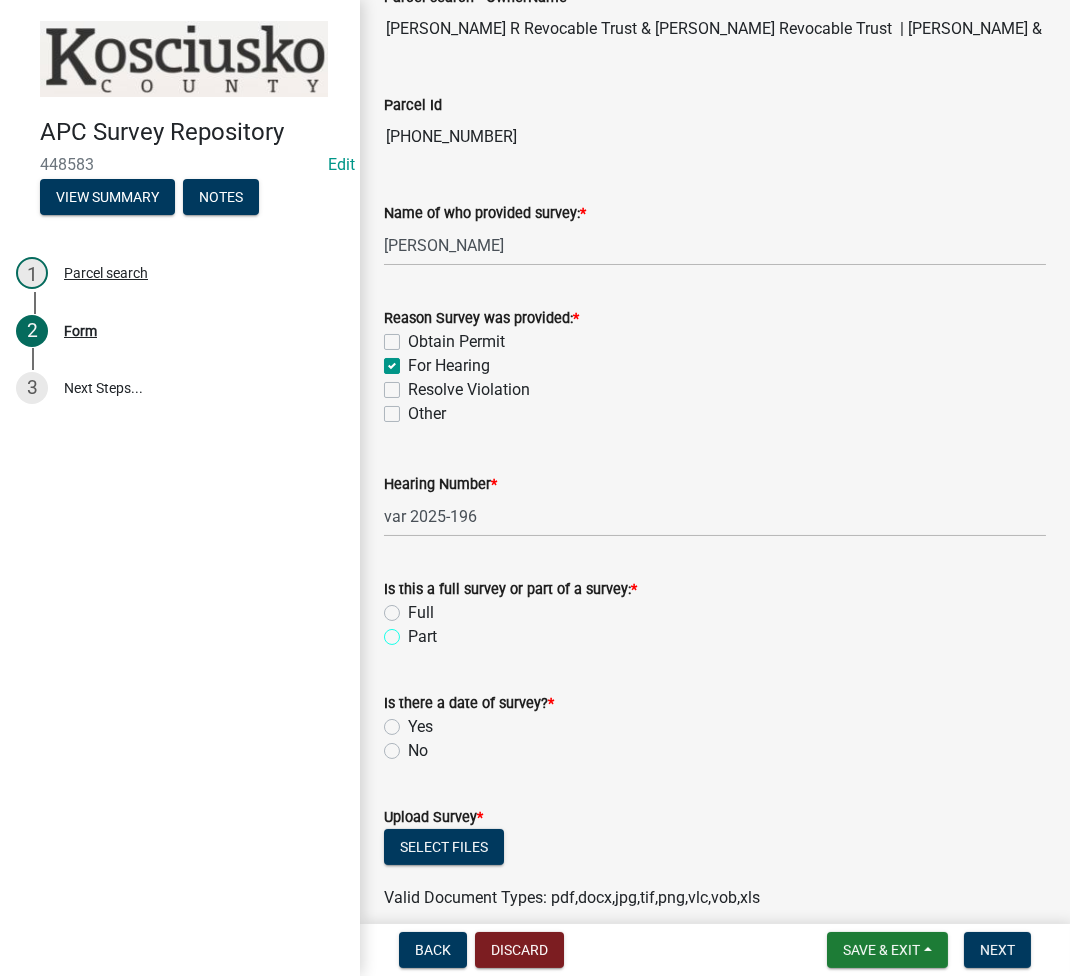click on "Part" at bounding box center [414, 631] 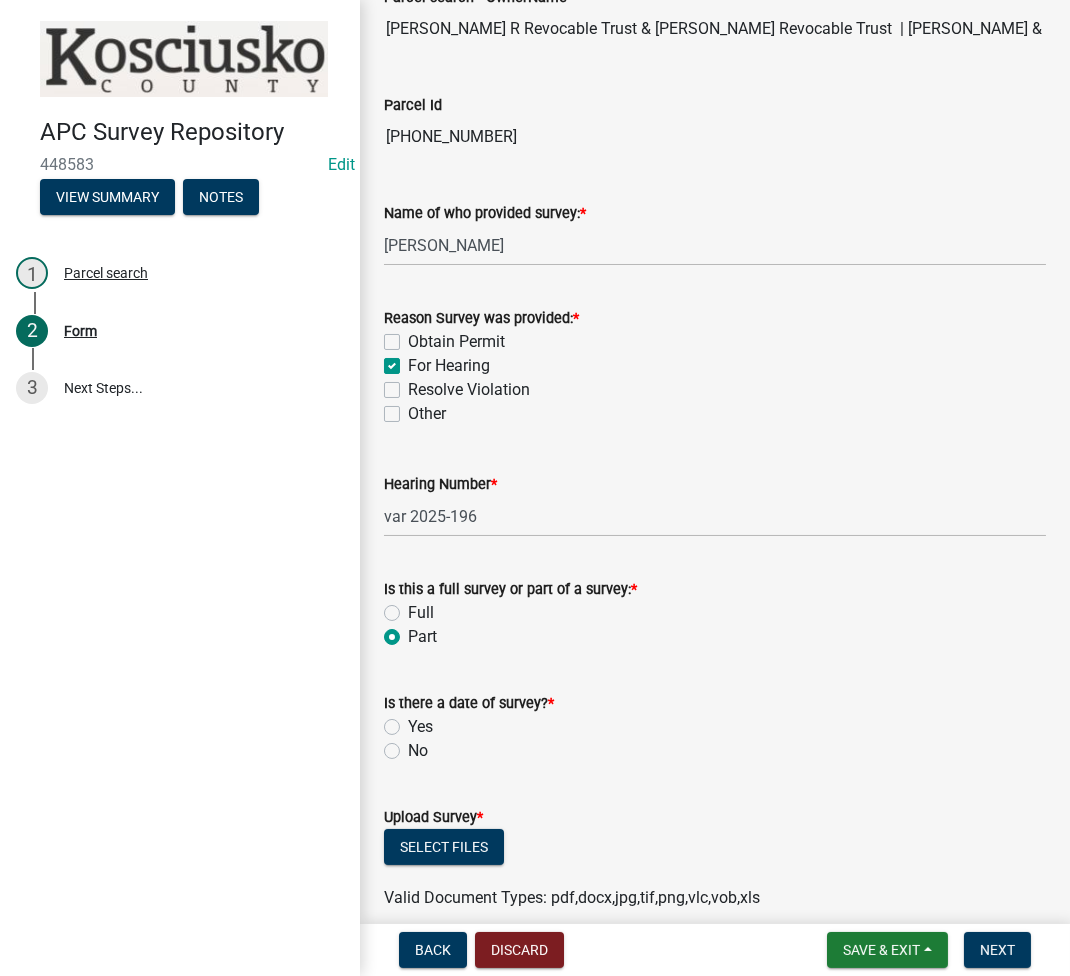 radio on "true" 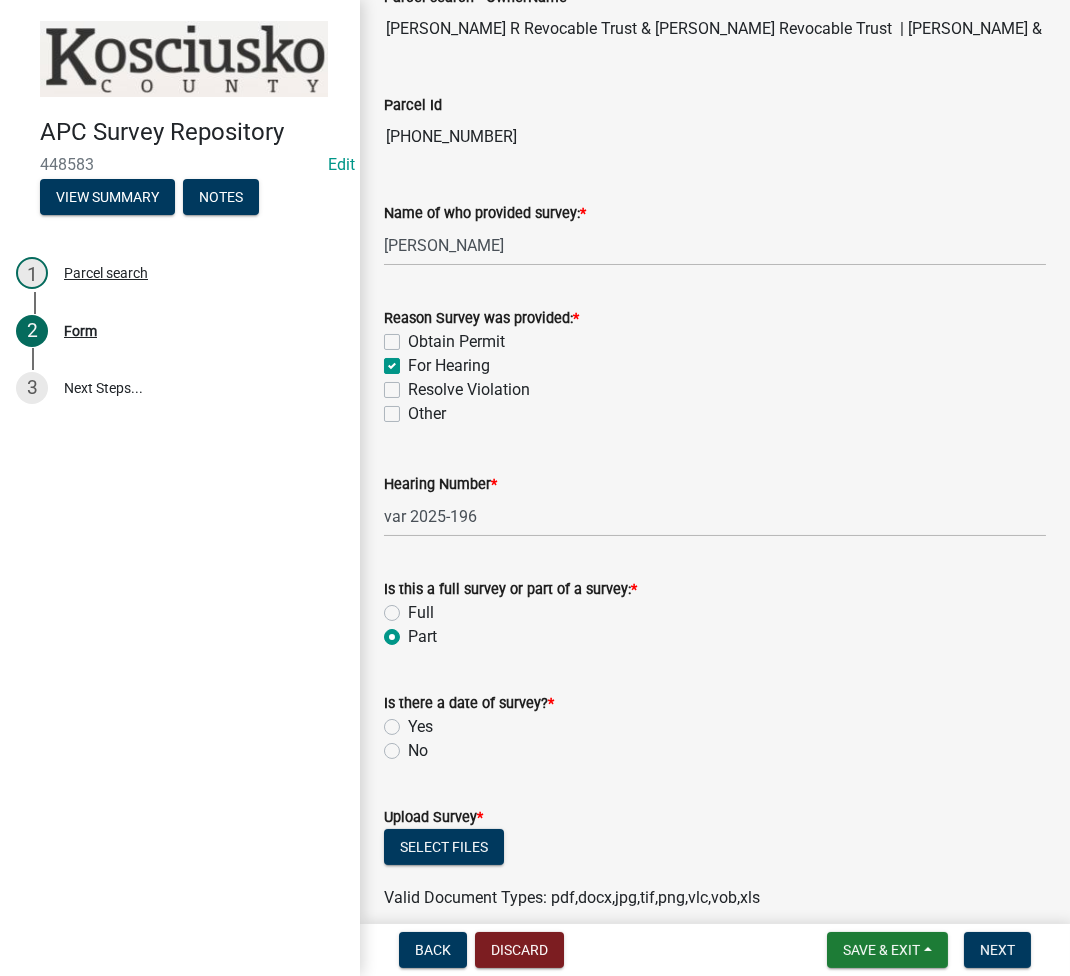 click on "Yes" 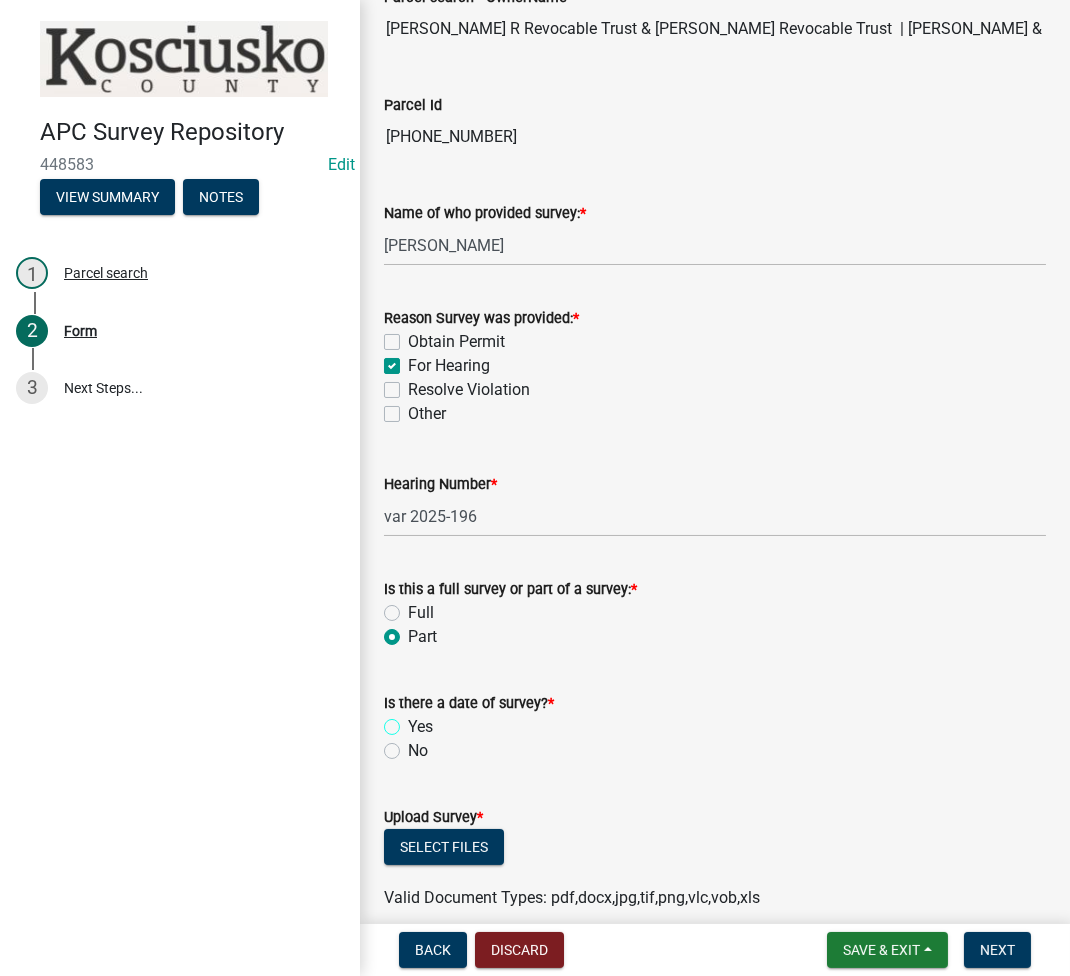 click on "Yes" at bounding box center (414, 721) 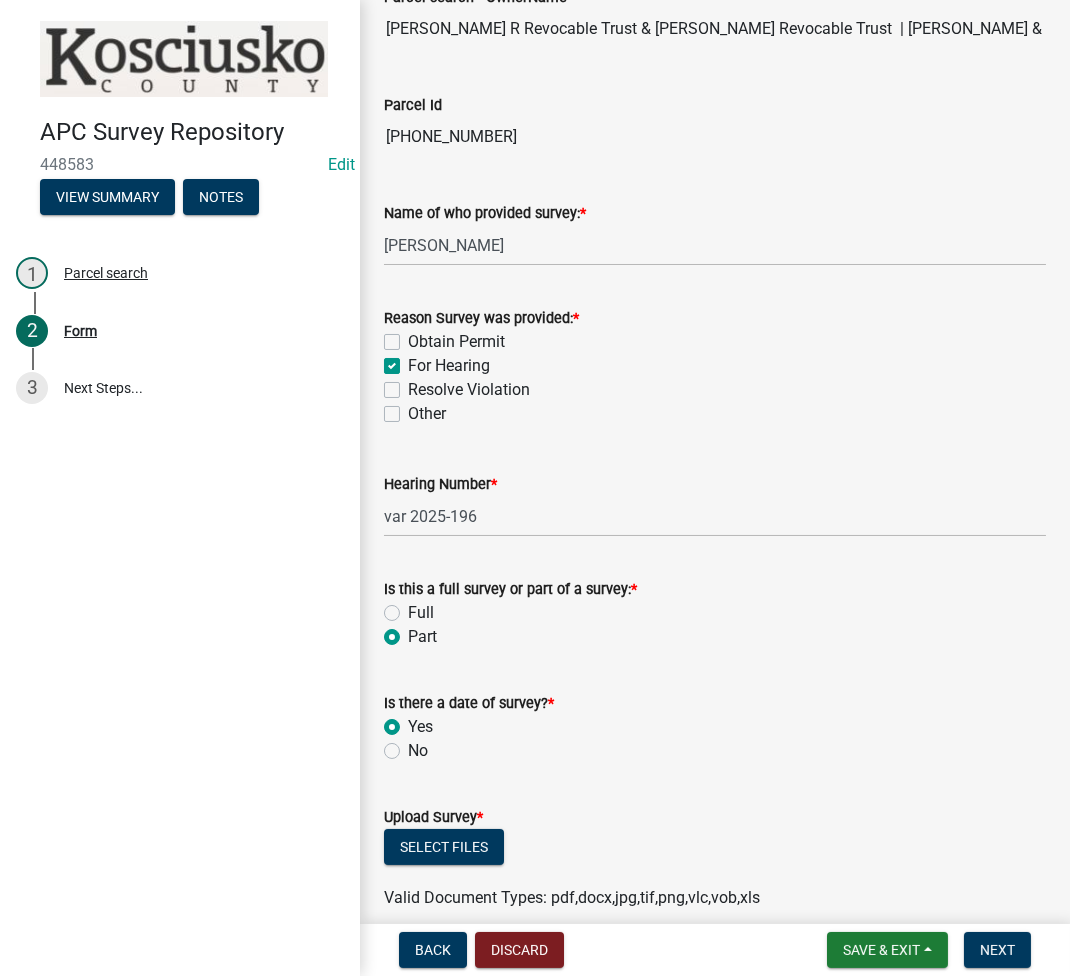 radio on "true" 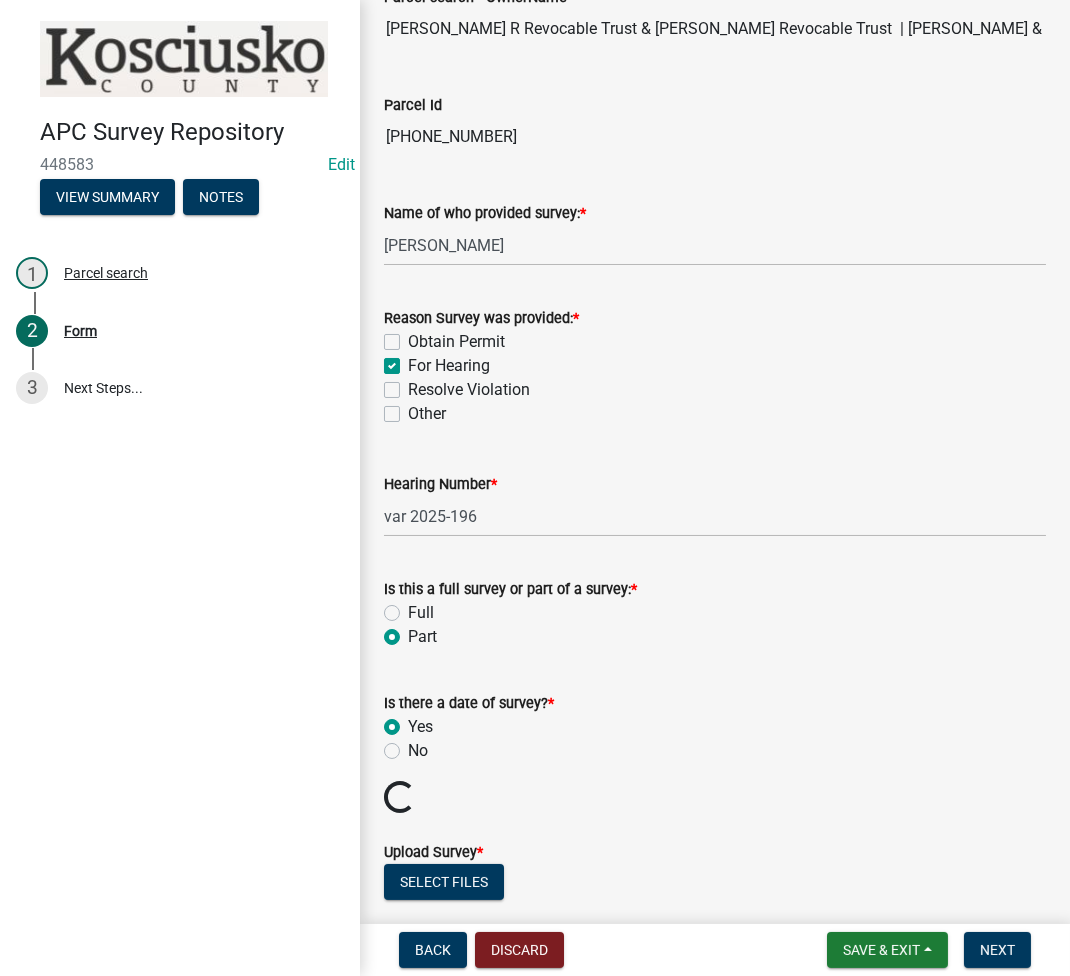 scroll, scrollTop: 497, scrollLeft: 0, axis: vertical 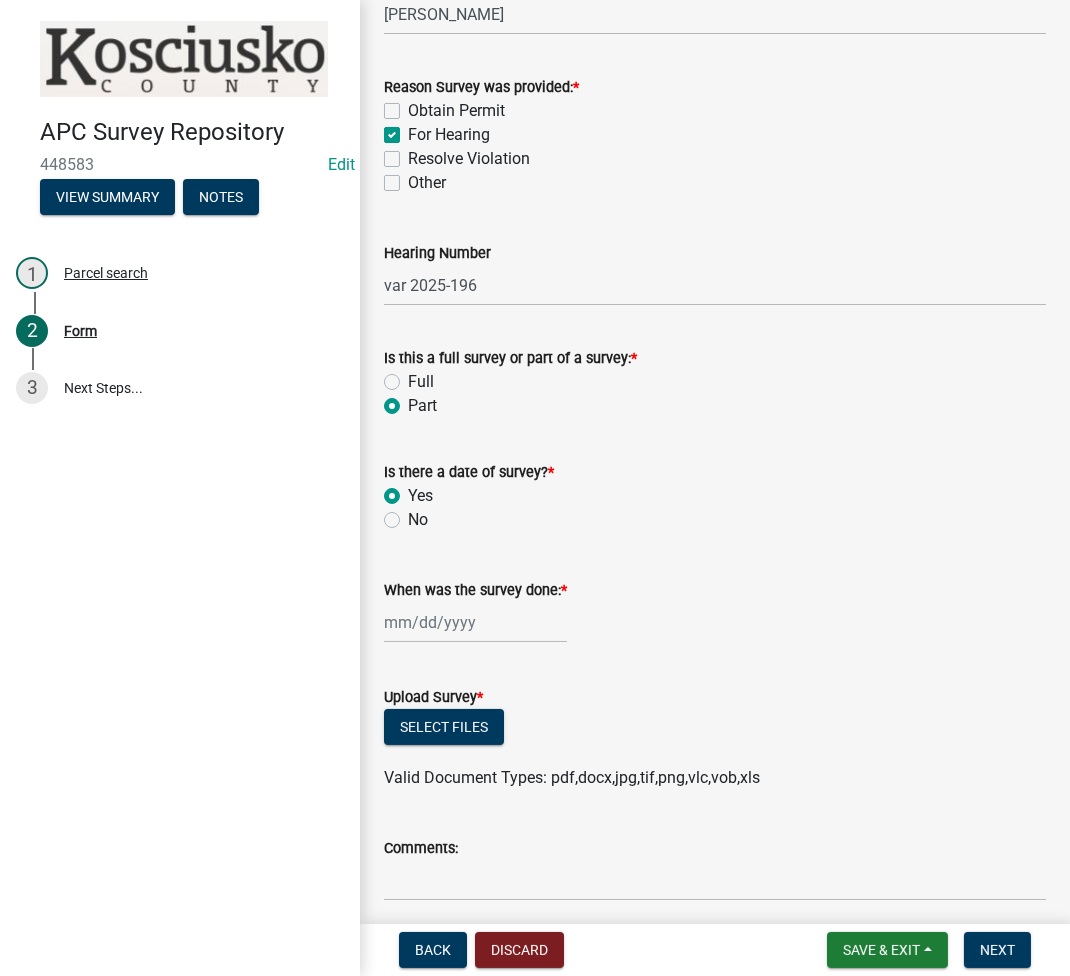 click on "No" 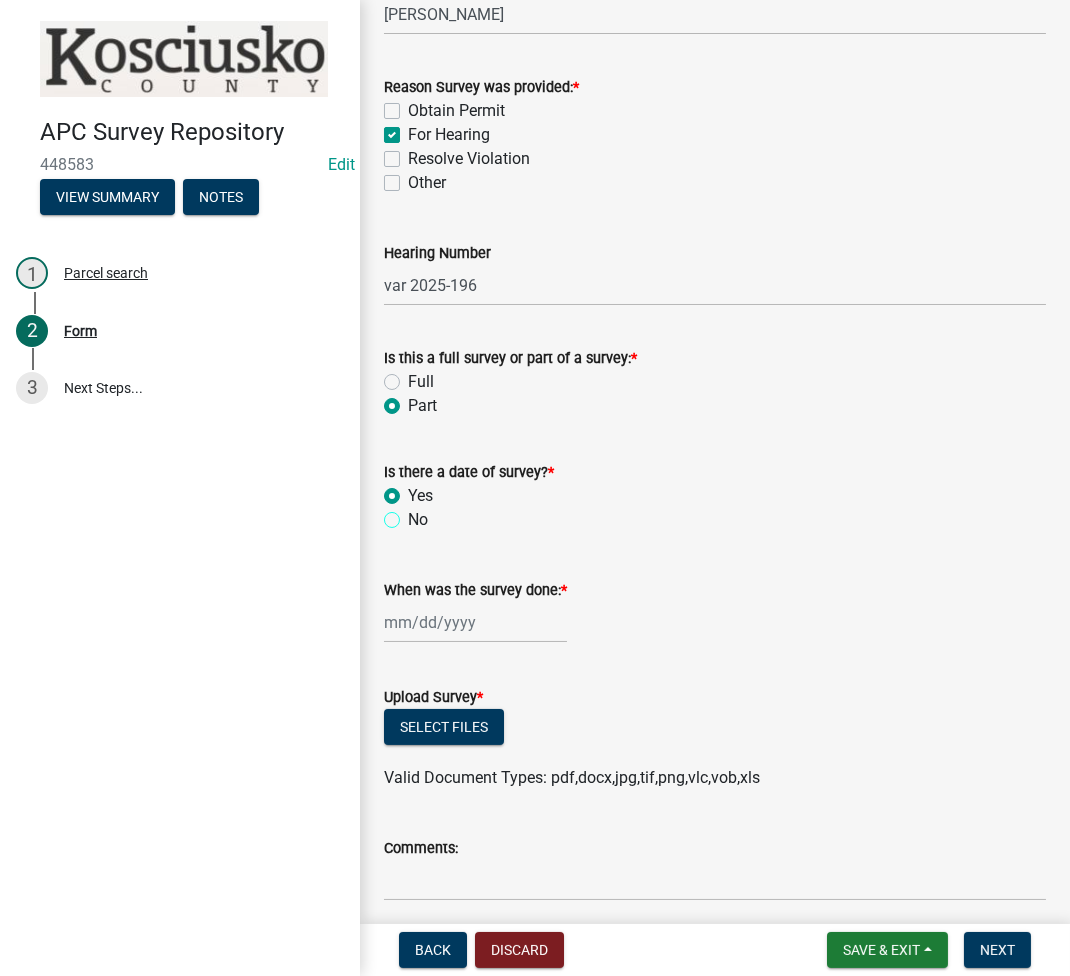 click on "No" at bounding box center (414, 514) 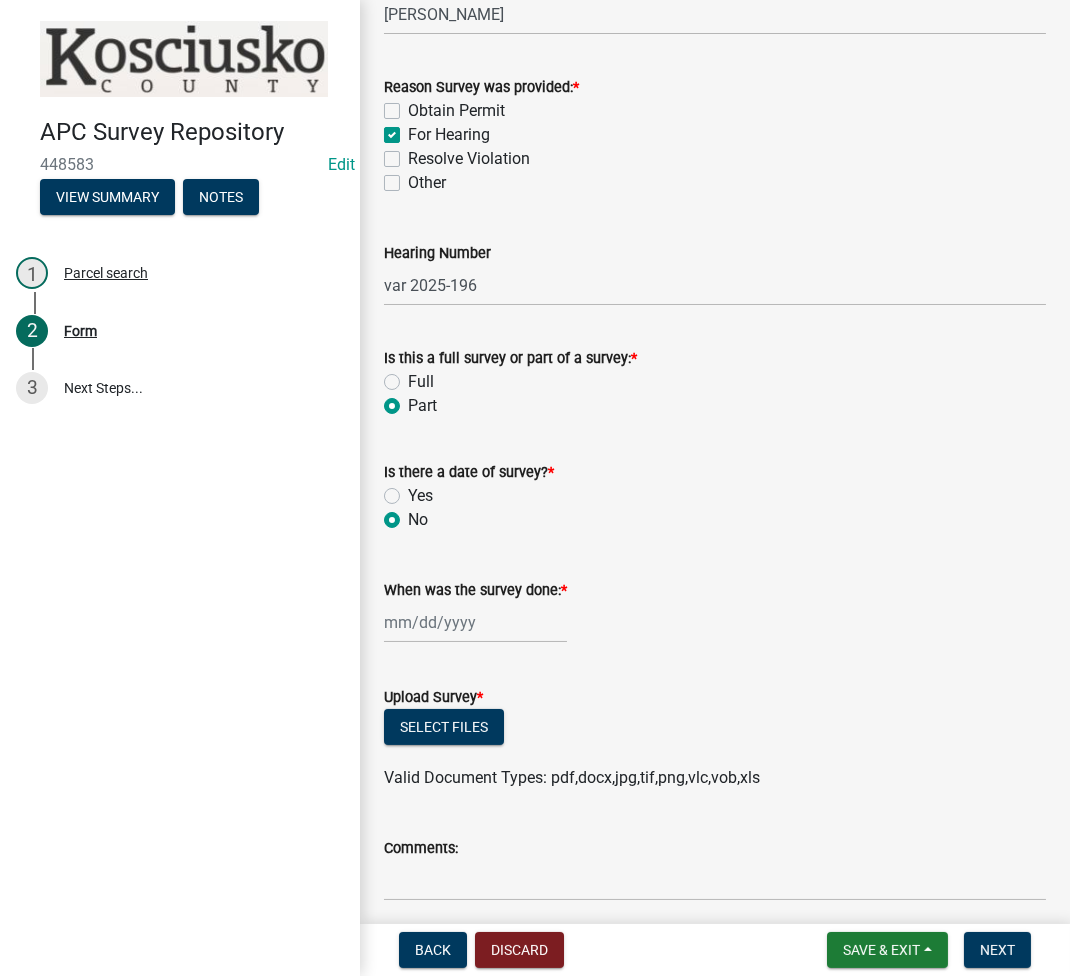 radio on "true" 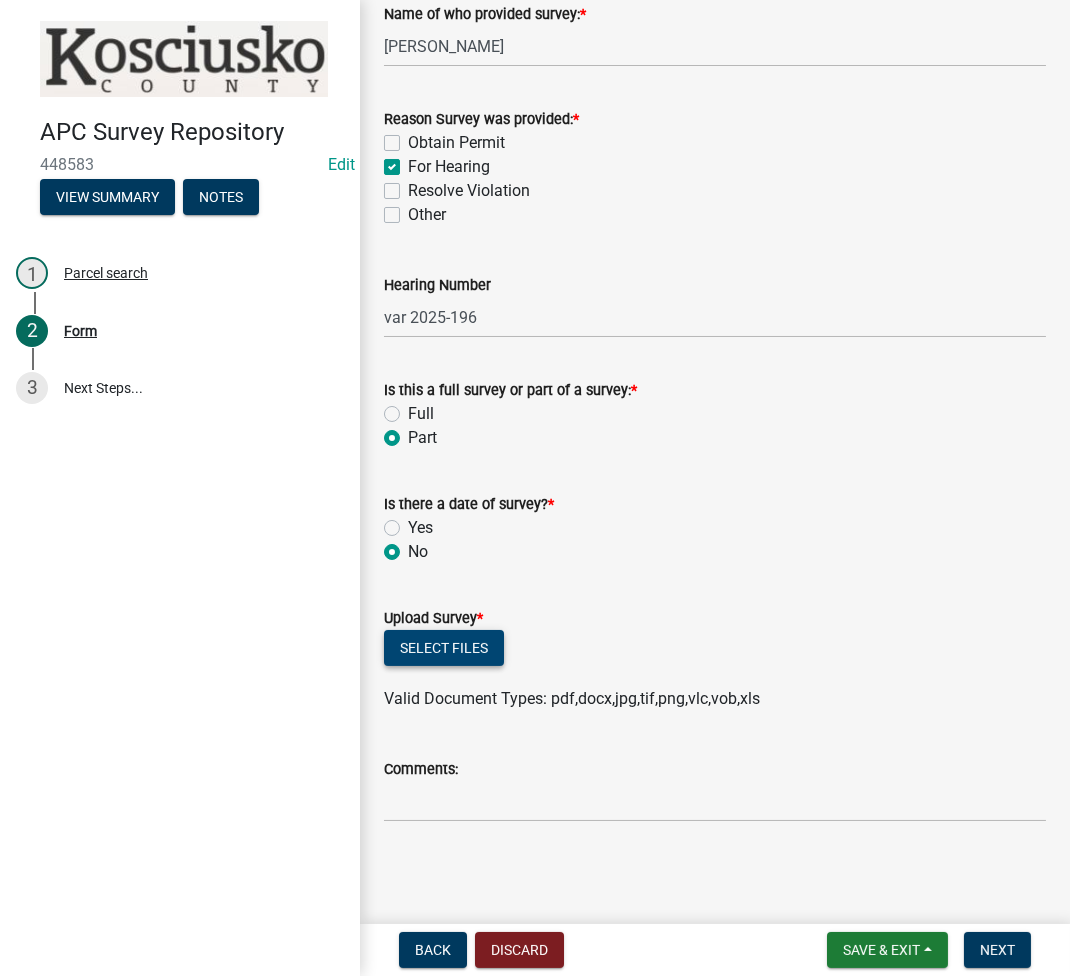 scroll, scrollTop: 462, scrollLeft: 0, axis: vertical 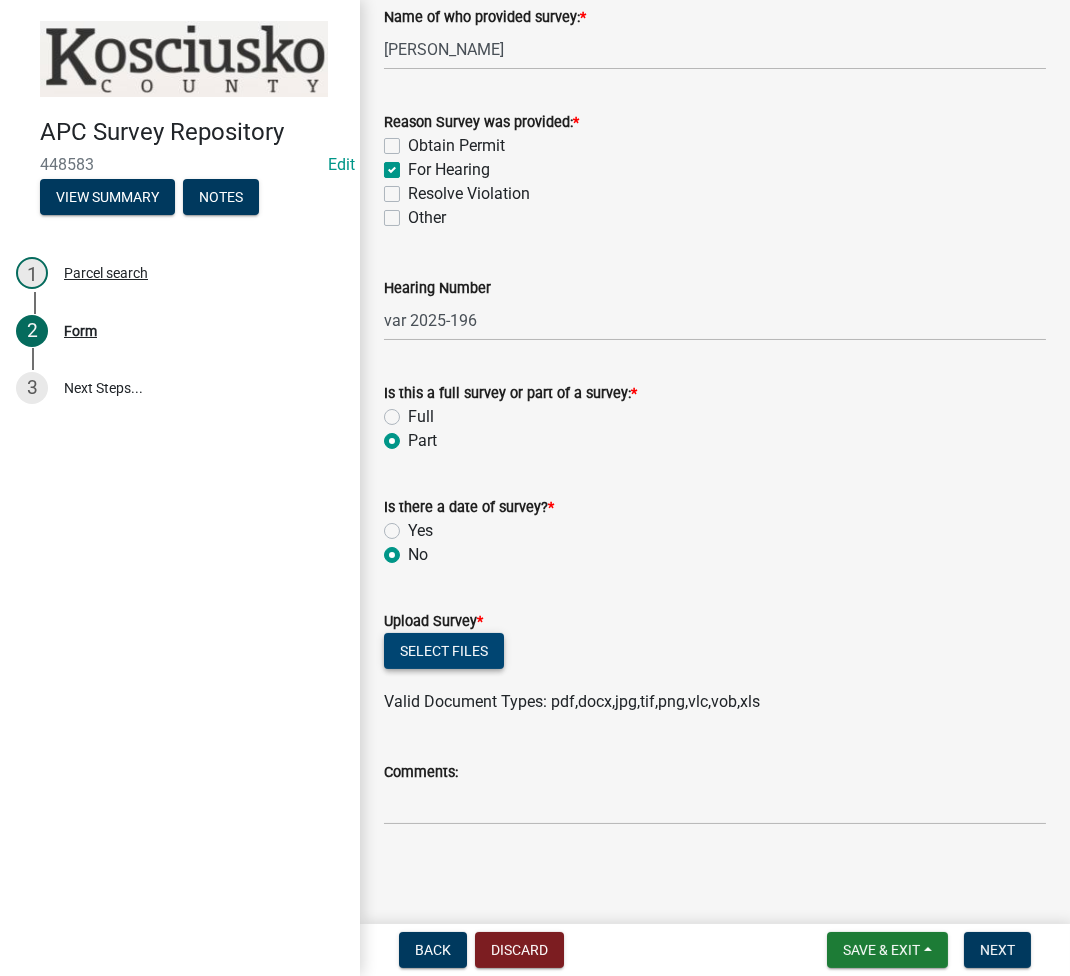 click on "Select files" 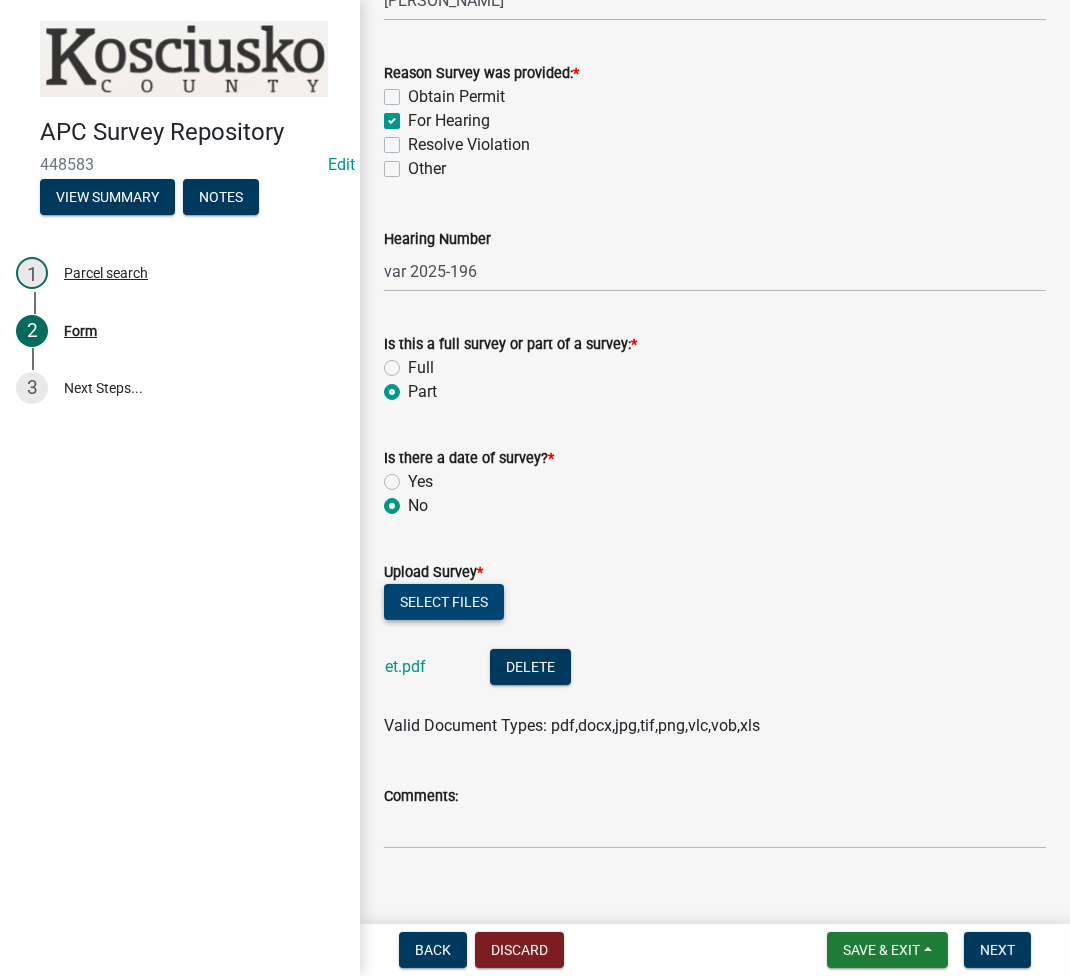 scroll, scrollTop: 536, scrollLeft: 0, axis: vertical 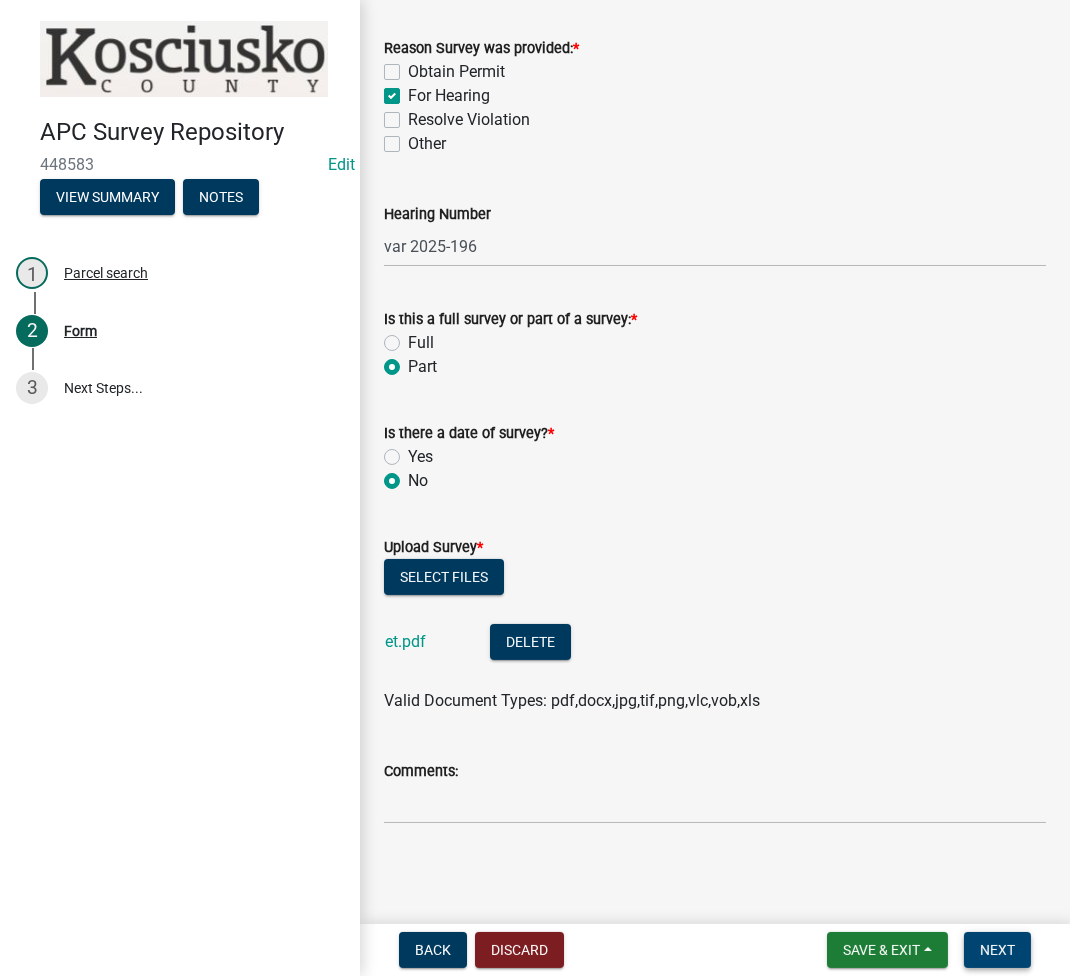 click on "Next" at bounding box center (997, 950) 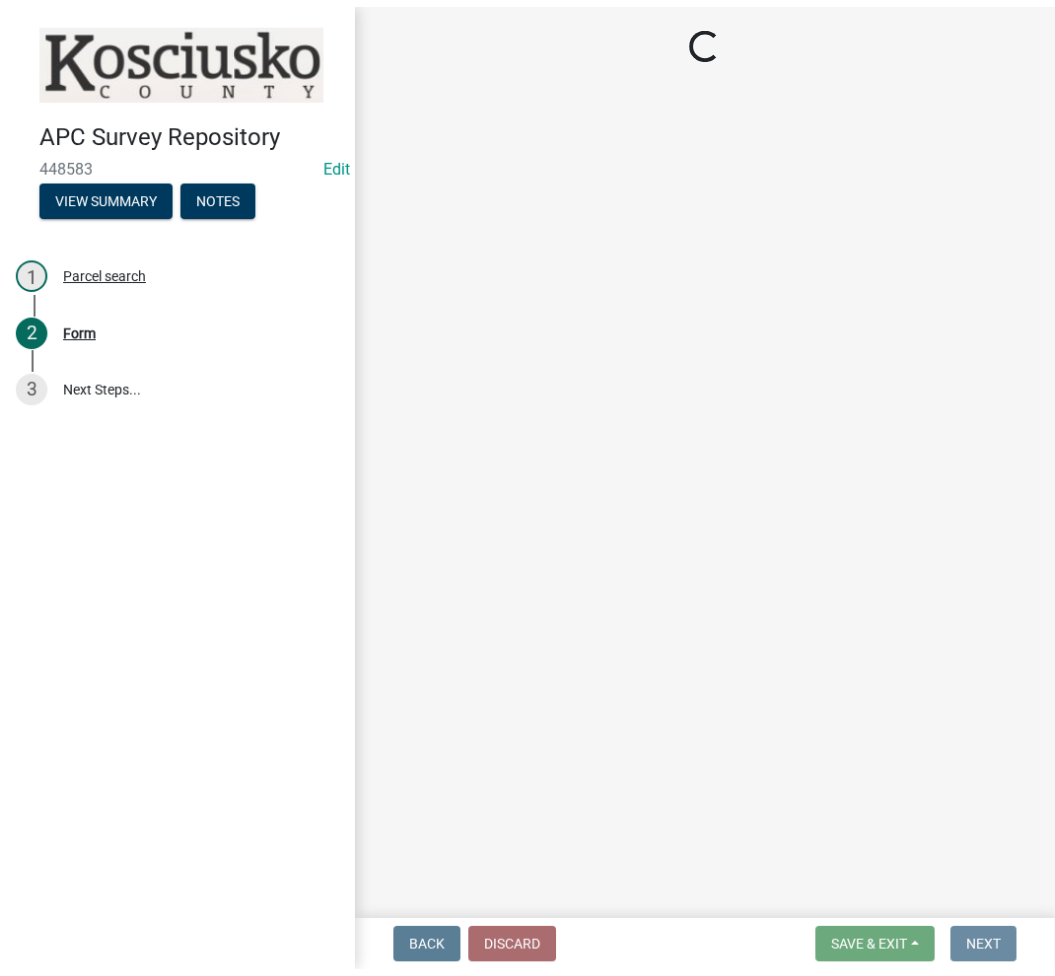 scroll, scrollTop: 0, scrollLeft: 0, axis: both 